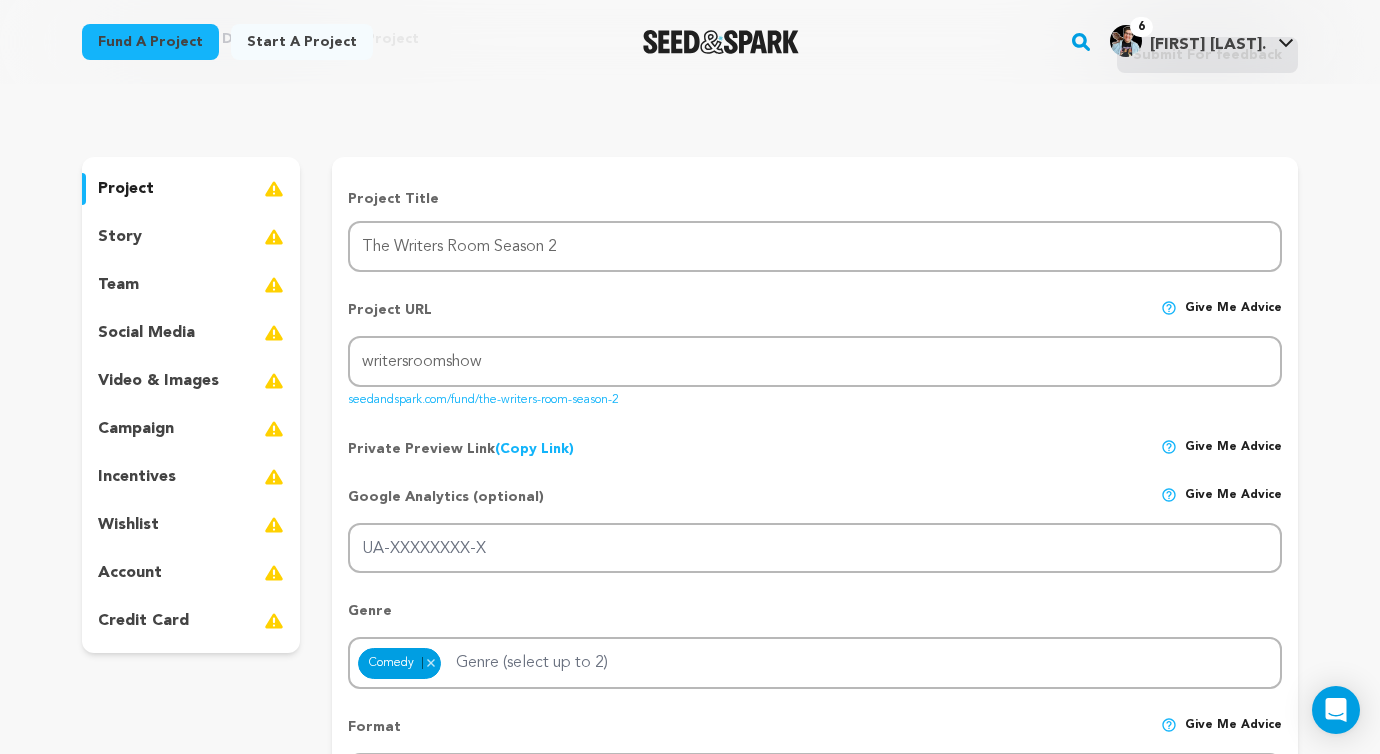 scroll, scrollTop: 108, scrollLeft: 0, axis: vertical 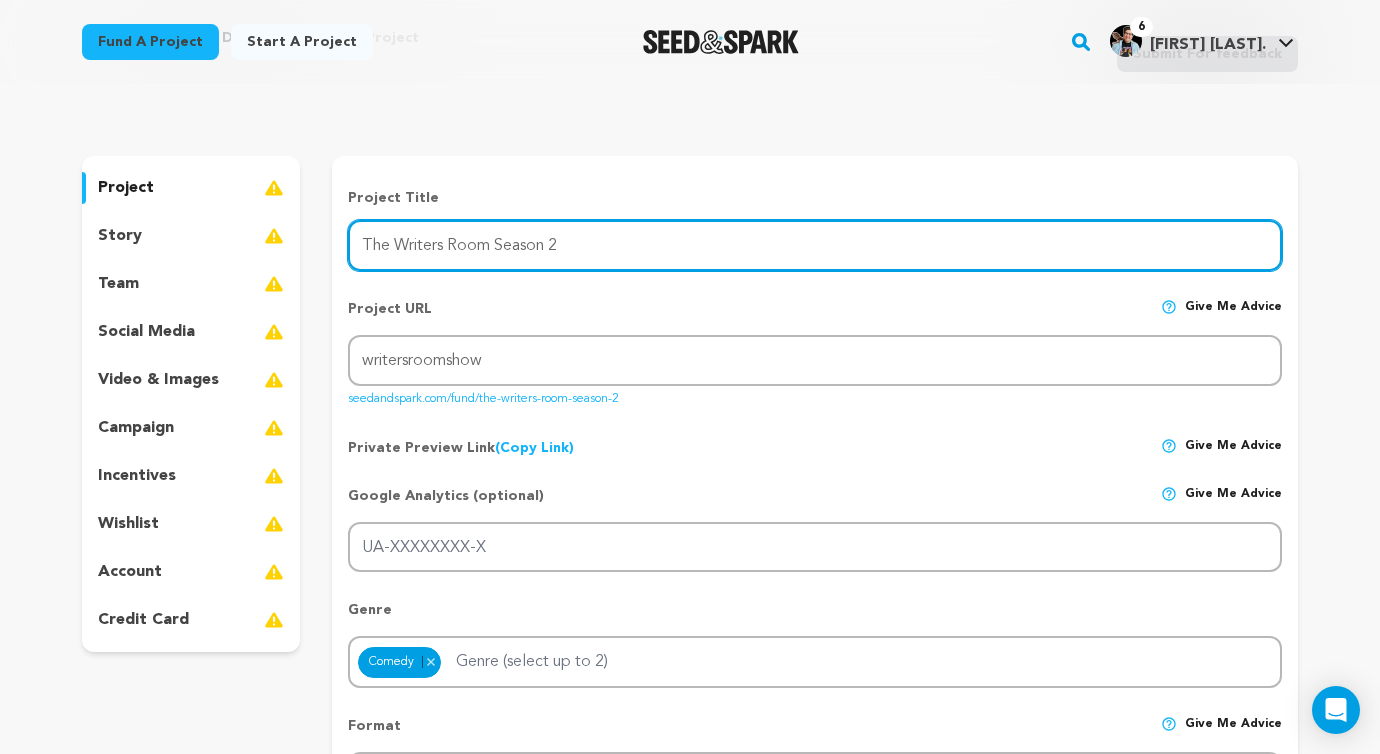 click on "The Writers Room Season 2" at bounding box center [815, 245] 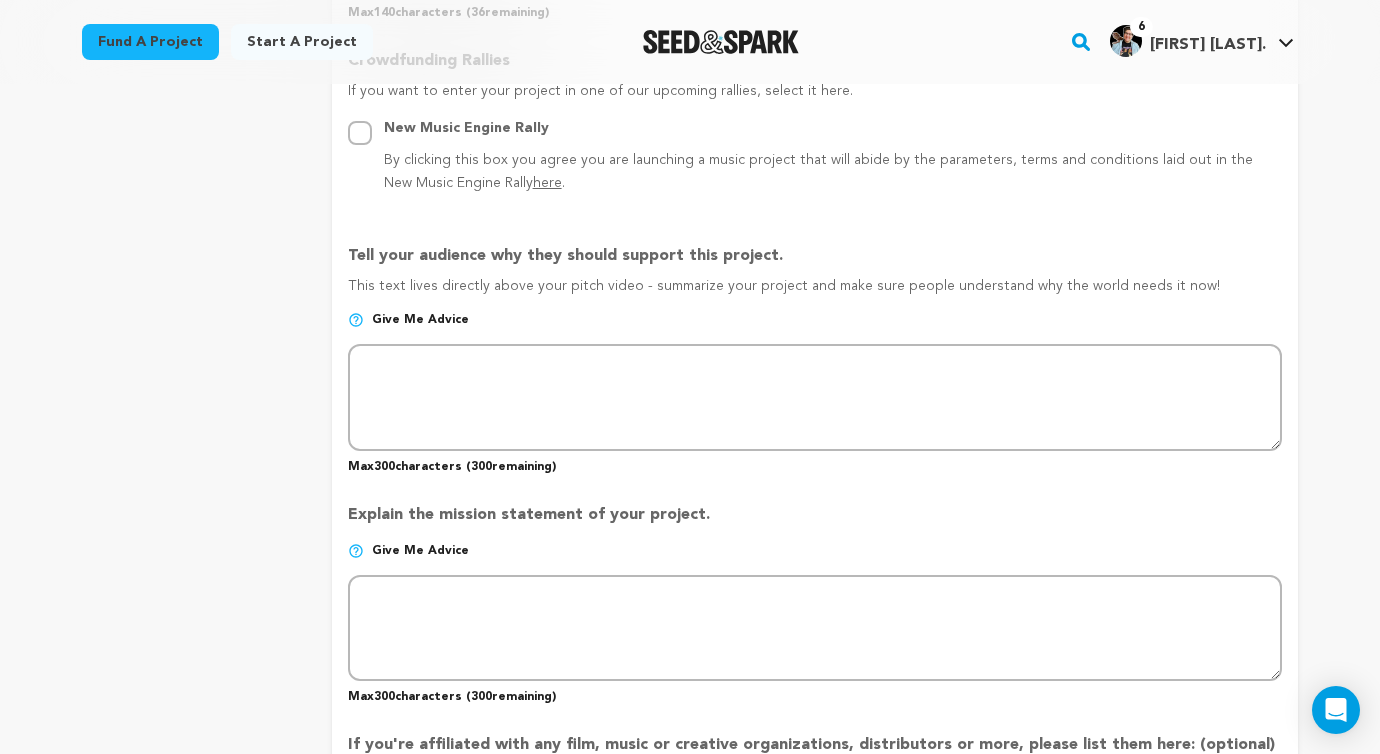 scroll, scrollTop: 1140, scrollLeft: 0, axis: vertical 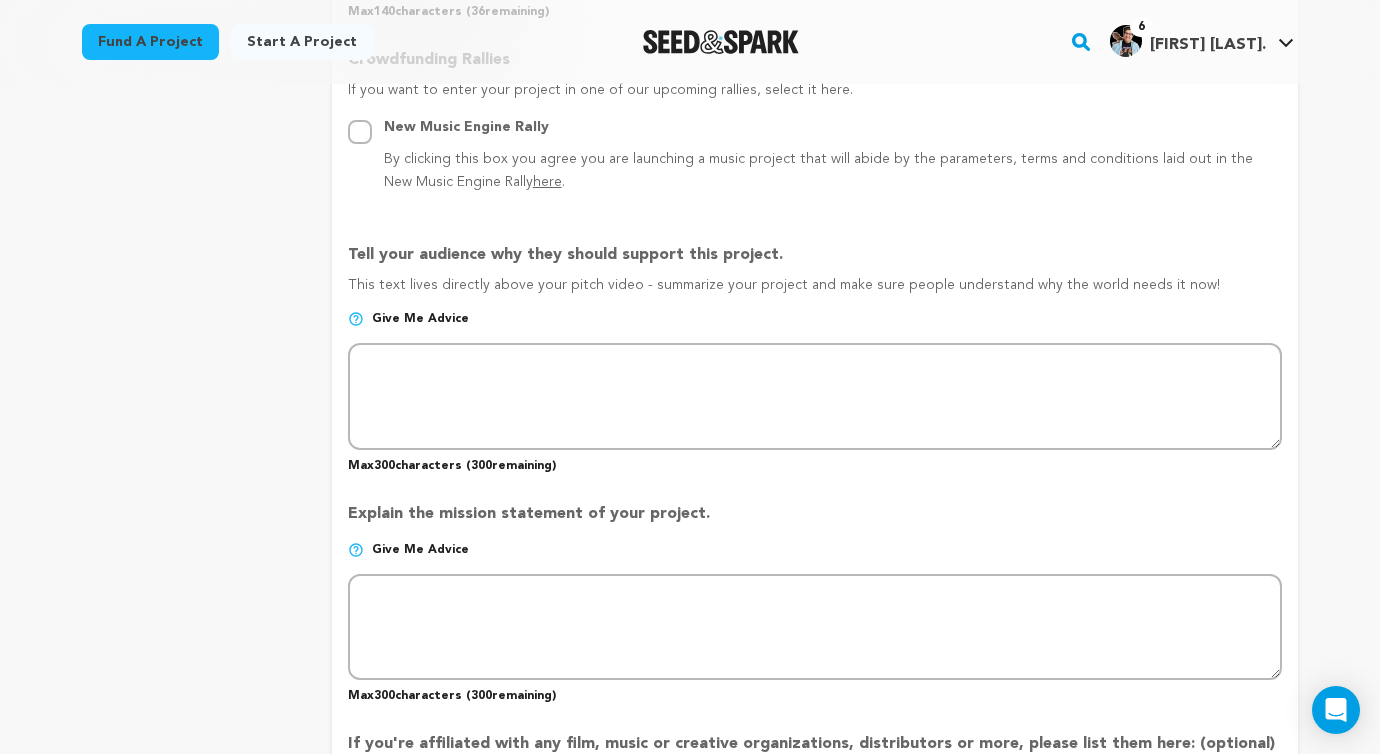 type on "The Writers Room - Season 2" 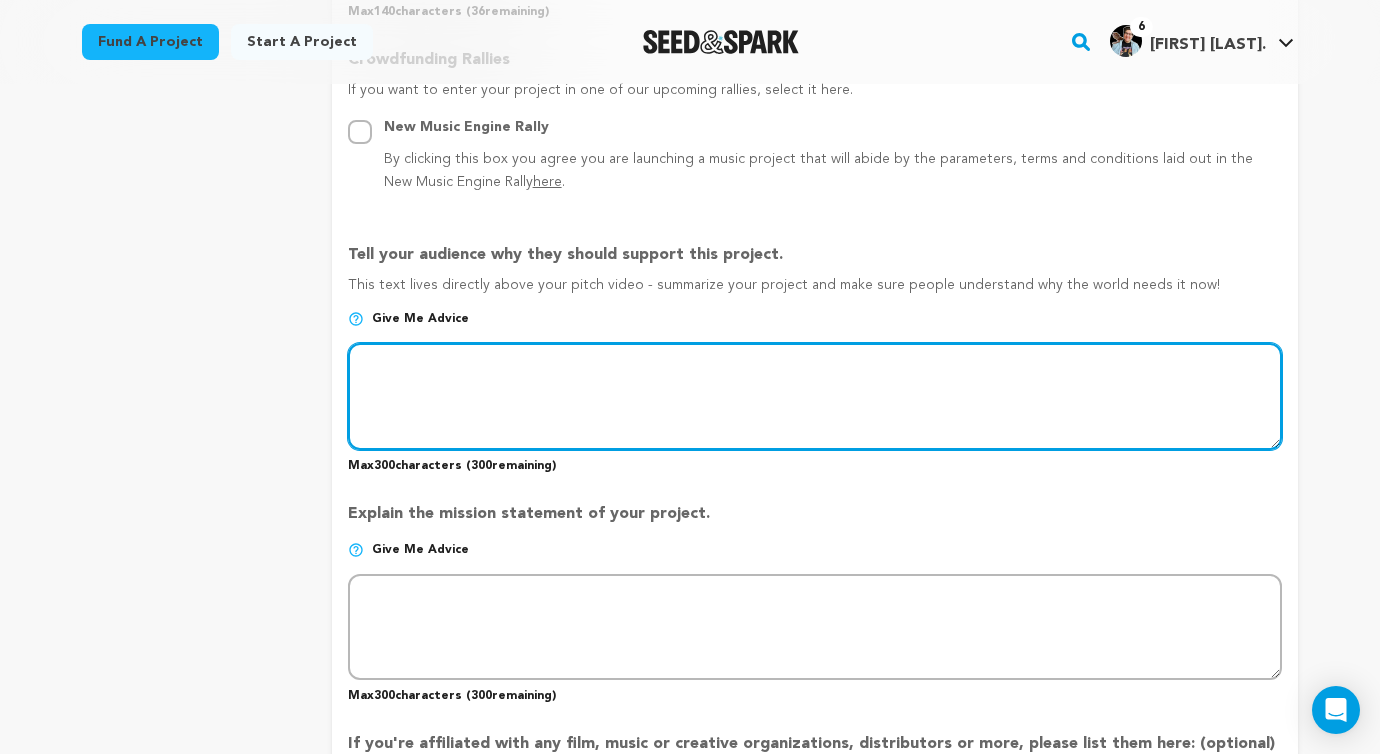click at bounding box center (815, 396) 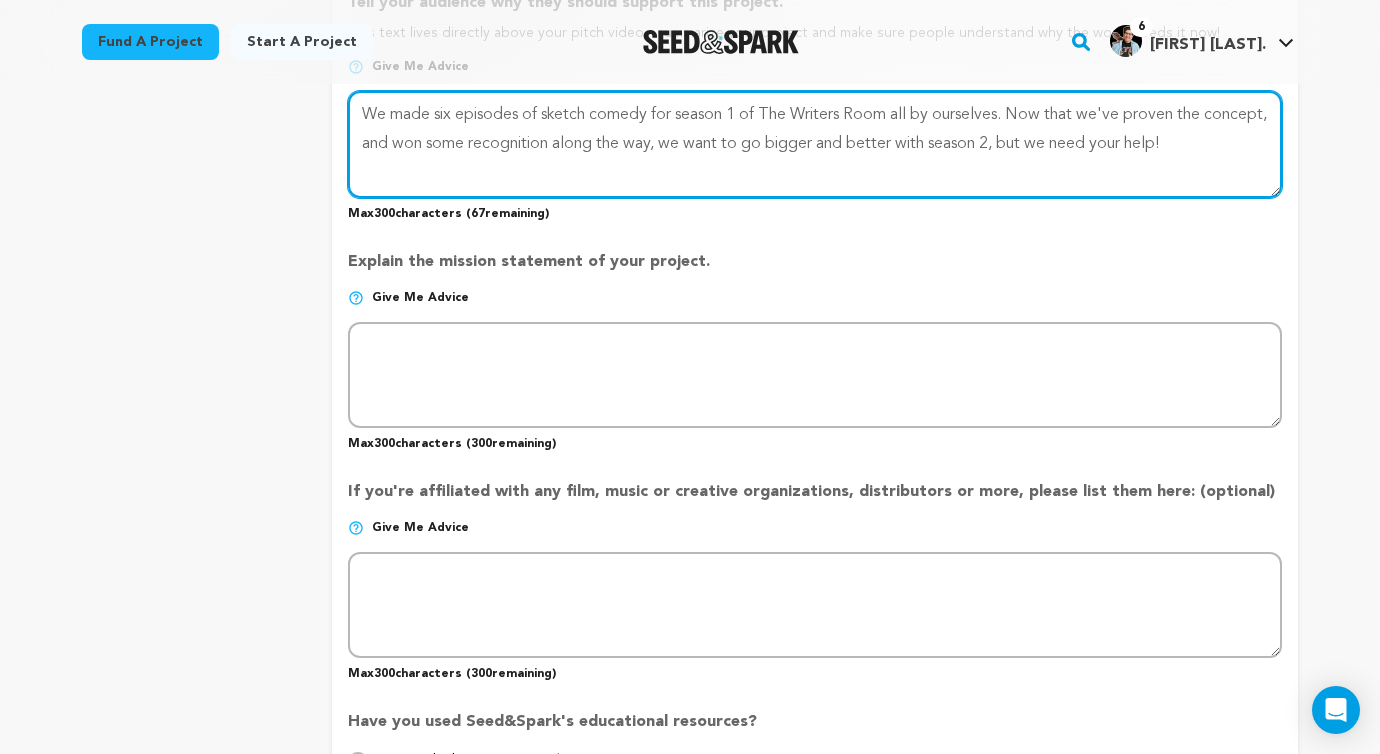 scroll, scrollTop: 1397, scrollLeft: 0, axis: vertical 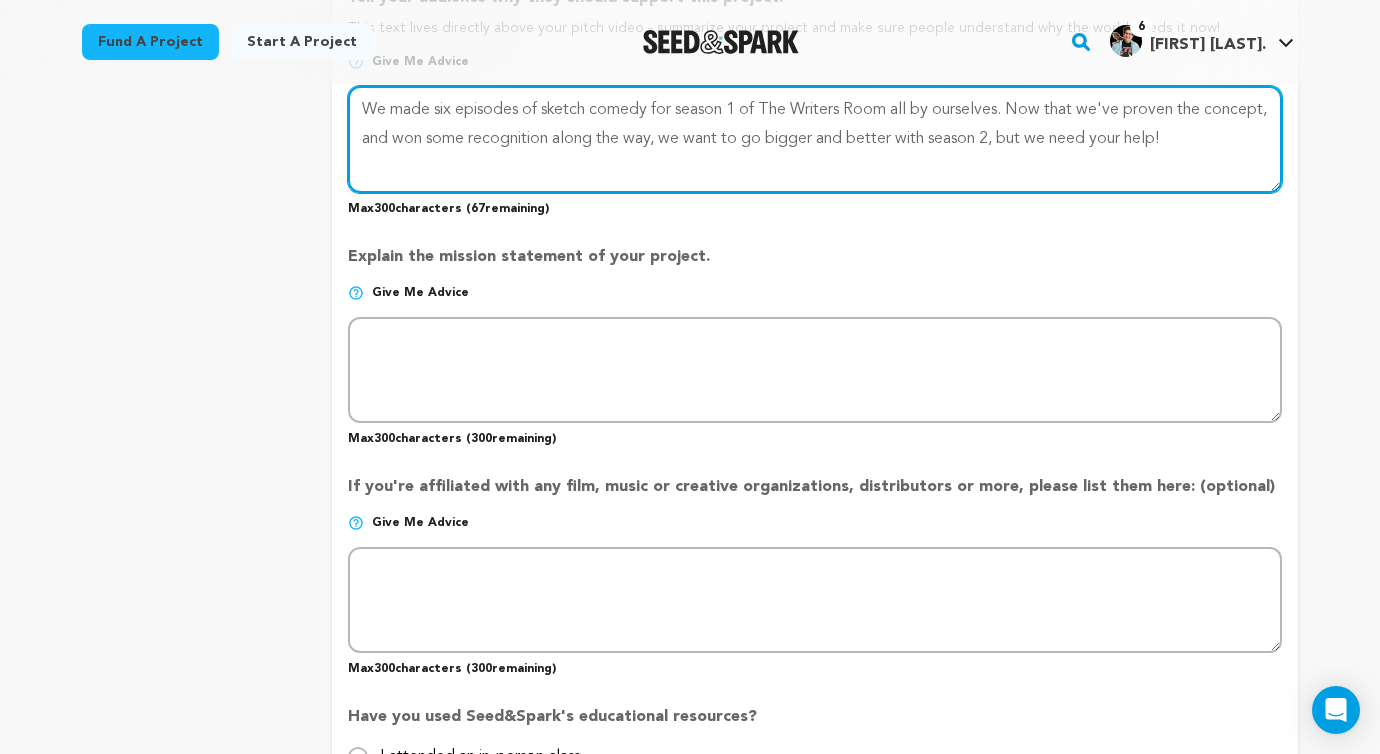 type on "We made six episodes of sketch comedy for season 1 of The Writers Room all by ourselves. Now that we've proven the concept, and won some recognition along the way, we want to go bigger and better with season 2, but we need your help!" 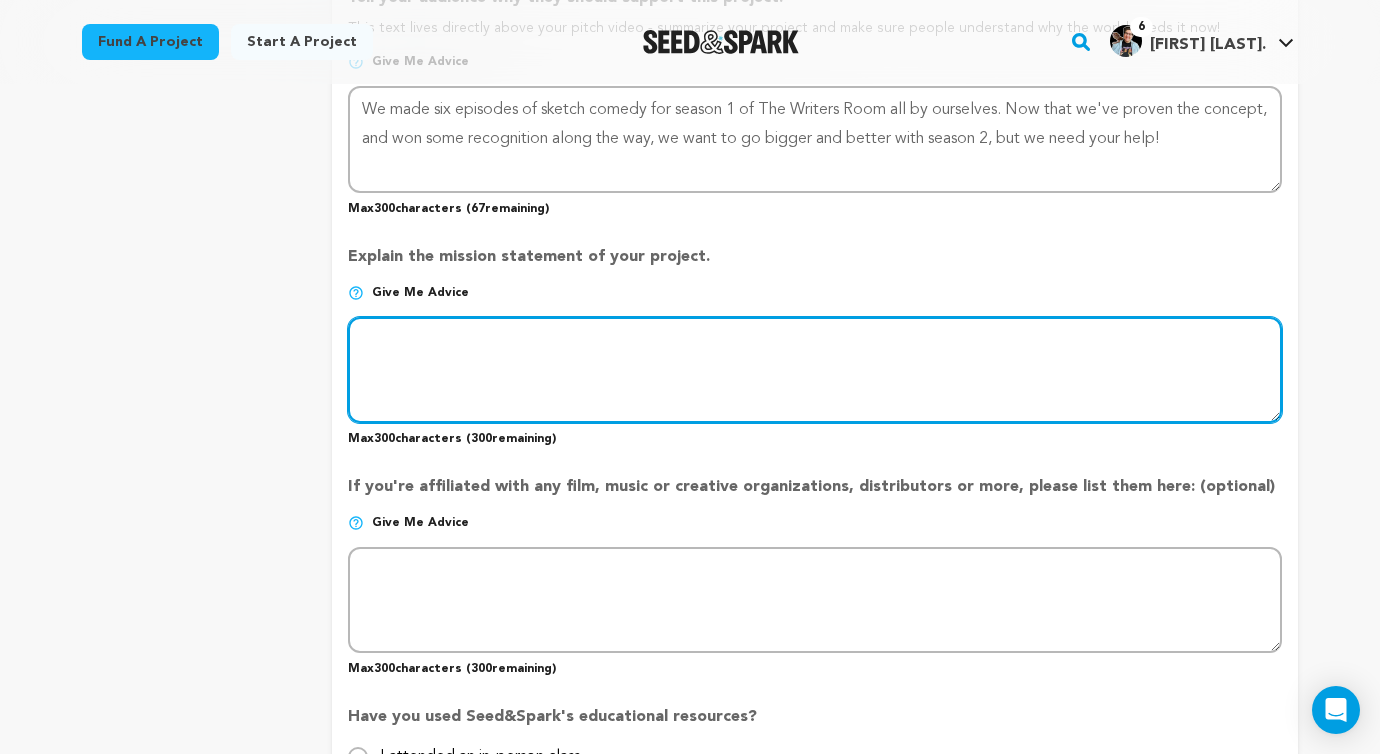 click at bounding box center (815, 370) 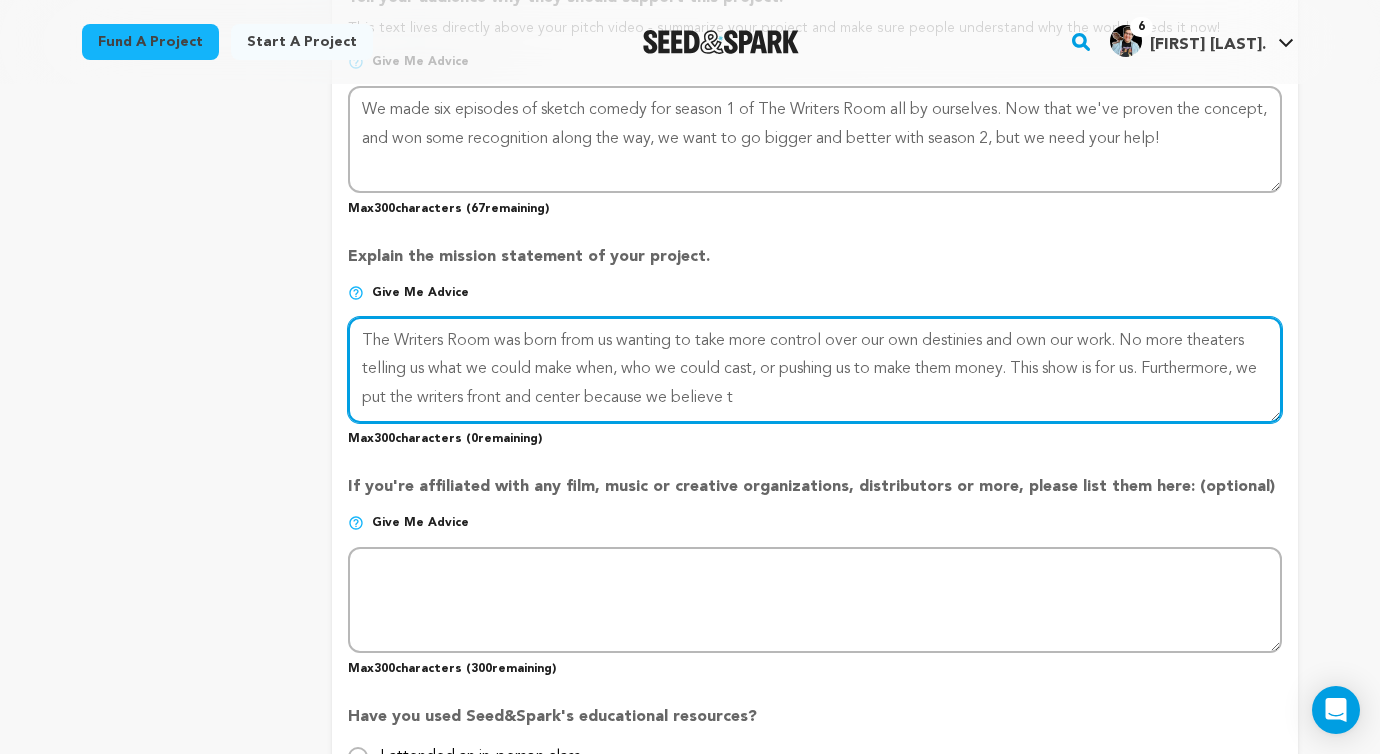 drag, startPoint x: 1171, startPoint y: 368, endPoint x: 1032, endPoint y: 368, distance: 139 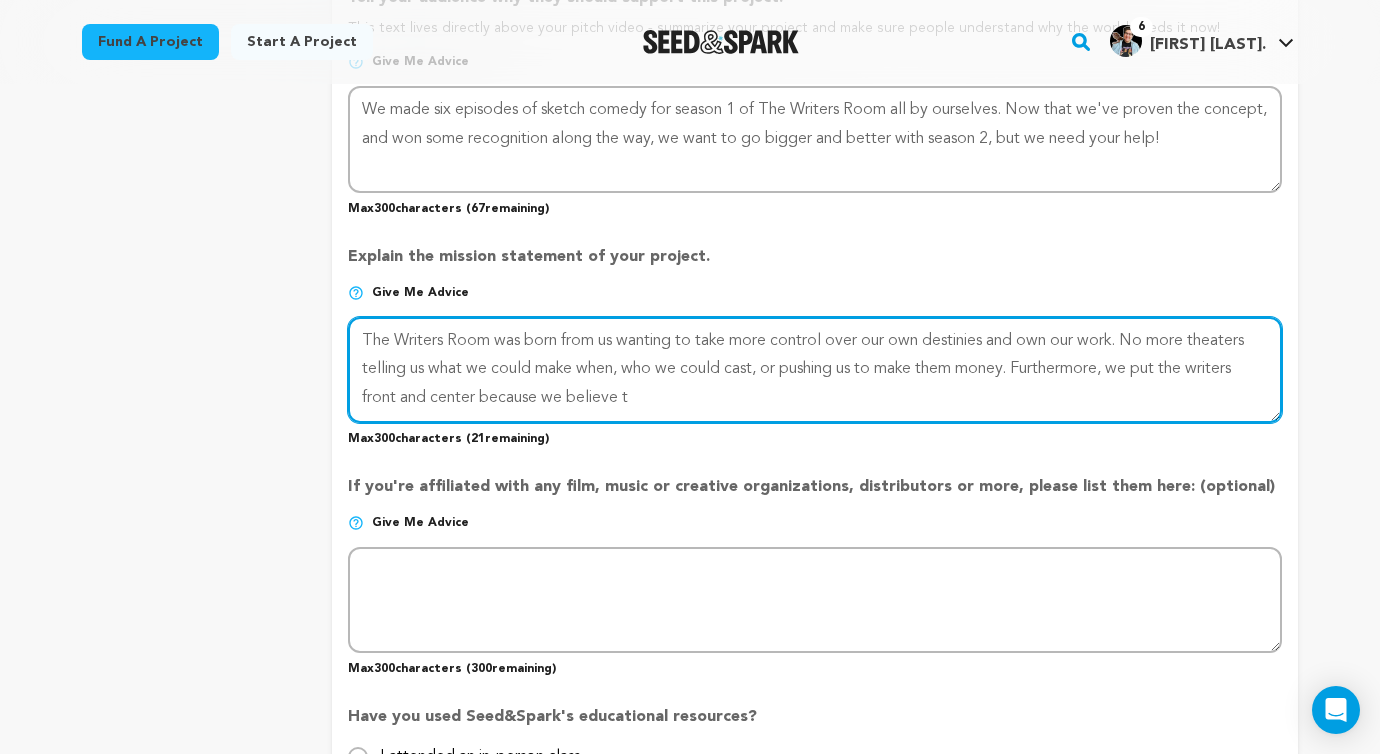 click at bounding box center (815, 370) 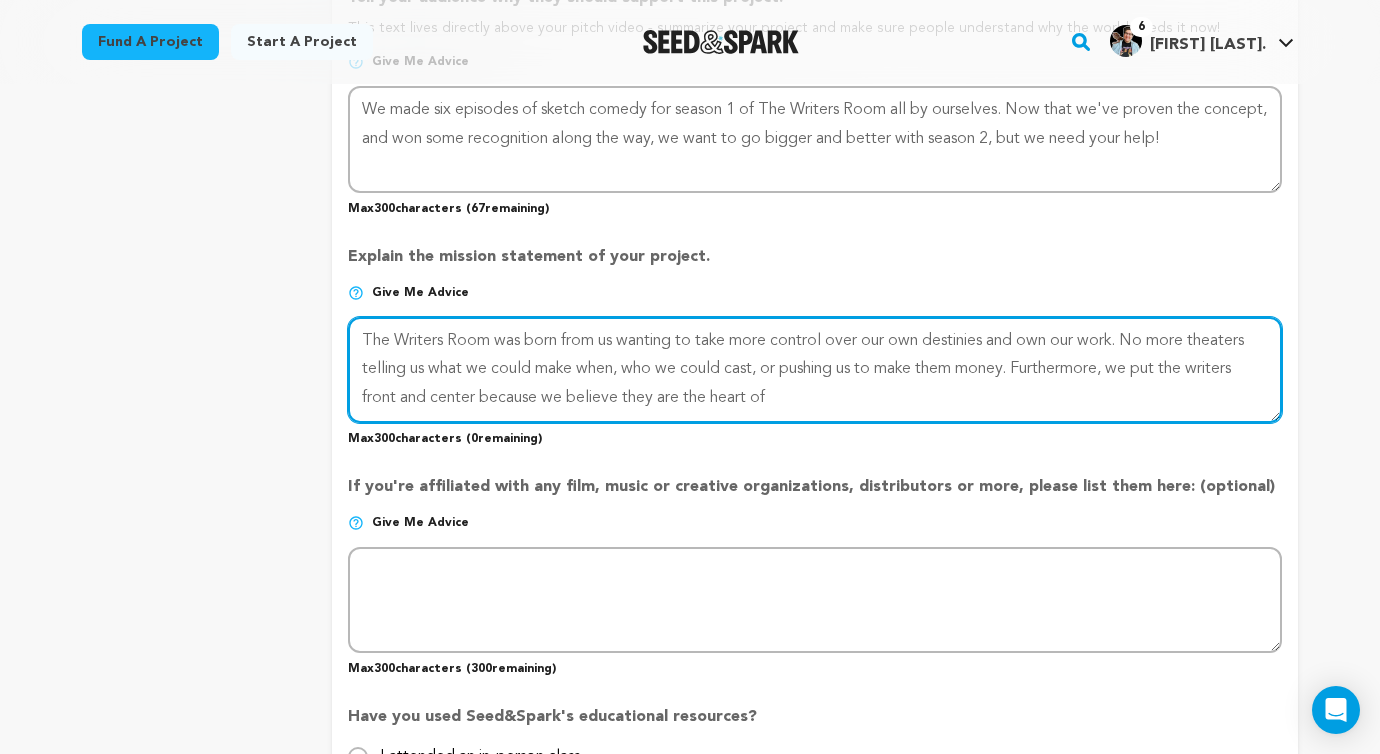 drag, startPoint x: 680, startPoint y: 341, endPoint x: 563, endPoint y: 342, distance: 117.00427 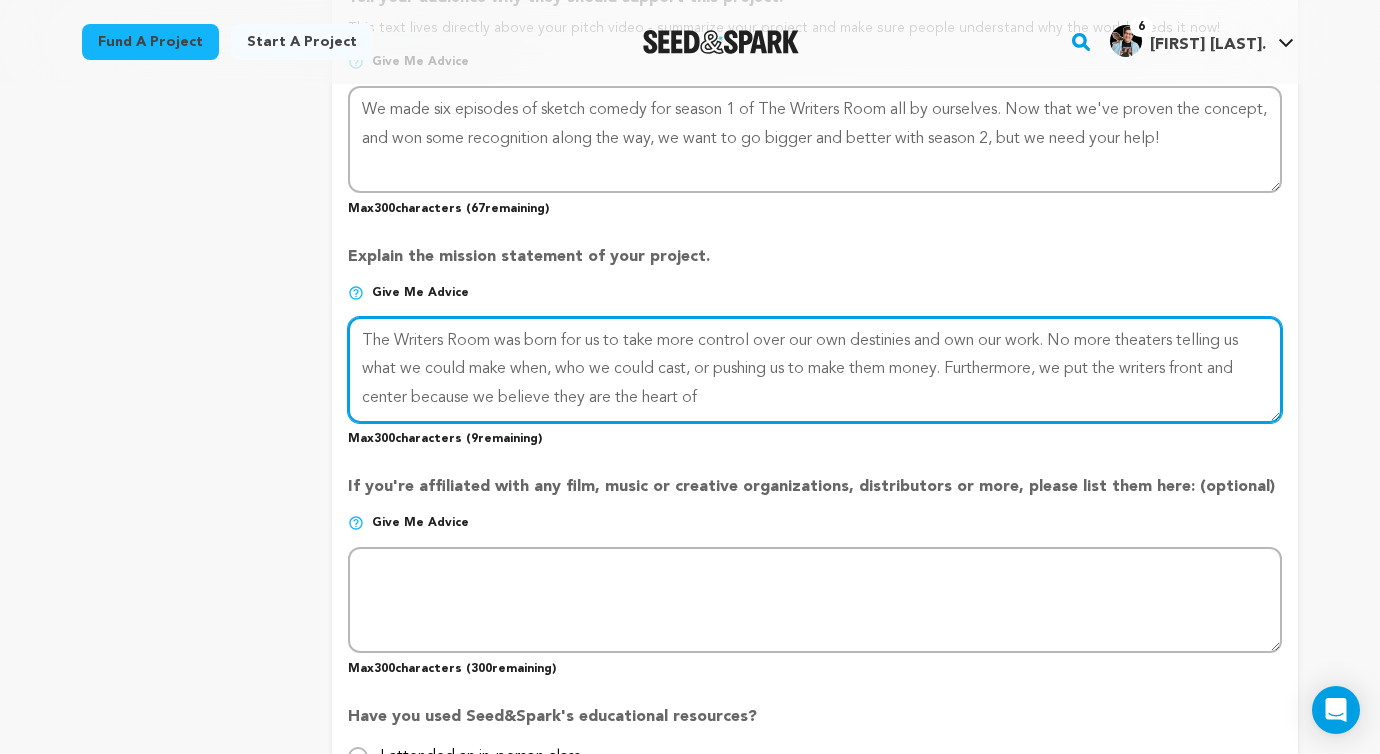 click at bounding box center (815, 370) 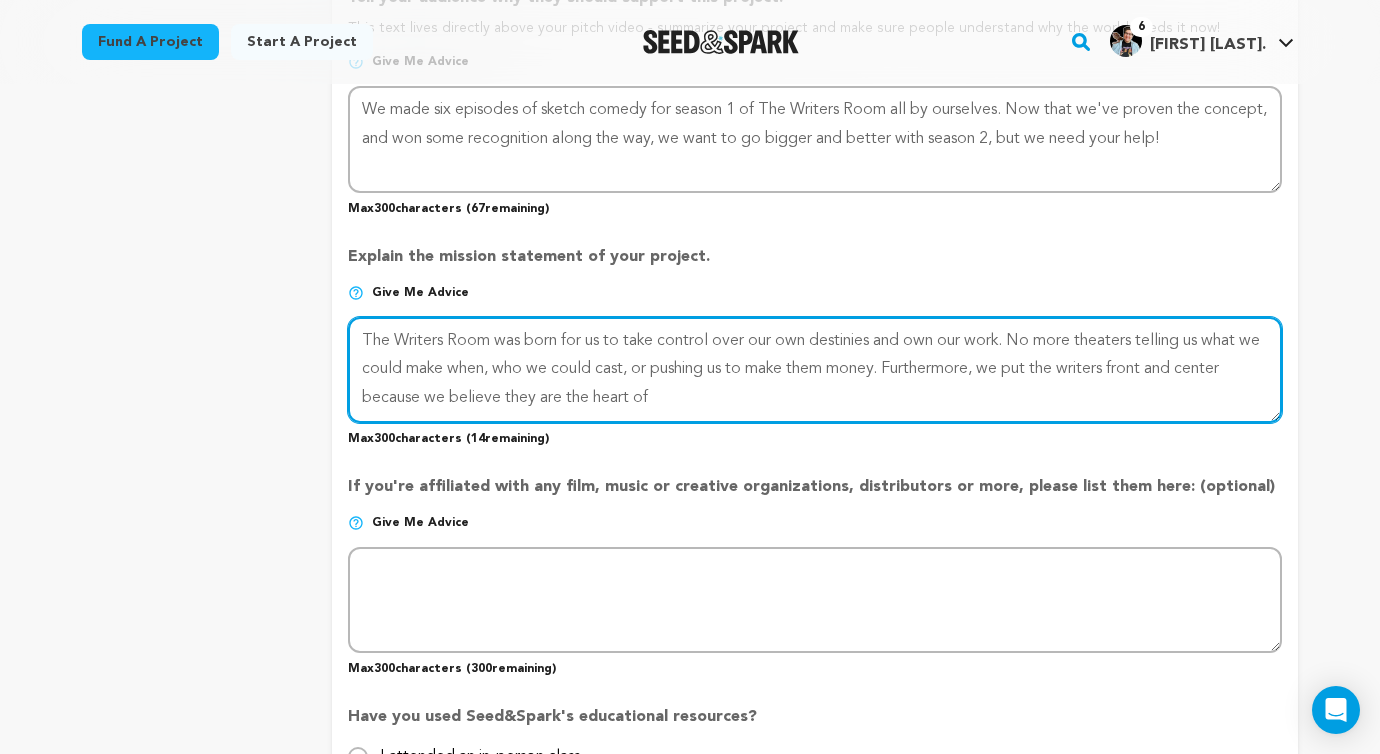 drag, startPoint x: 1007, startPoint y: 339, endPoint x: 879, endPoint y: 343, distance: 128.06248 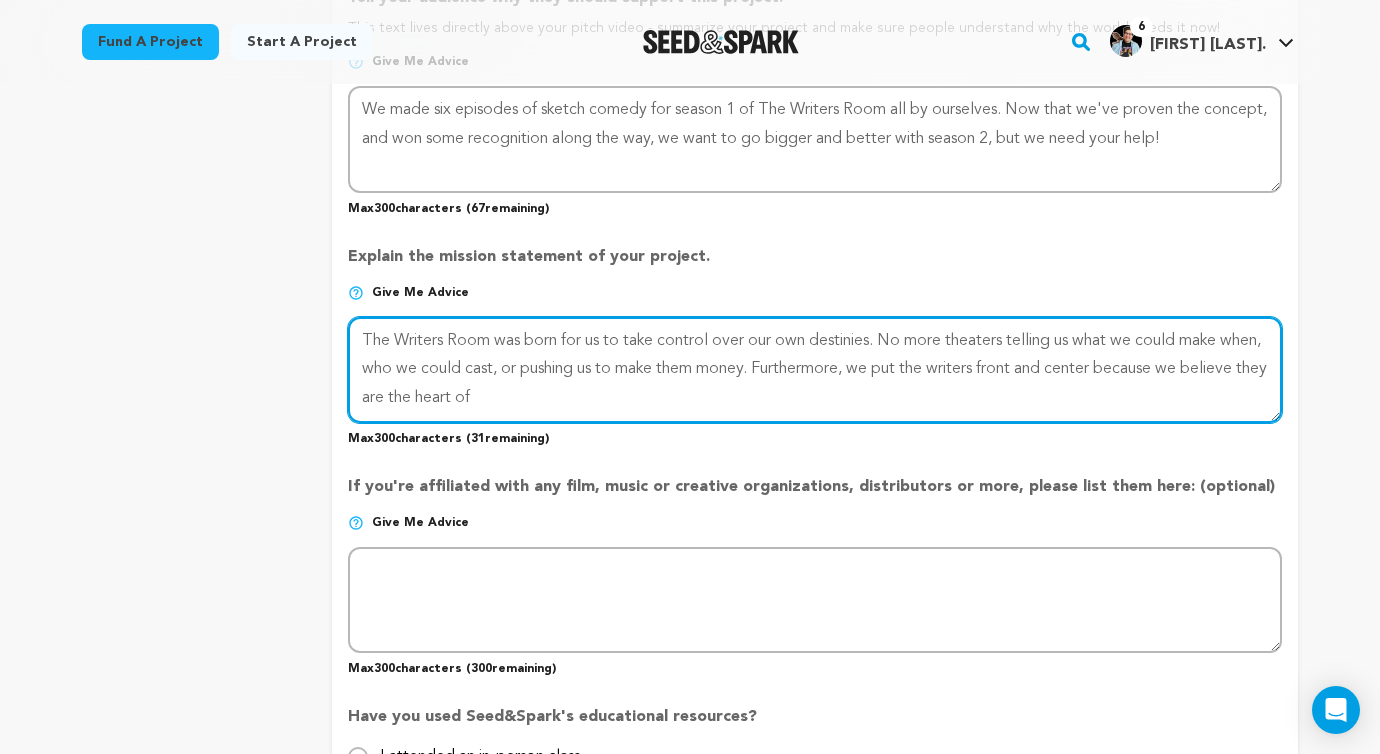 click at bounding box center [815, 370] 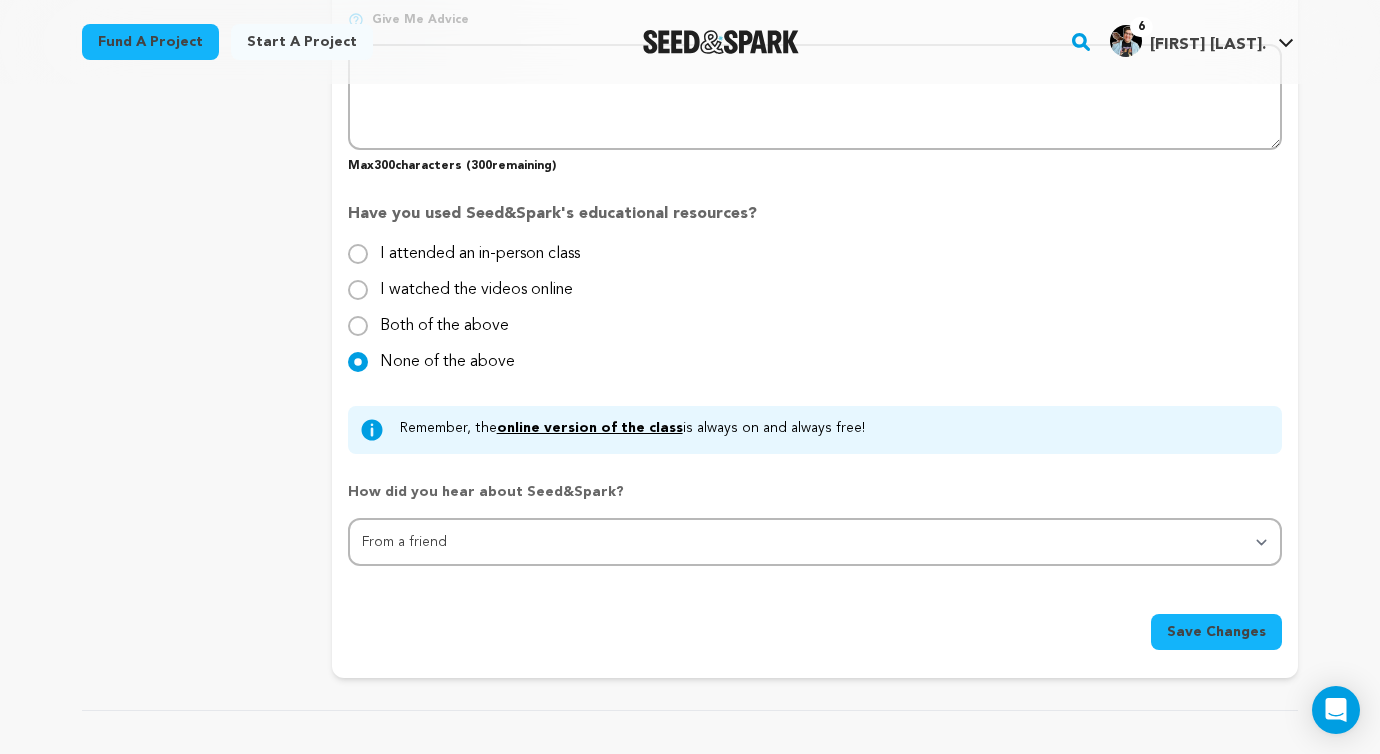 scroll, scrollTop: 1899, scrollLeft: 0, axis: vertical 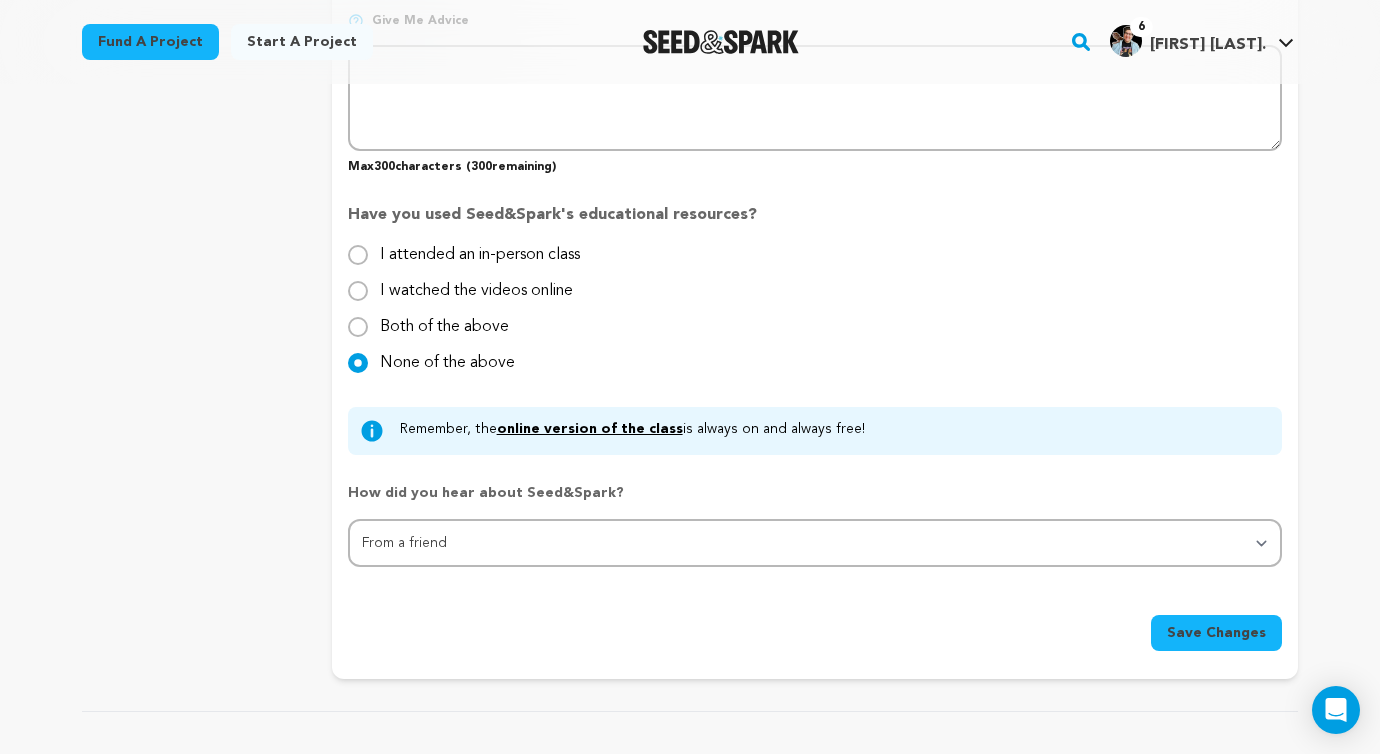 type on "The Writers Room was born for us to take control over our own destinies. No more theaters telling us what we could make when, who we could cast, or pushing us to make them money. Furthermore, we put the writers front and center because we believe they are the heart of entertainment." 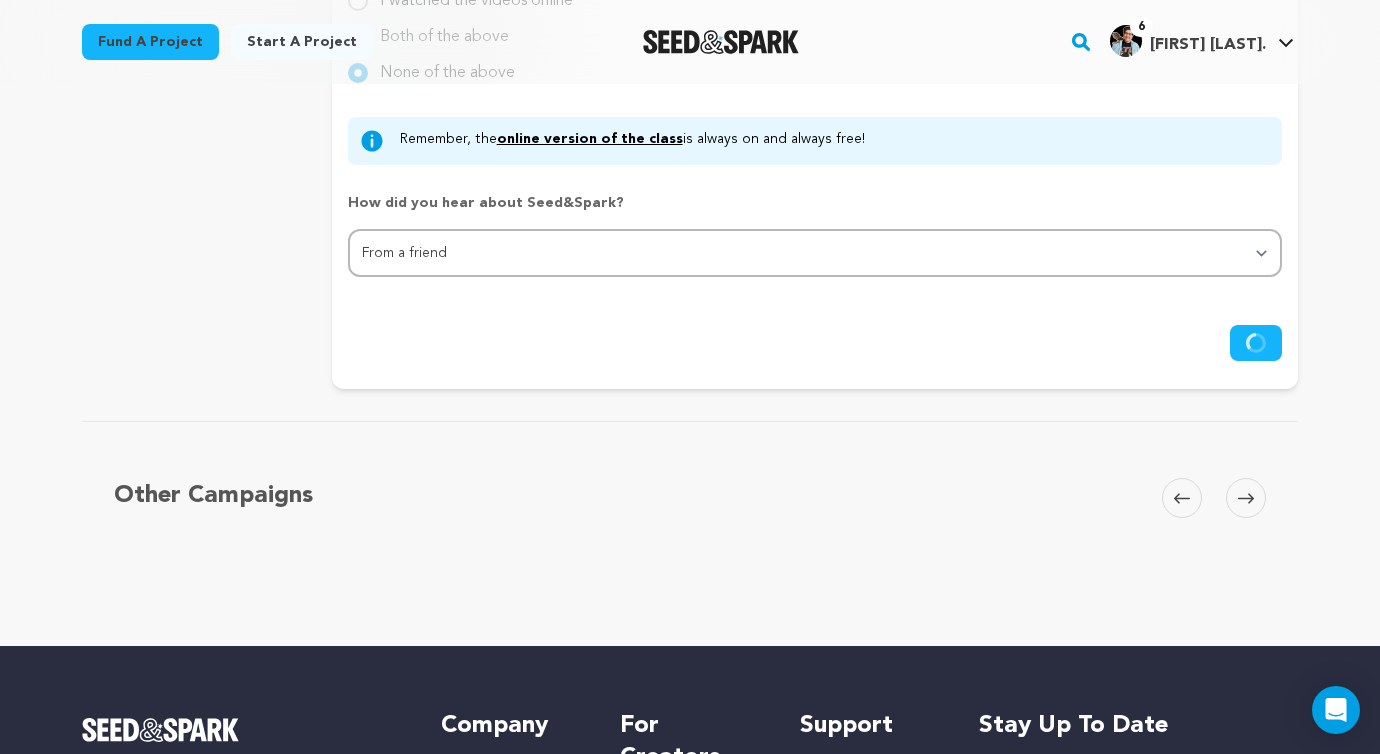 scroll, scrollTop: 2184, scrollLeft: 0, axis: vertical 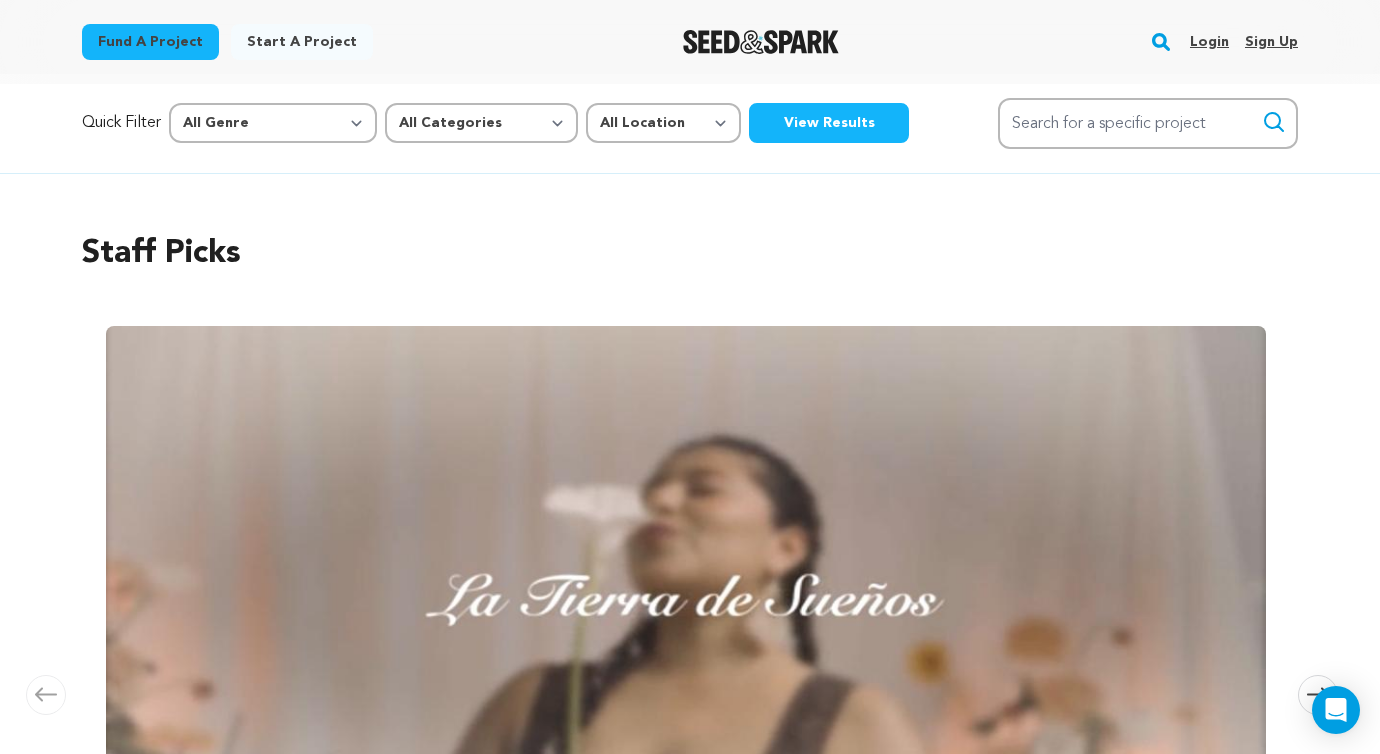 click on "Login" at bounding box center (1209, 42) 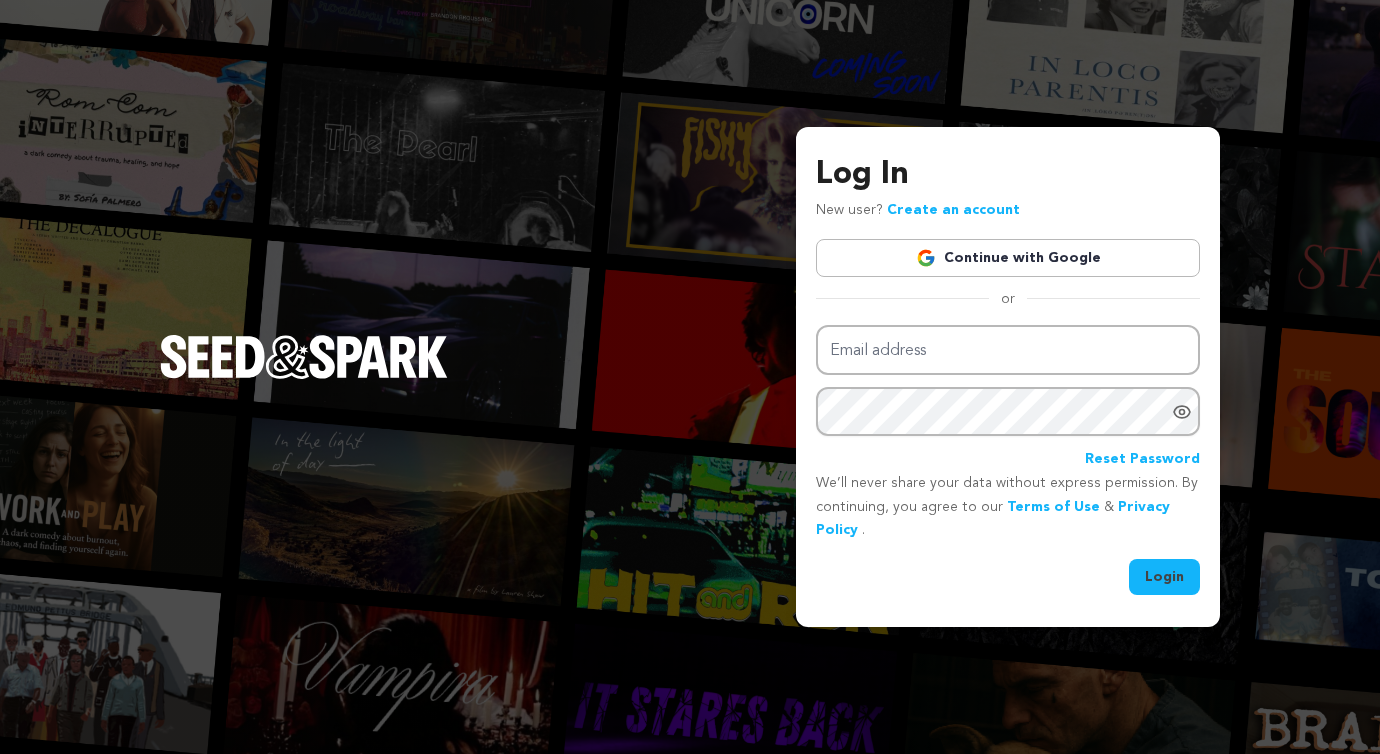 scroll, scrollTop: 0, scrollLeft: 0, axis: both 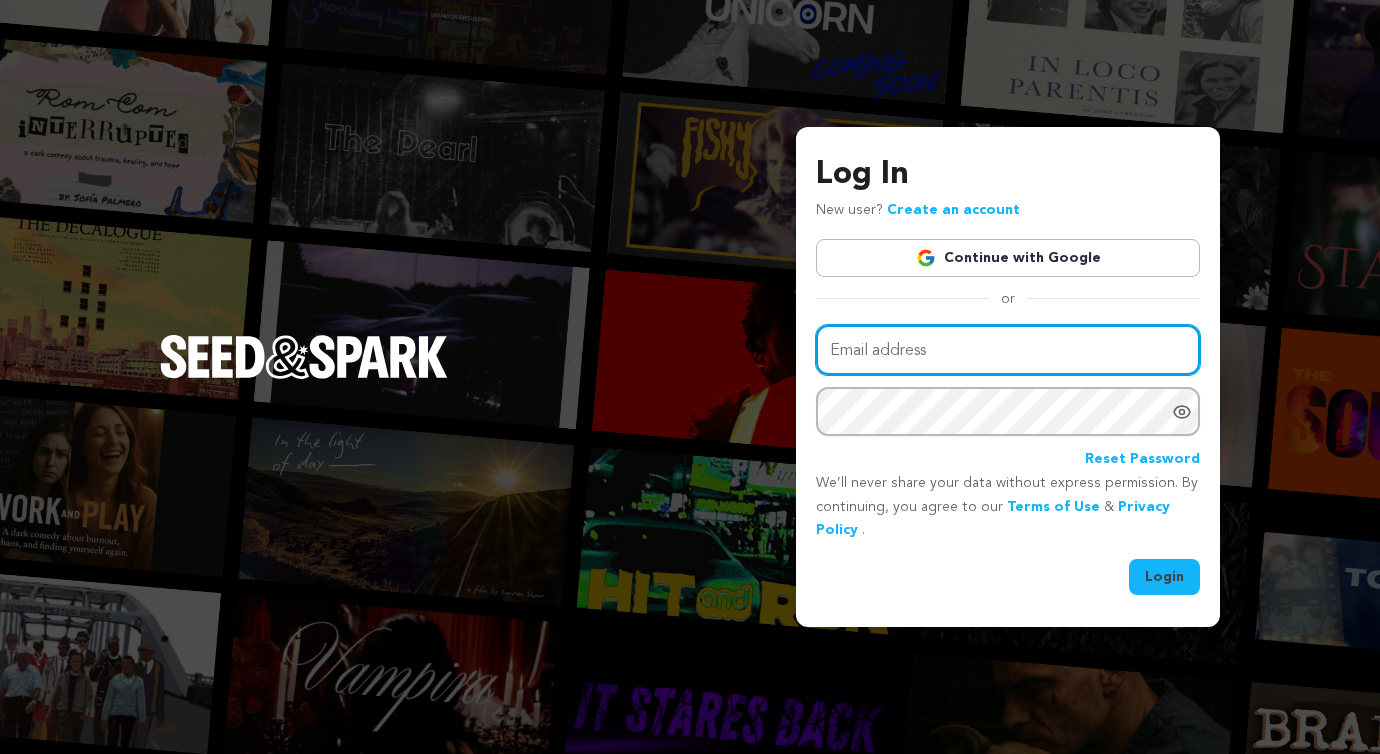 click on "Email address" at bounding box center (1008, 350) 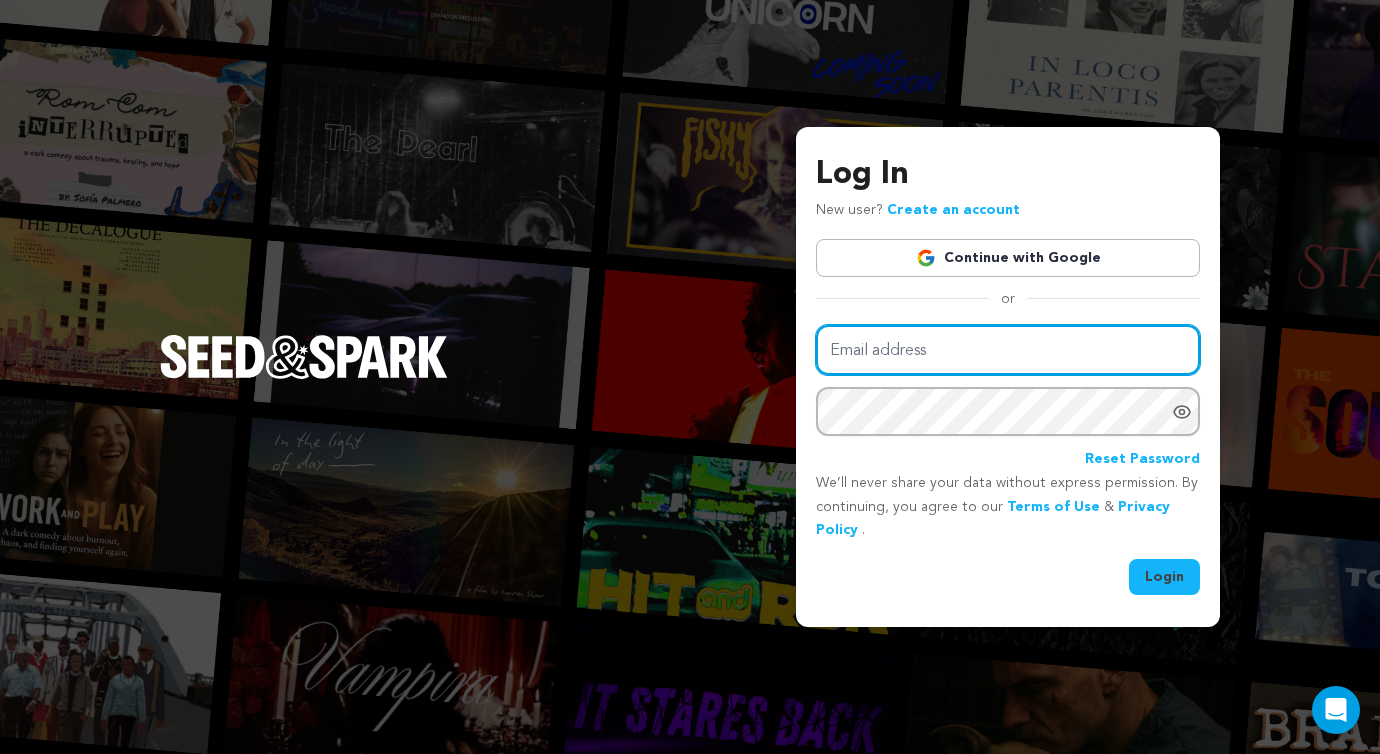 type on "[EMAIL]" 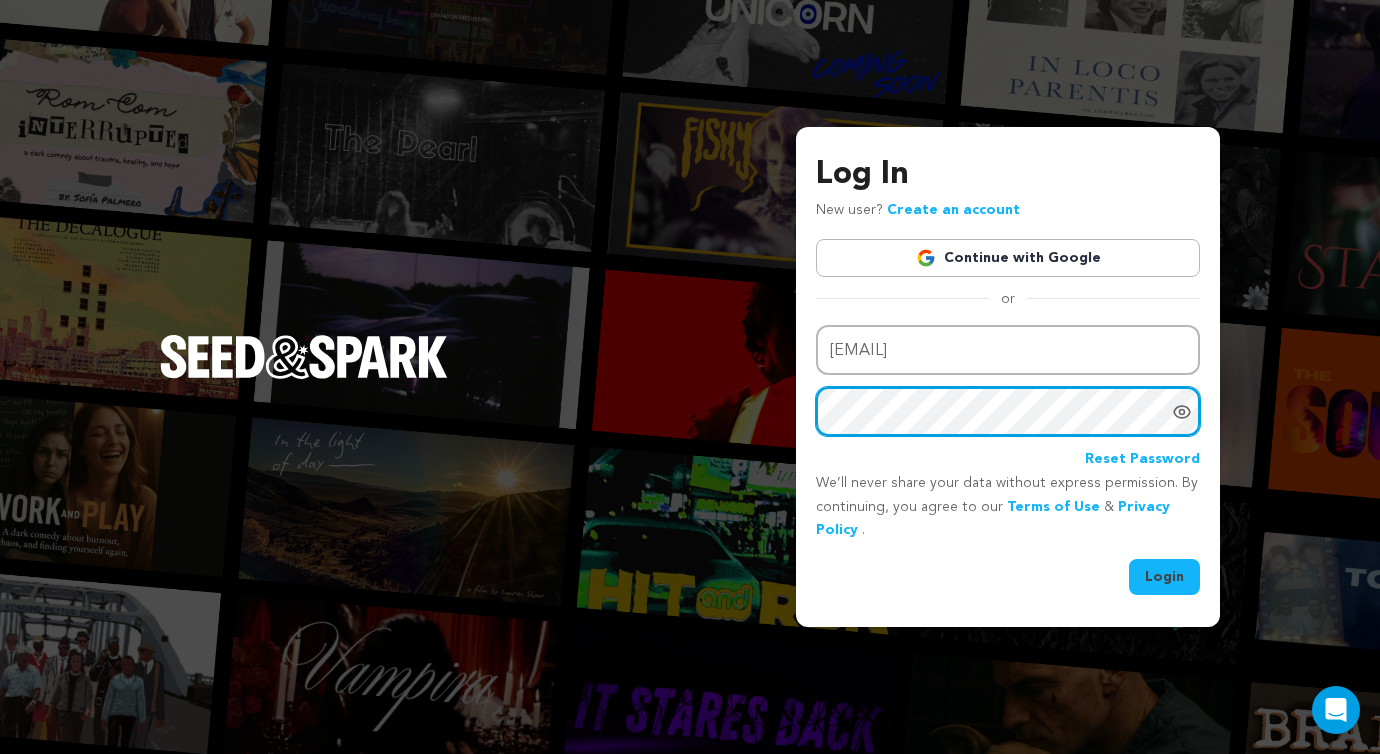click on "Login" at bounding box center (1164, 577) 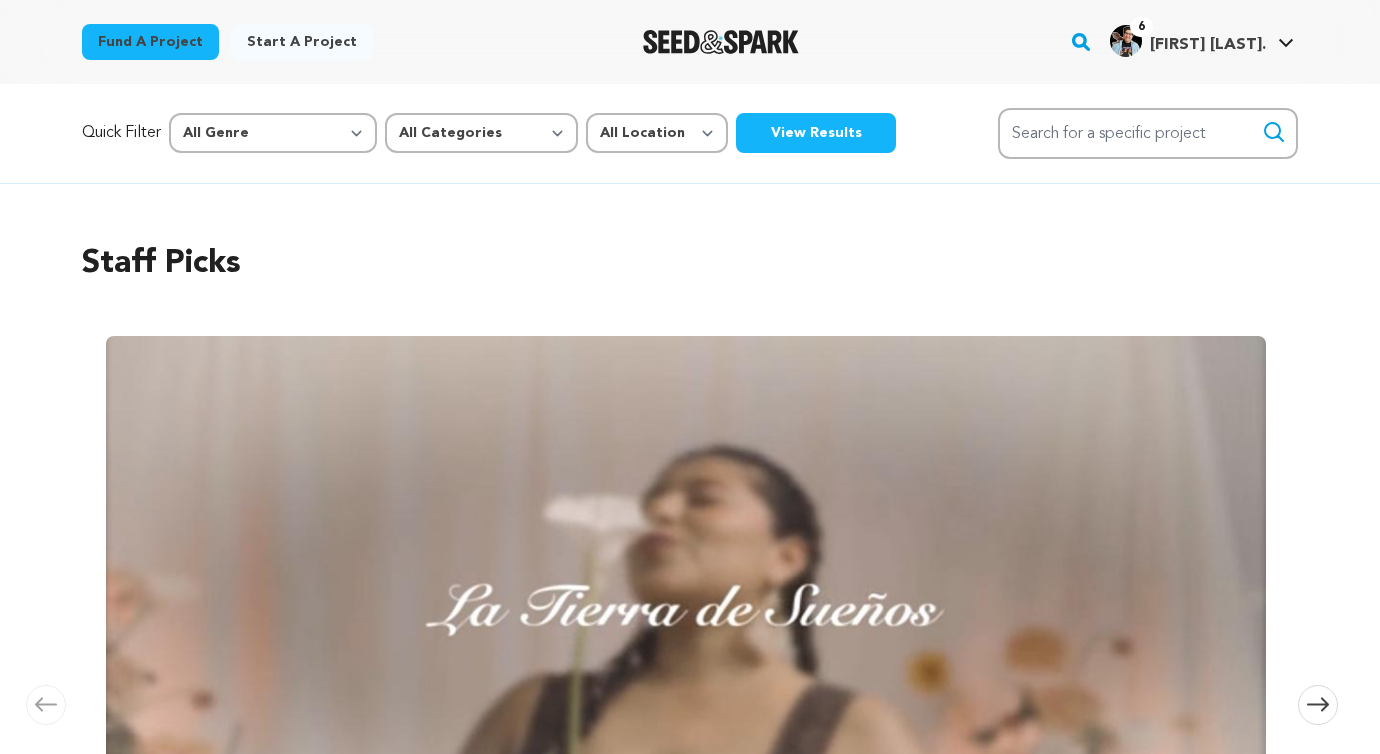 scroll, scrollTop: 0, scrollLeft: 0, axis: both 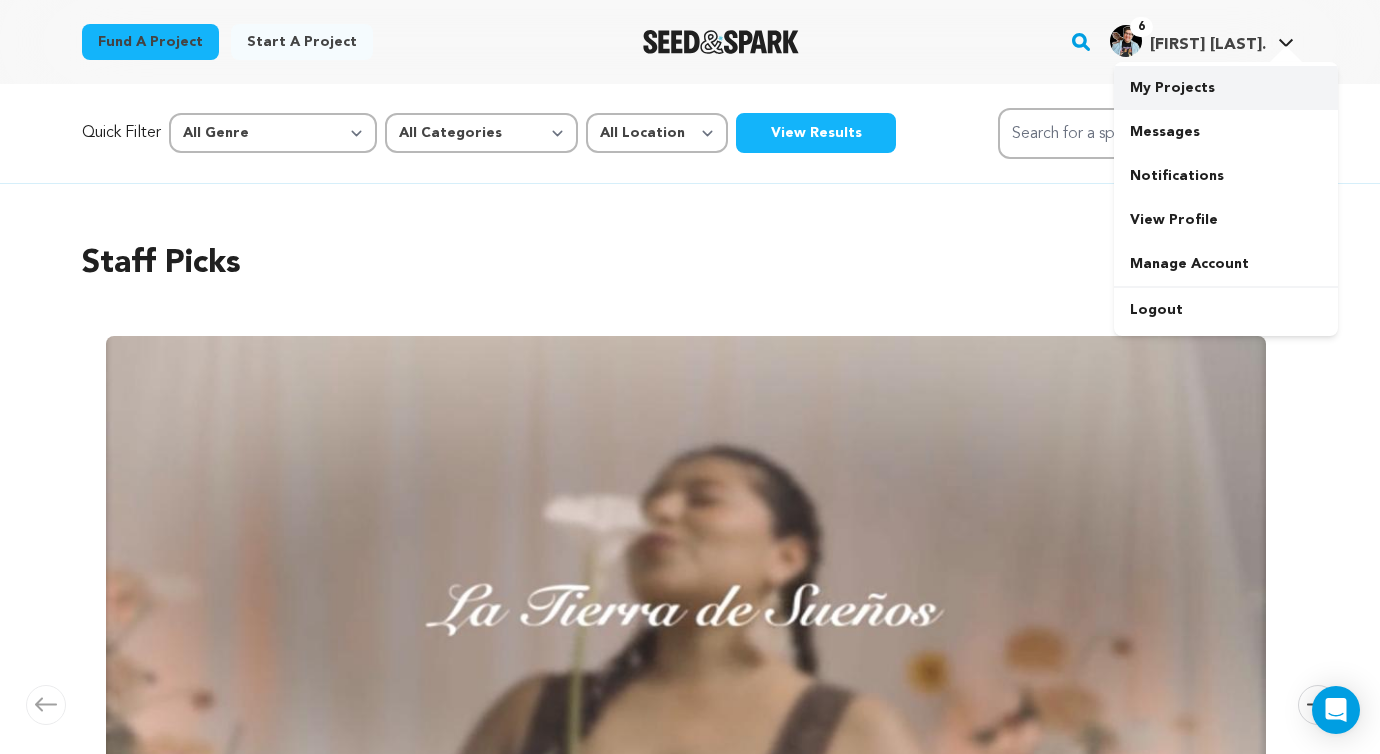 click on "My Projects" at bounding box center [1226, 88] 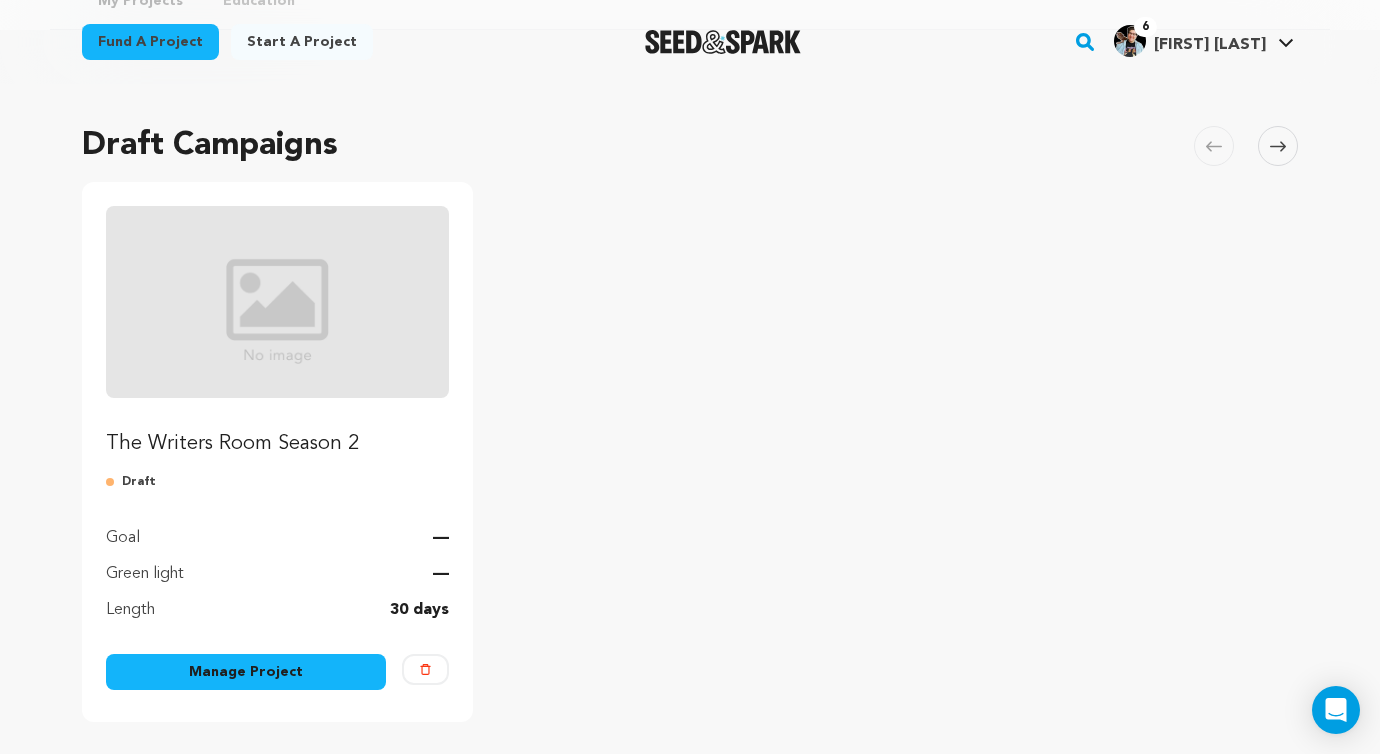 scroll, scrollTop: 133, scrollLeft: 0, axis: vertical 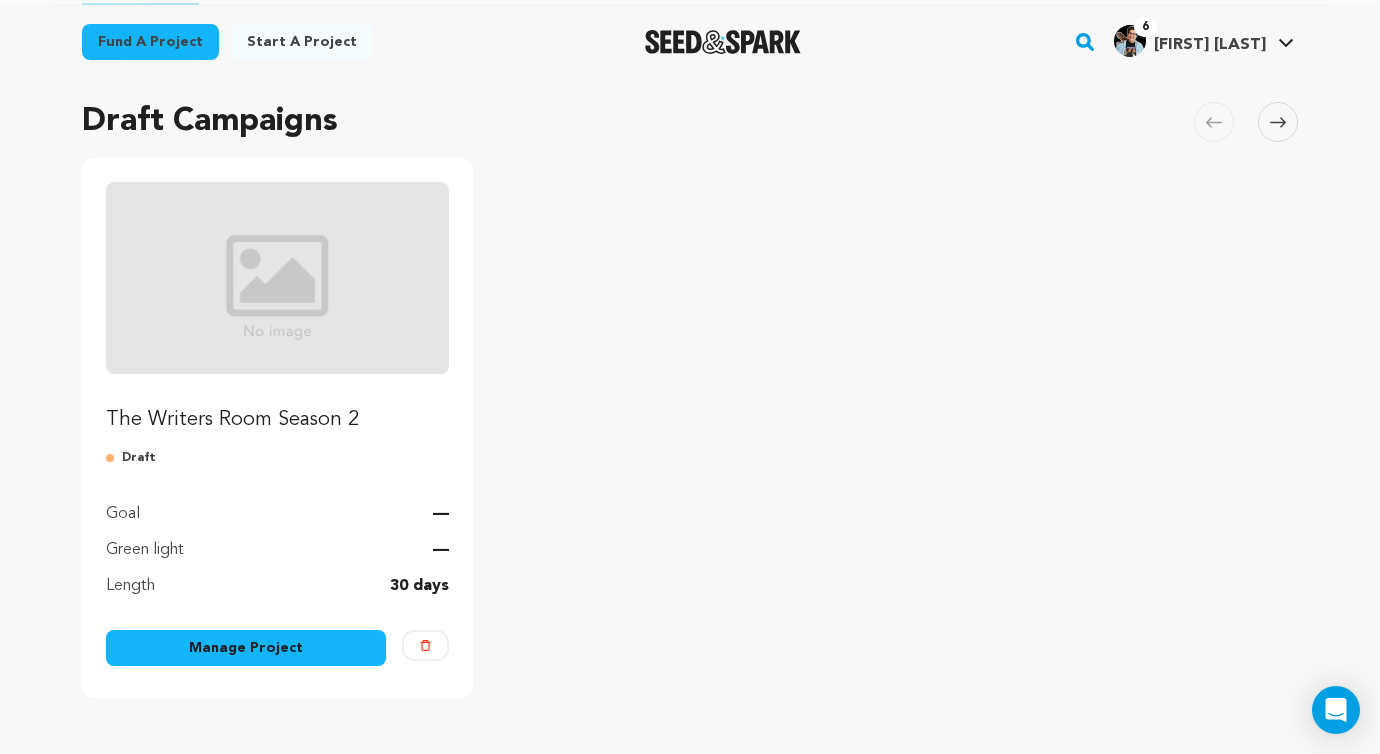 click on "Manage Project" at bounding box center (246, 648) 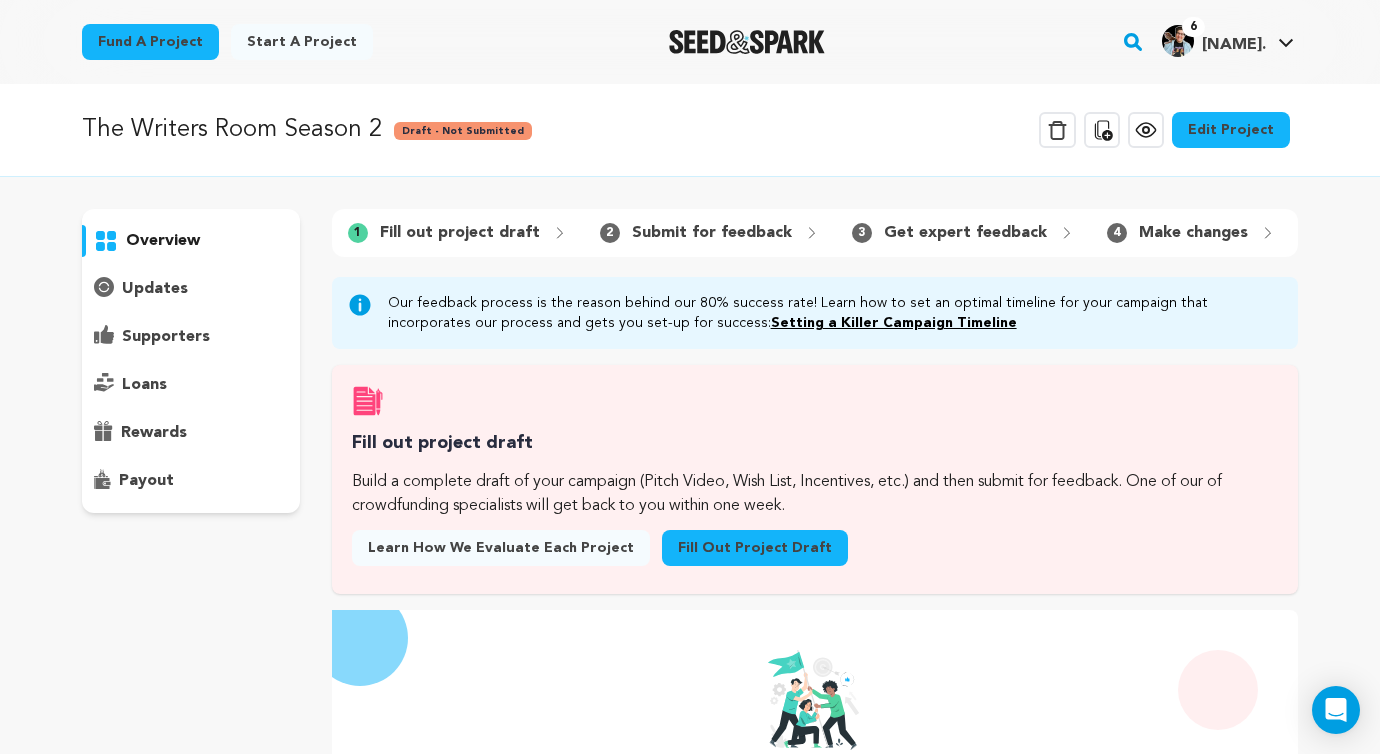 scroll, scrollTop: 0, scrollLeft: 0, axis: both 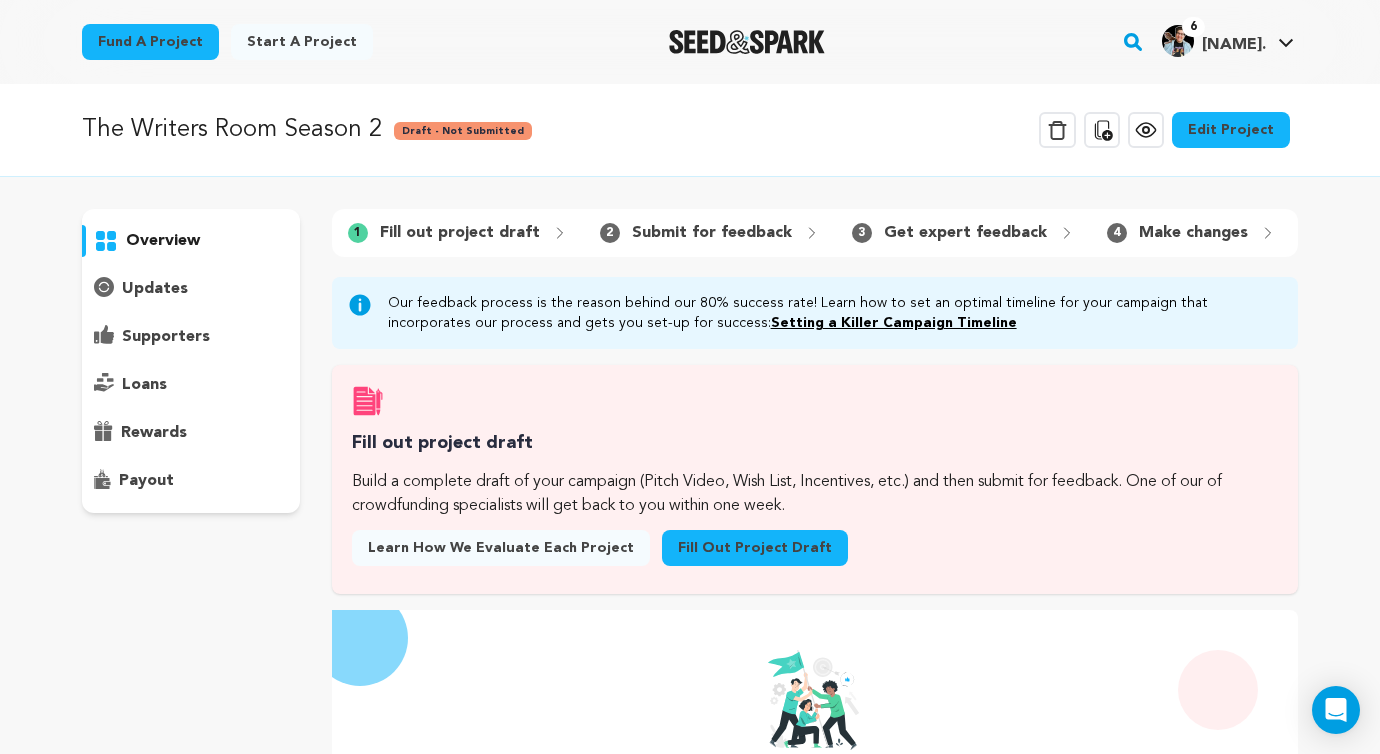 click on "1
Fill out project draft" at bounding box center (458, 233) 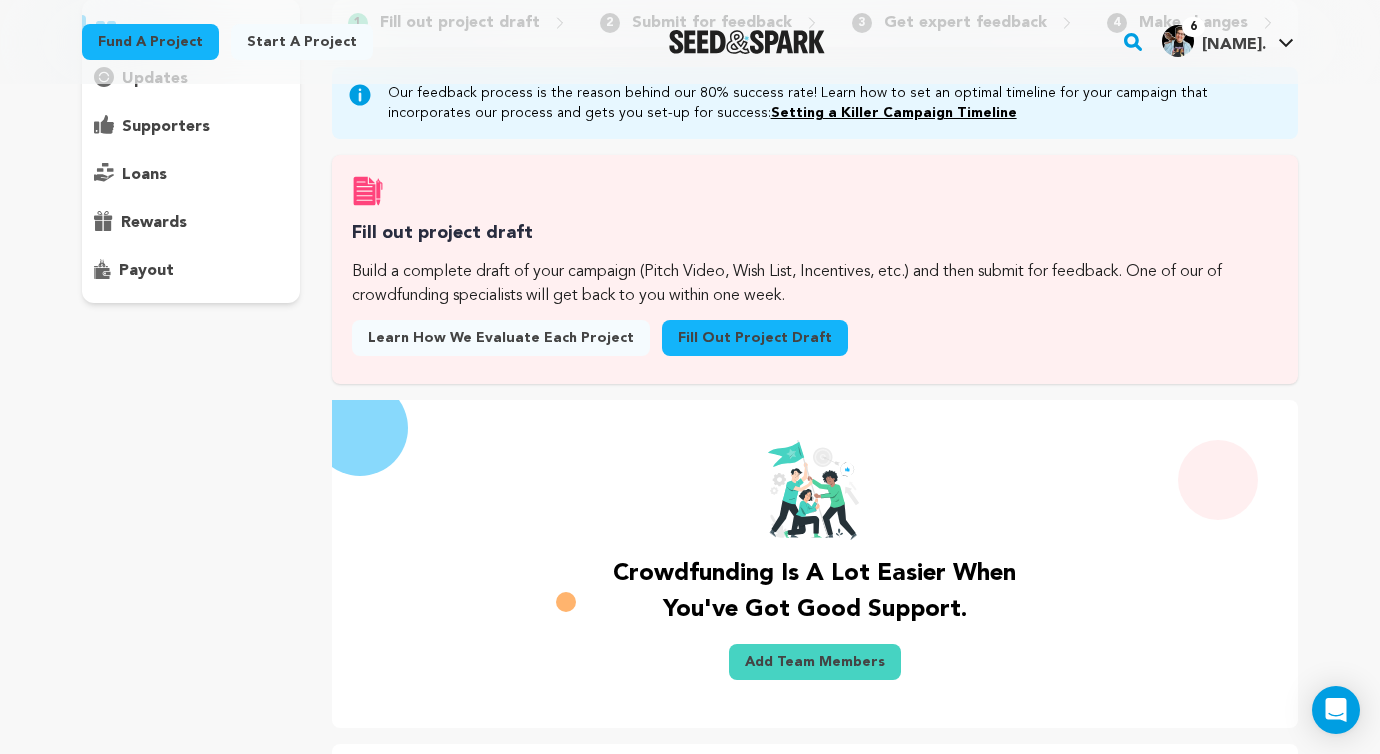 scroll, scrollTop: 212, scrollLeft: 0, axis: vertical 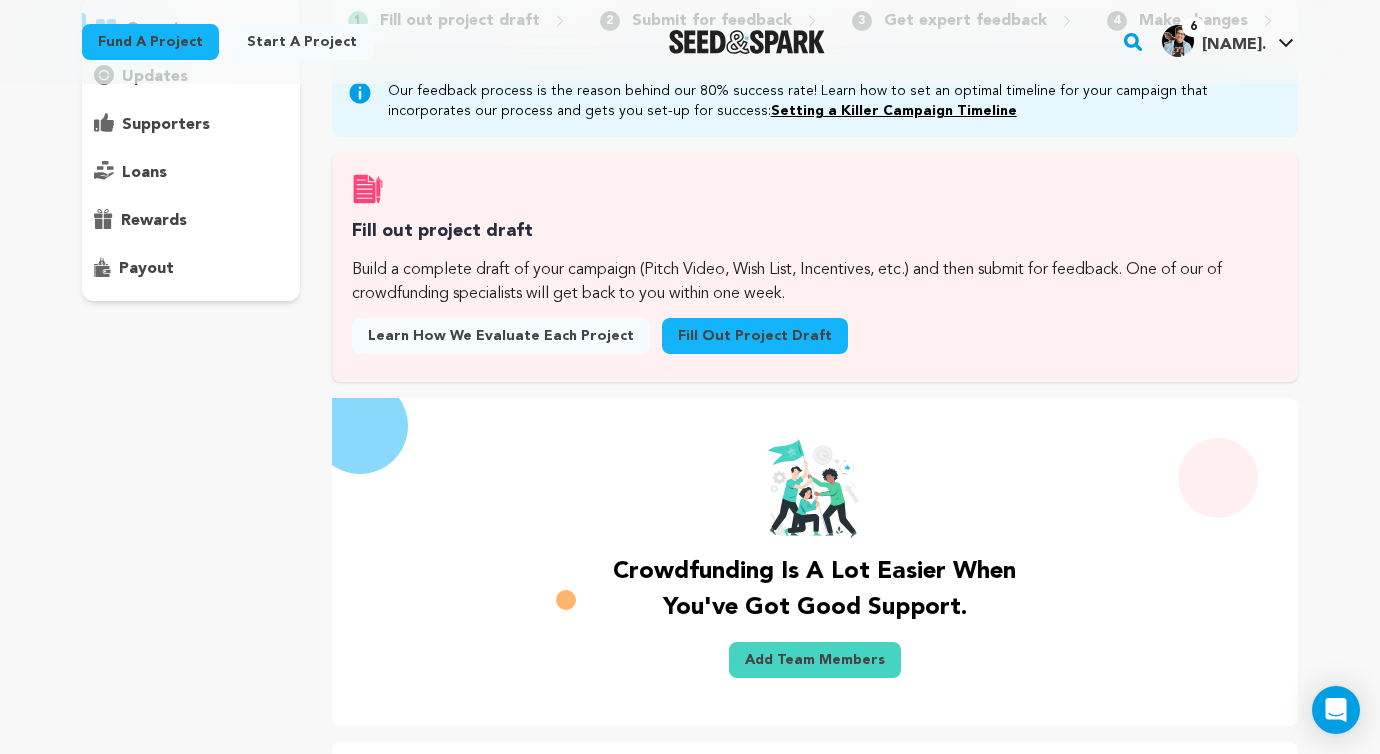 click on "Fill out project draft" at bounding box center [755, 336] 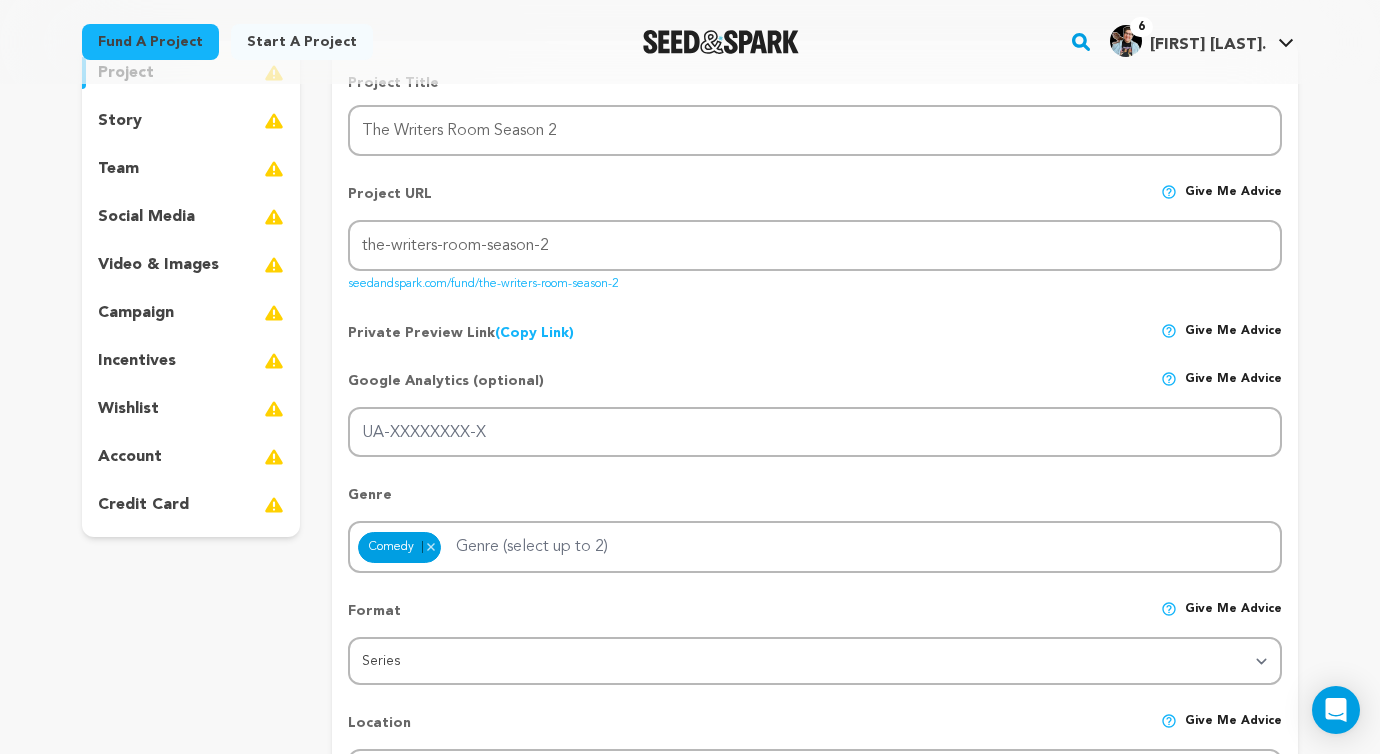 scroll, scrollTop: 200, scrollLeft: 0, axis: vertical 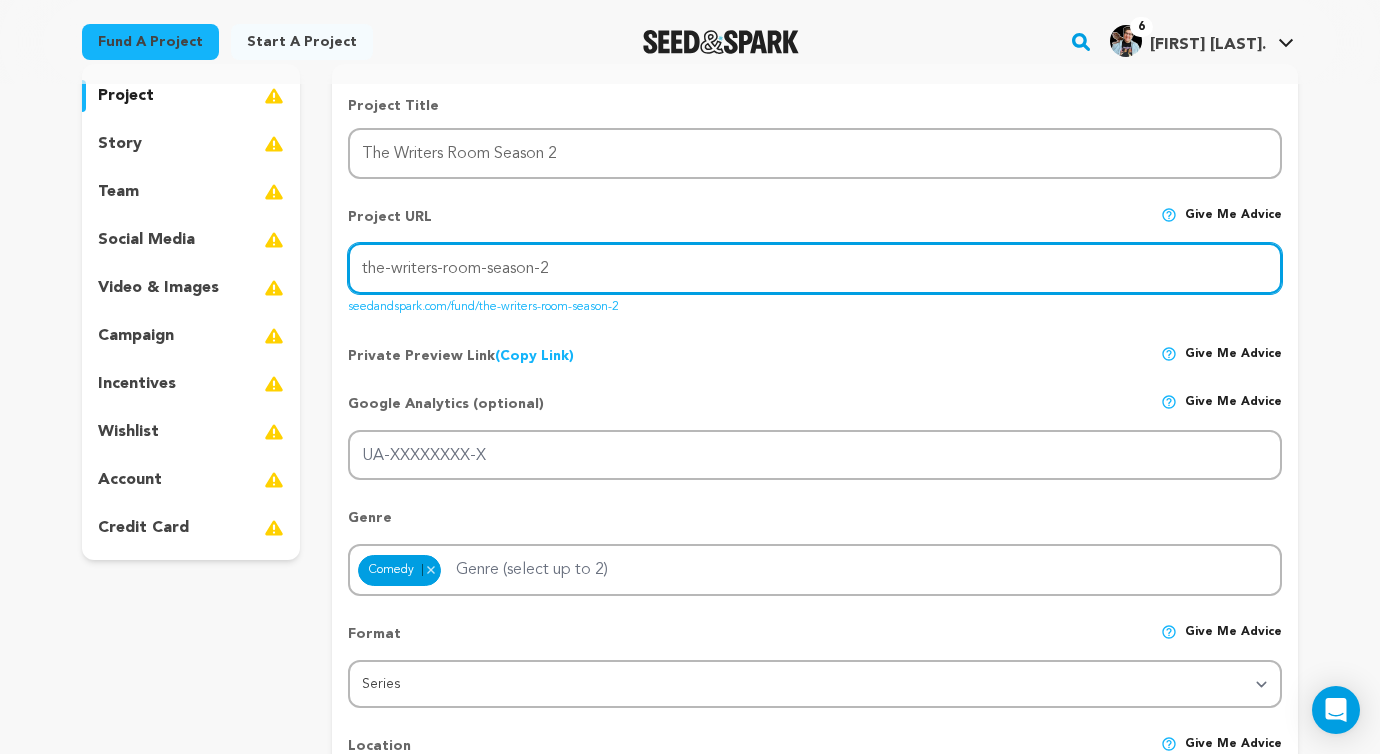 drag, startPoint x: 582, startPoint y: 275, endPoint x: 333, endPoint y: 263, distance: 249.28899 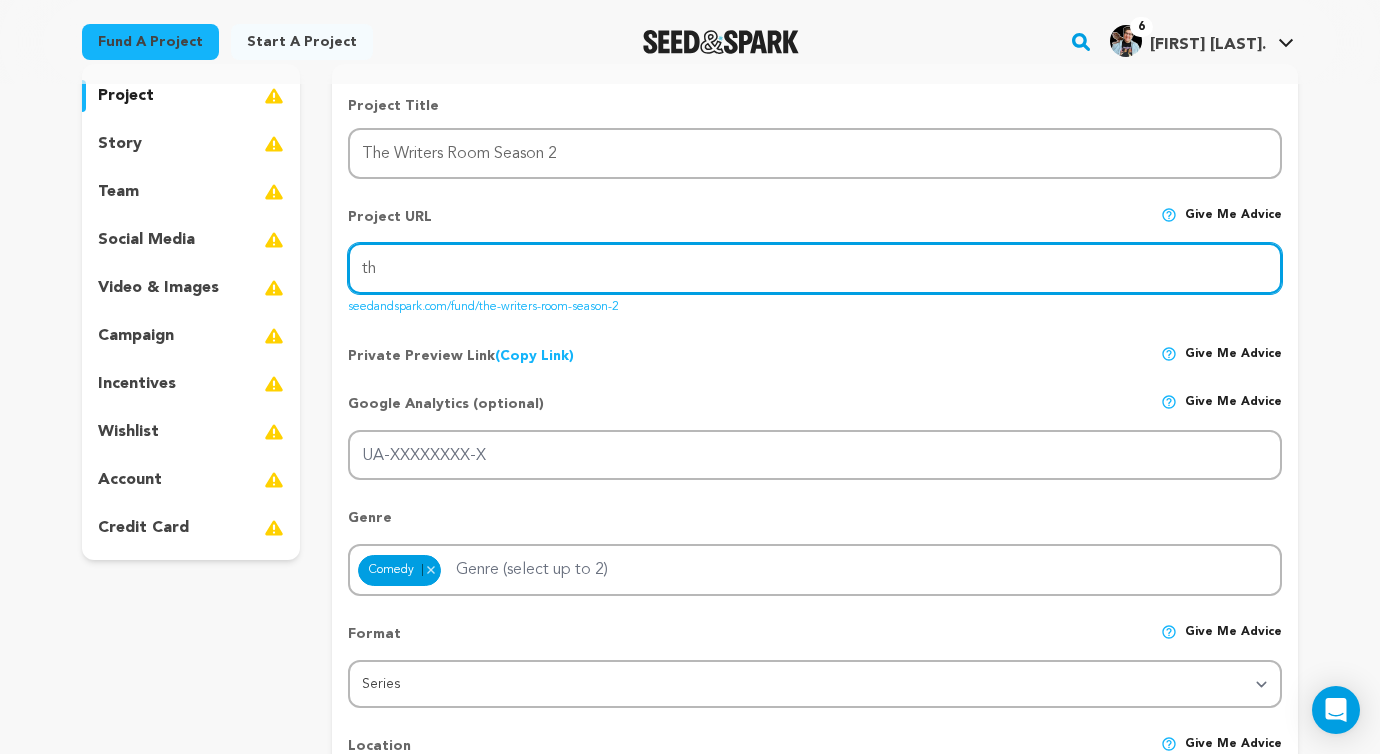 type on "t" 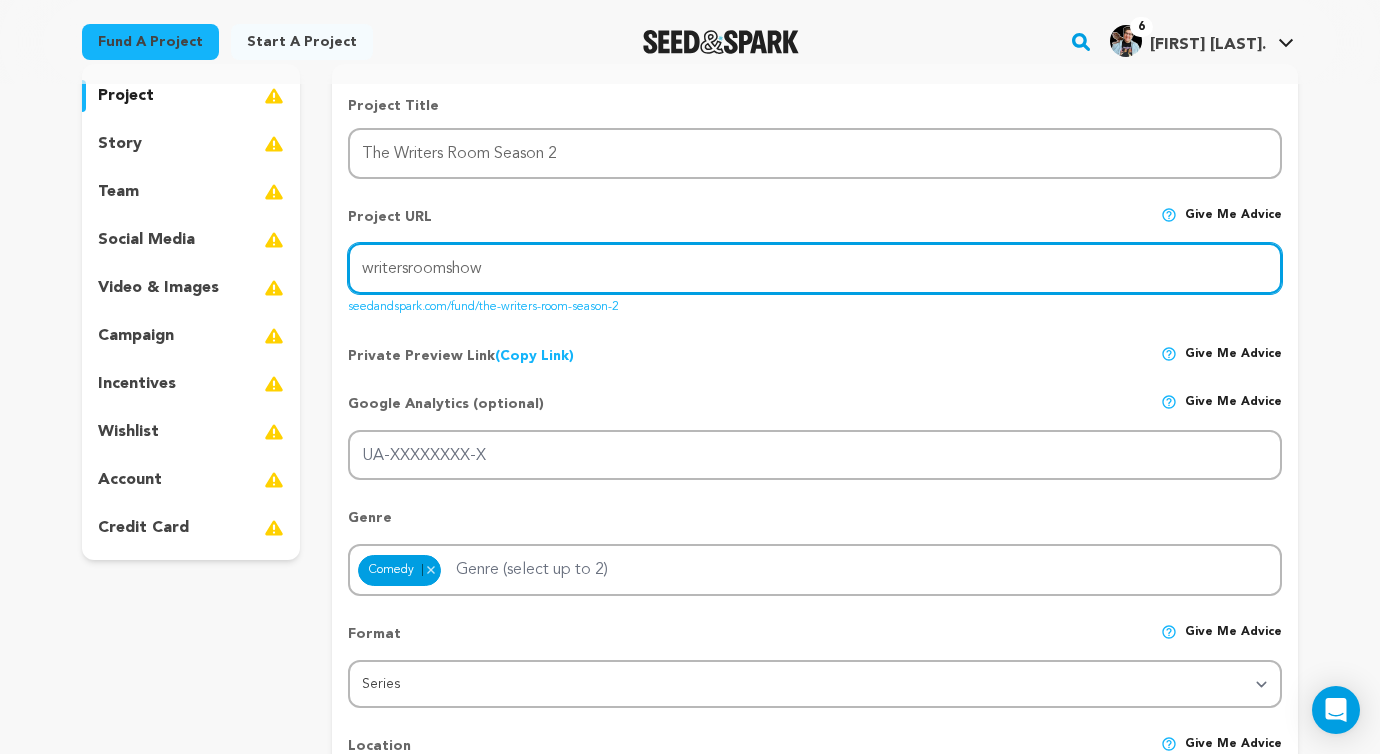 type on "writersroomshow" 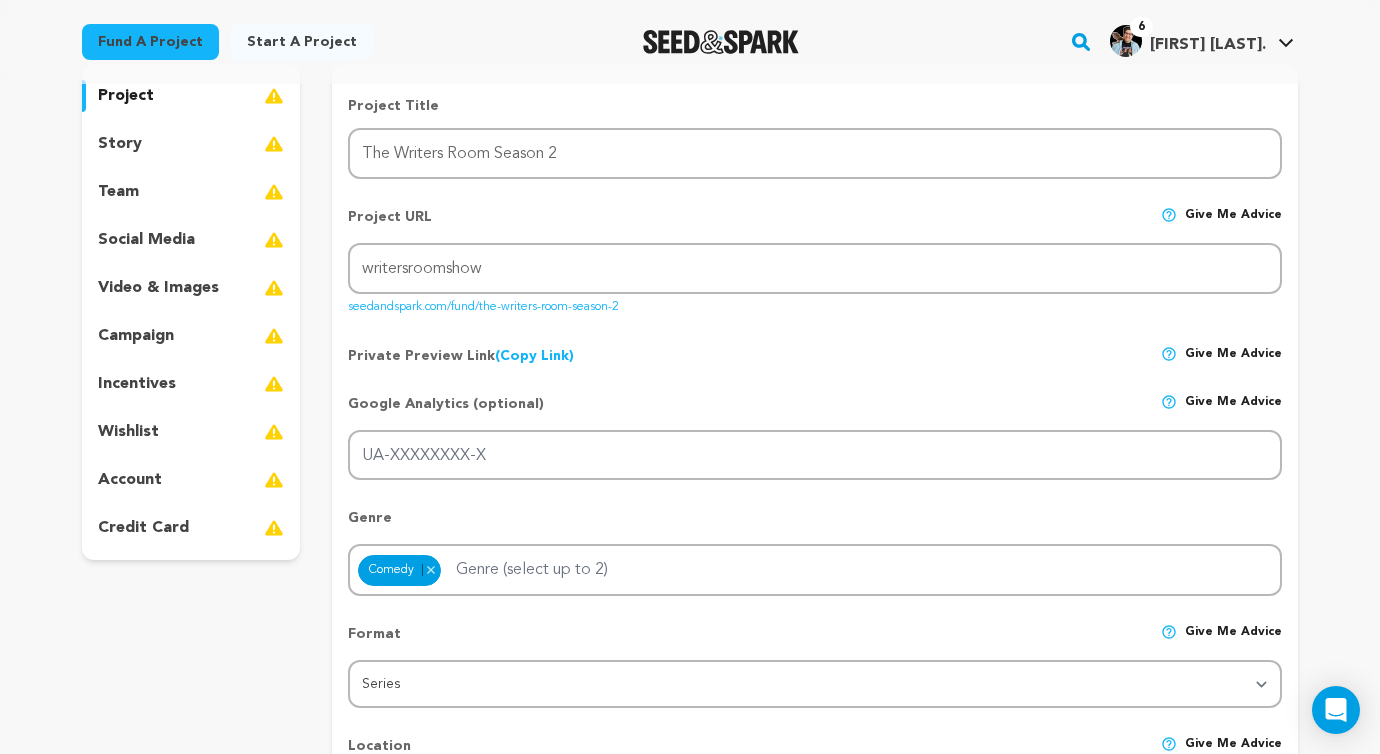 click on "Private Preview Link
(Copy Link)
Copy private preview link
Give me advice" at bounding box center [815, 348] 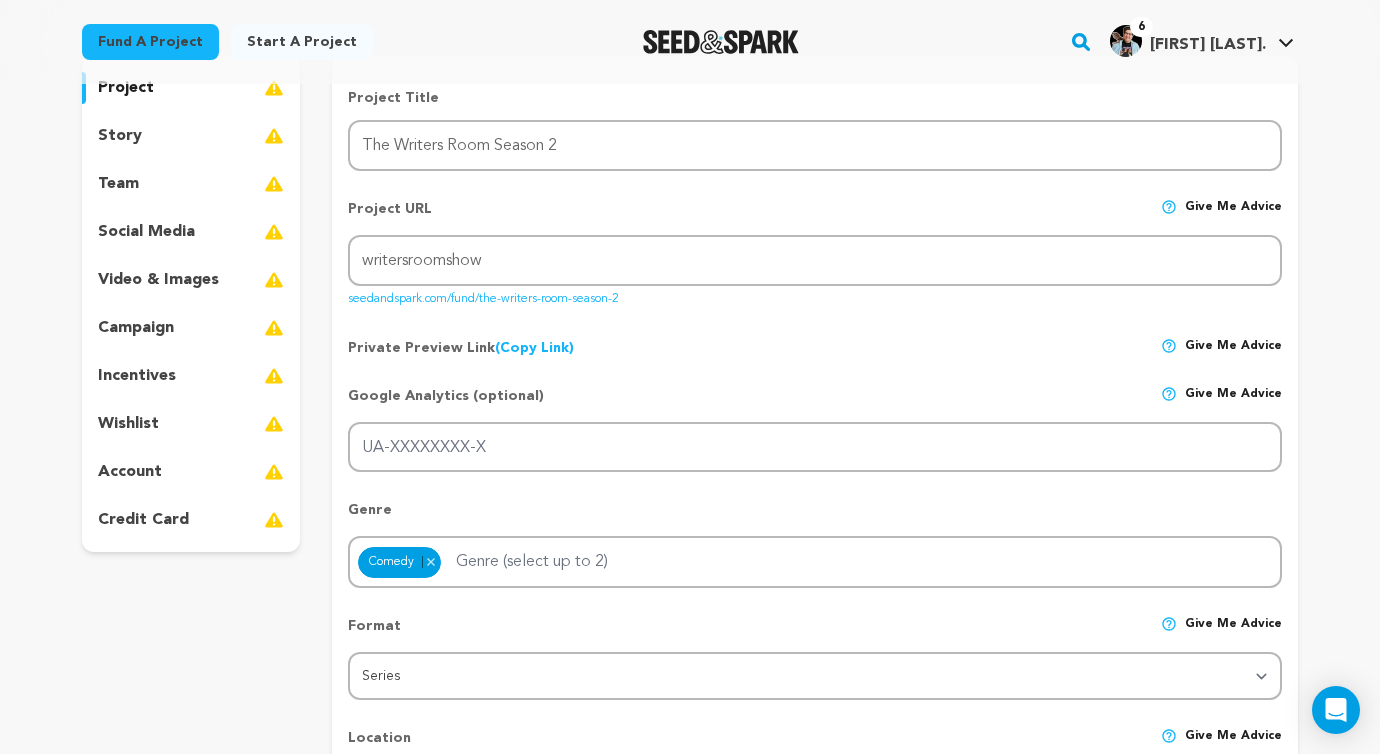 scroll, scrollTop: 210, scrollLeft: 0, axis: vertical 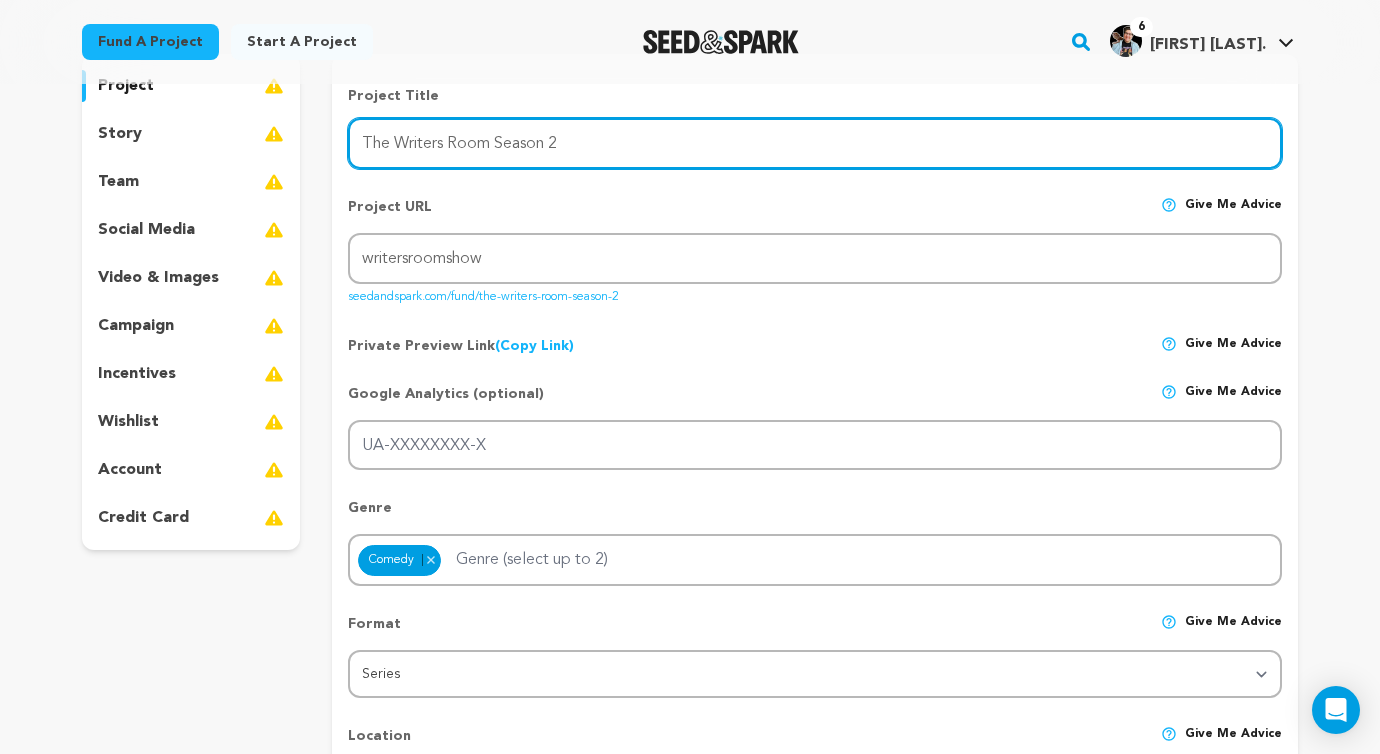 click on "The Writers Room Season 2" at bounding box center (815, 143) 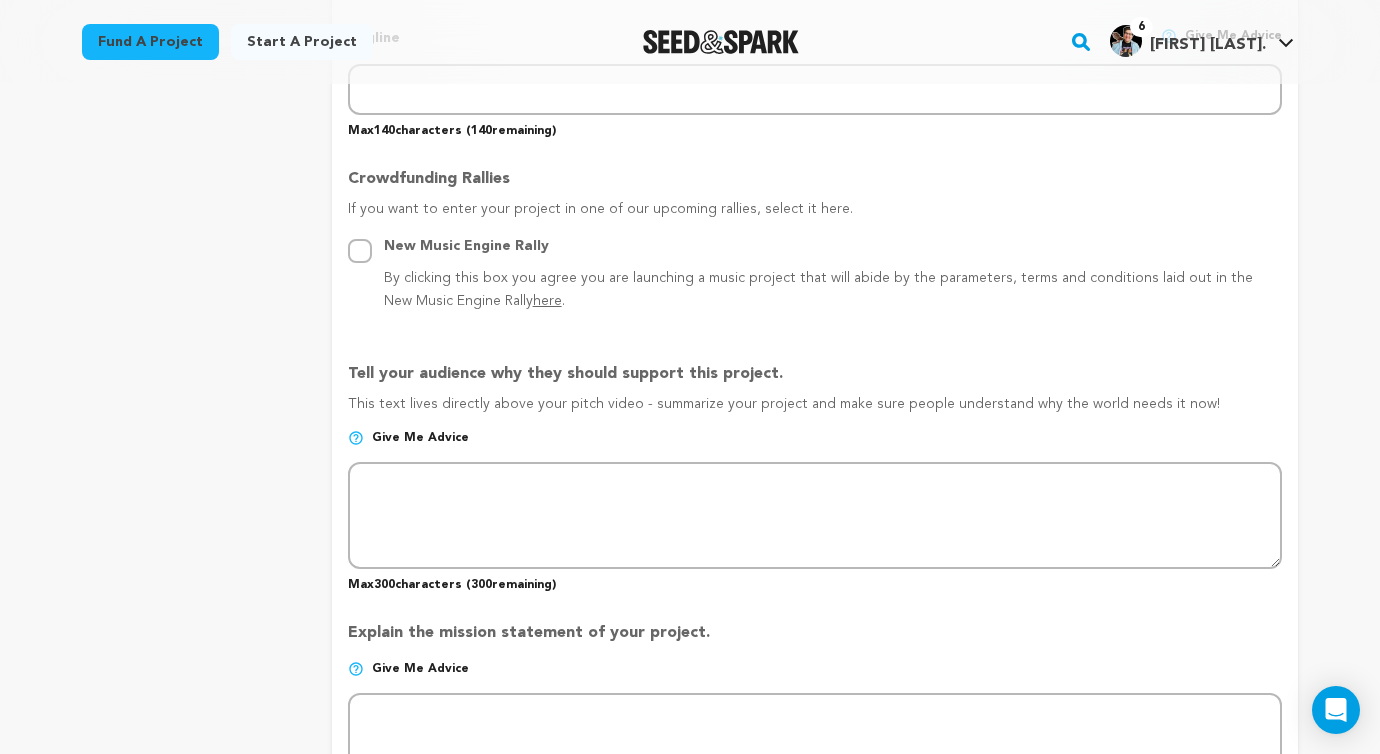 scroll, scrollTop: 1120, scrollLeft: 0, axis: vertical 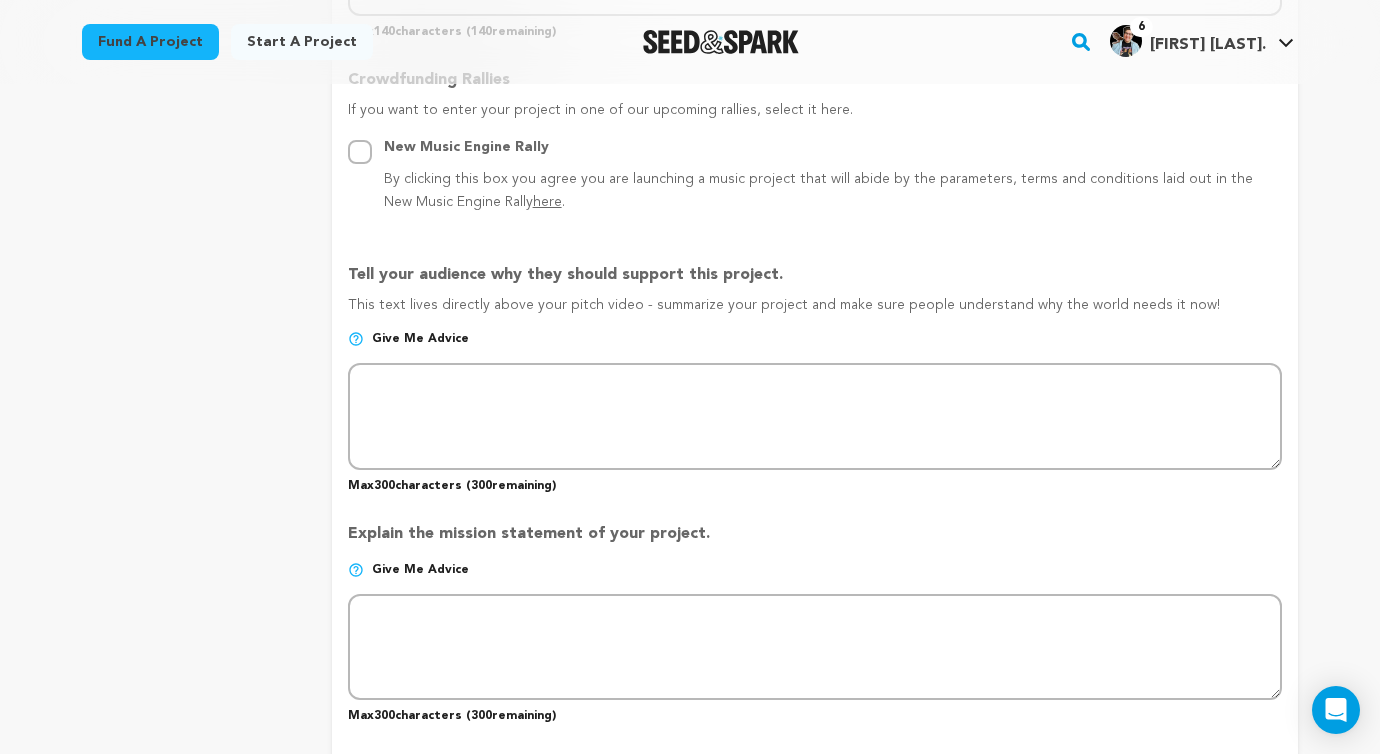 type on "The Writers Room - Season 2" 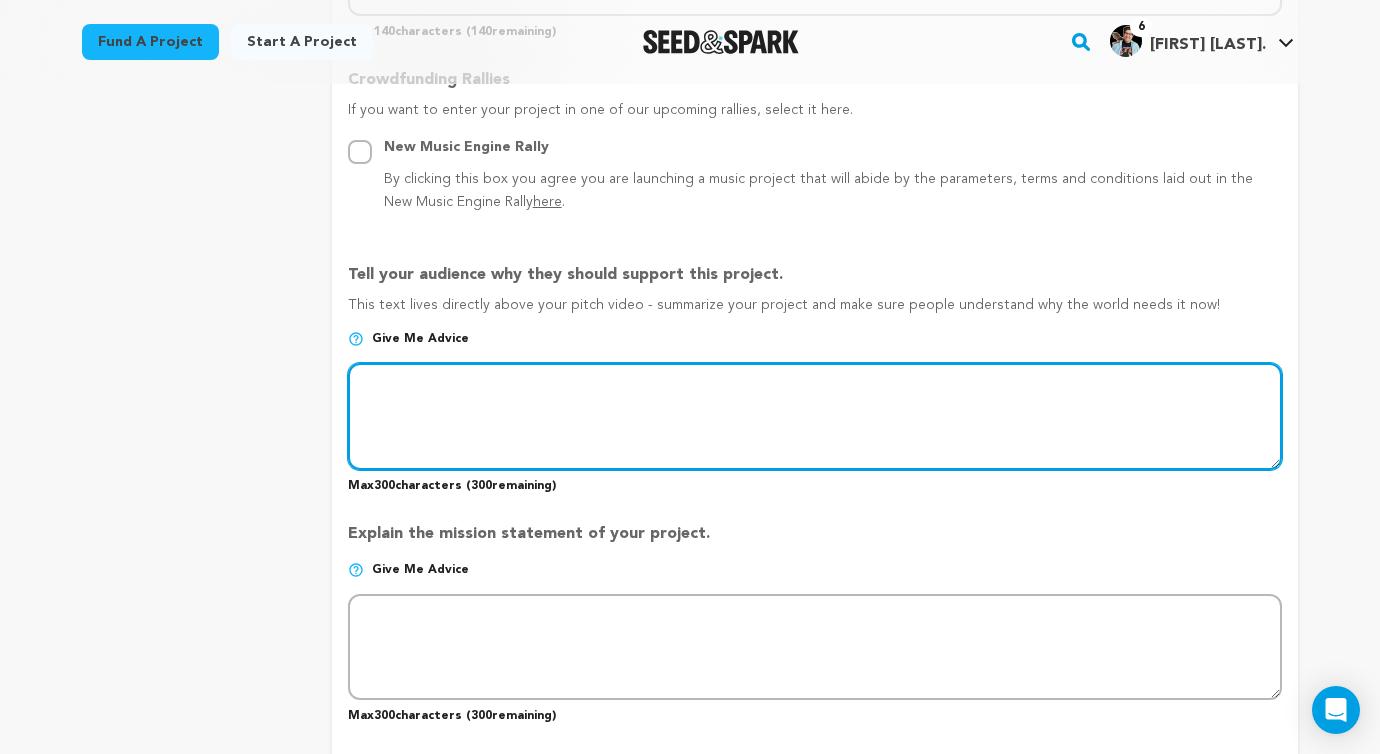 click at bounding box center (815, 416) 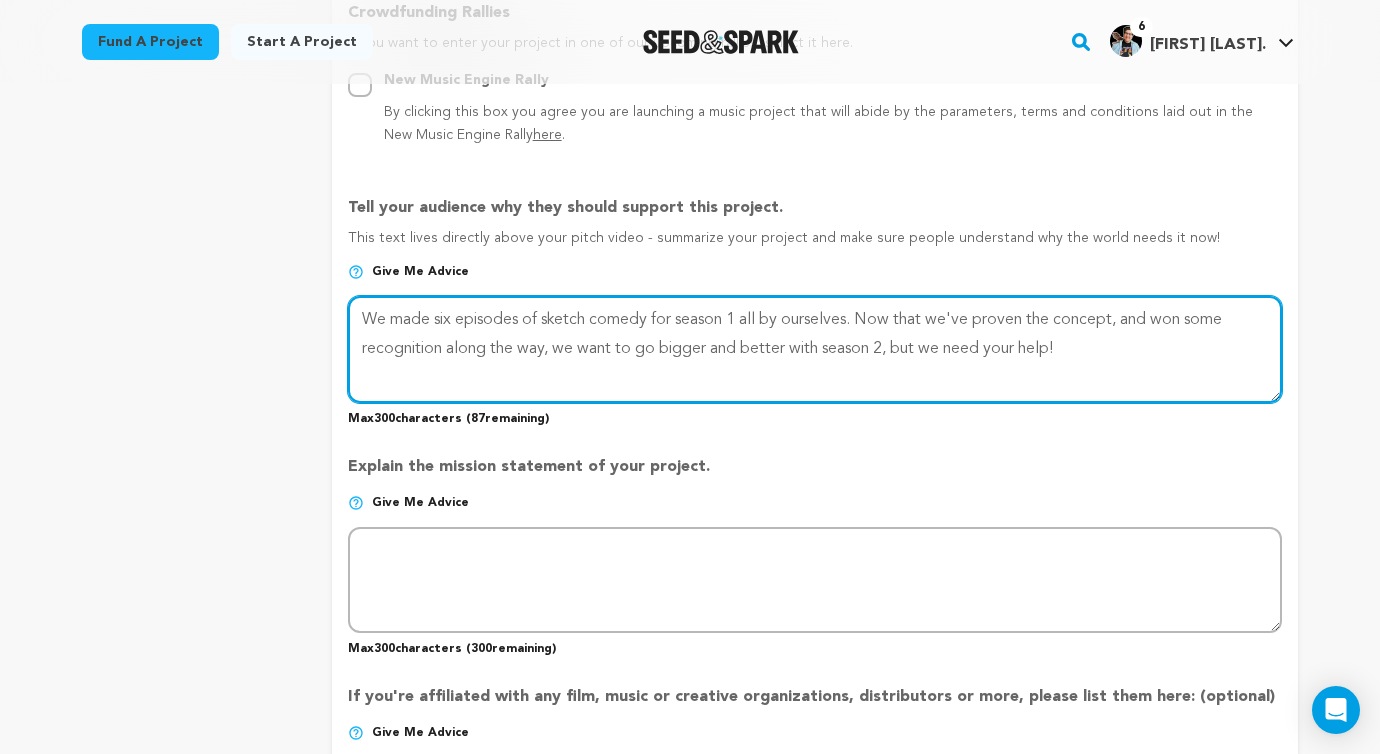 scroll, scrollTop: 1195, scrollLeft: 0, axis: vertical 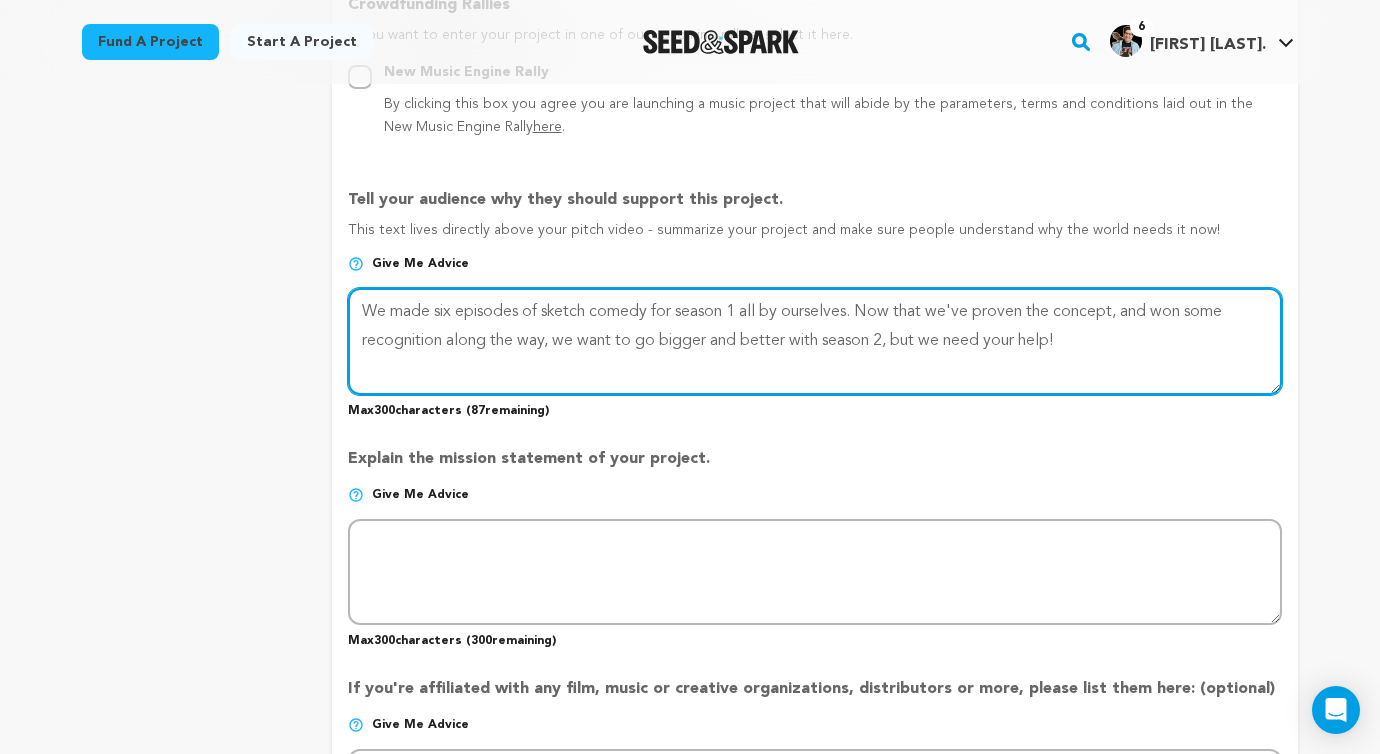 type on "We made six episodes of sketch comedy for season 1 all by ourselves. Now that we've proven the concept, and won some recognition along the way, we want to go bigger and better with season 2, but we need your help!" 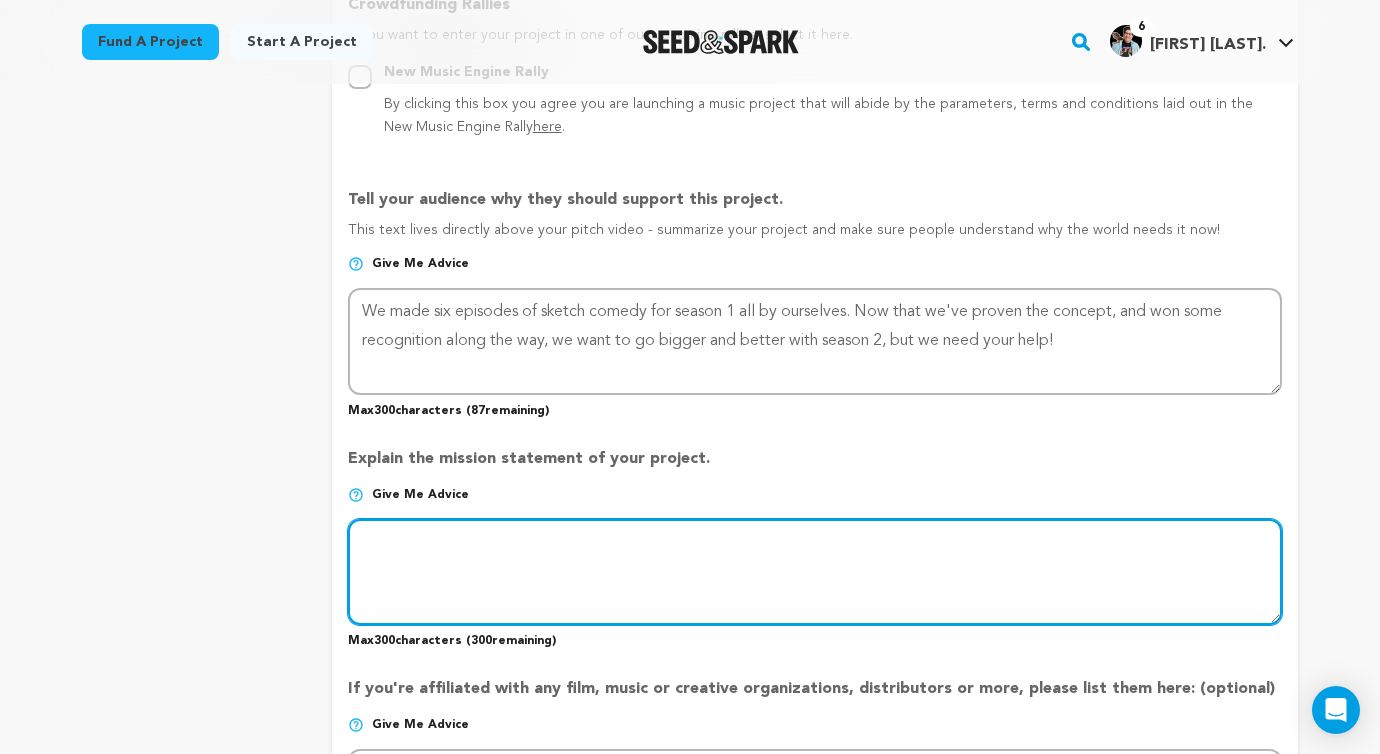 click at bounding box center [815, 572] 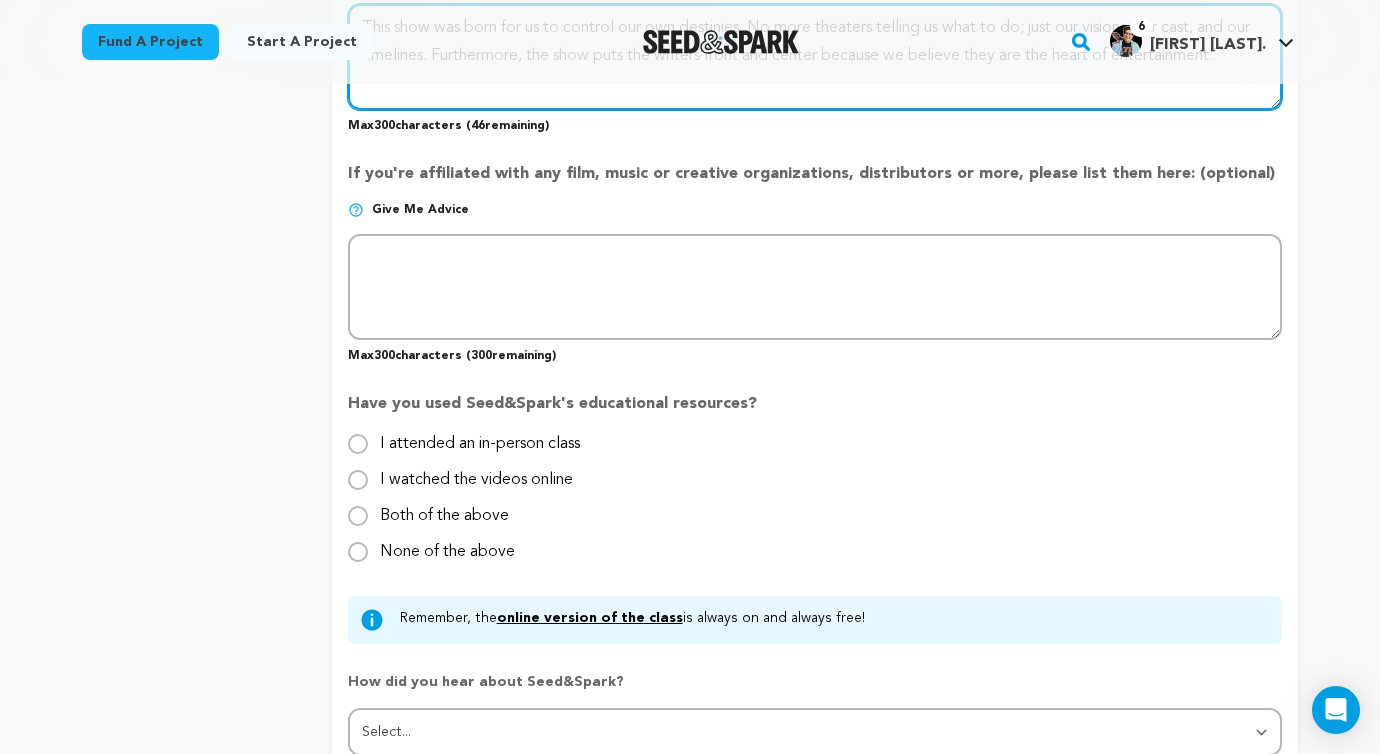 scroll, scrollTop: 1720, scrollLeft: 0, axis: vertical 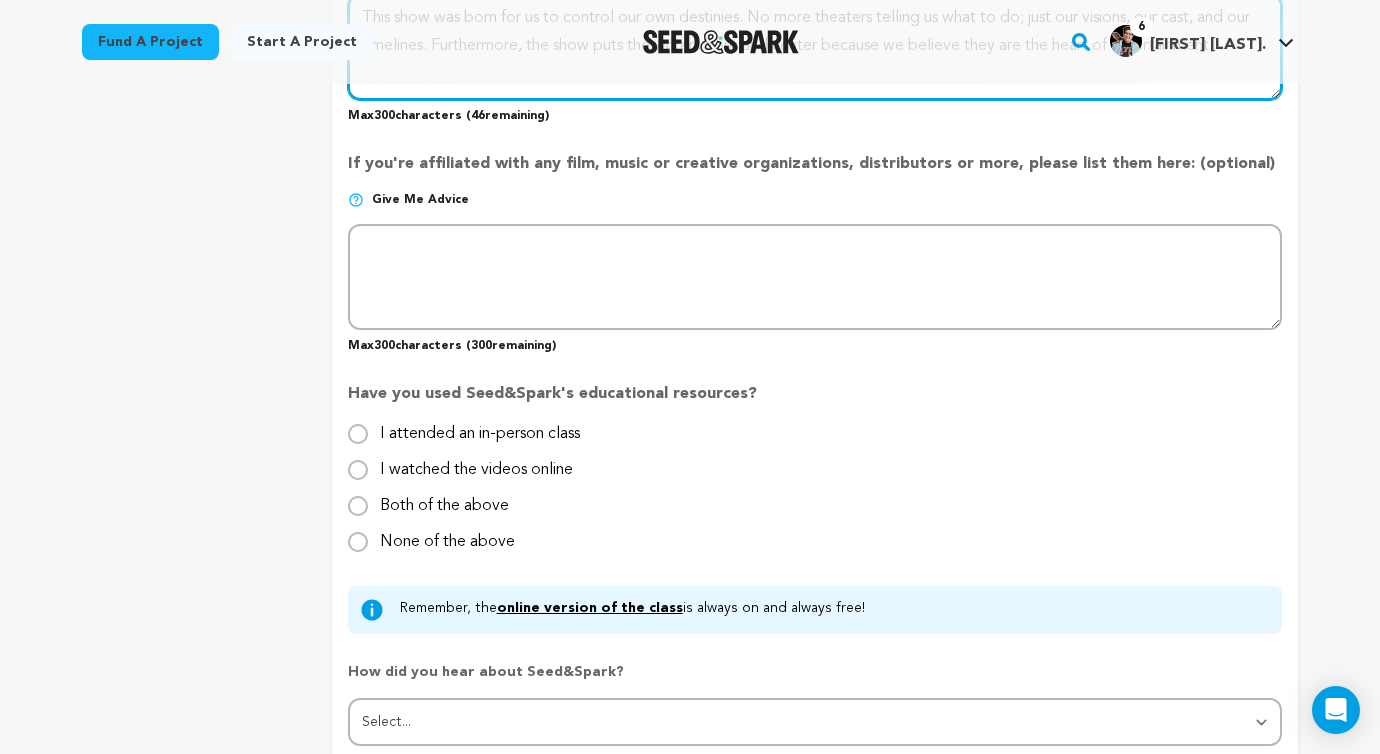 type on "This show was born for us to control our own destinies. No more theaters telling us what to do; just our visions, our cast, and our timelines. Furthermore, the show puts the writers front and center because we believe they are the heart of entertainment." 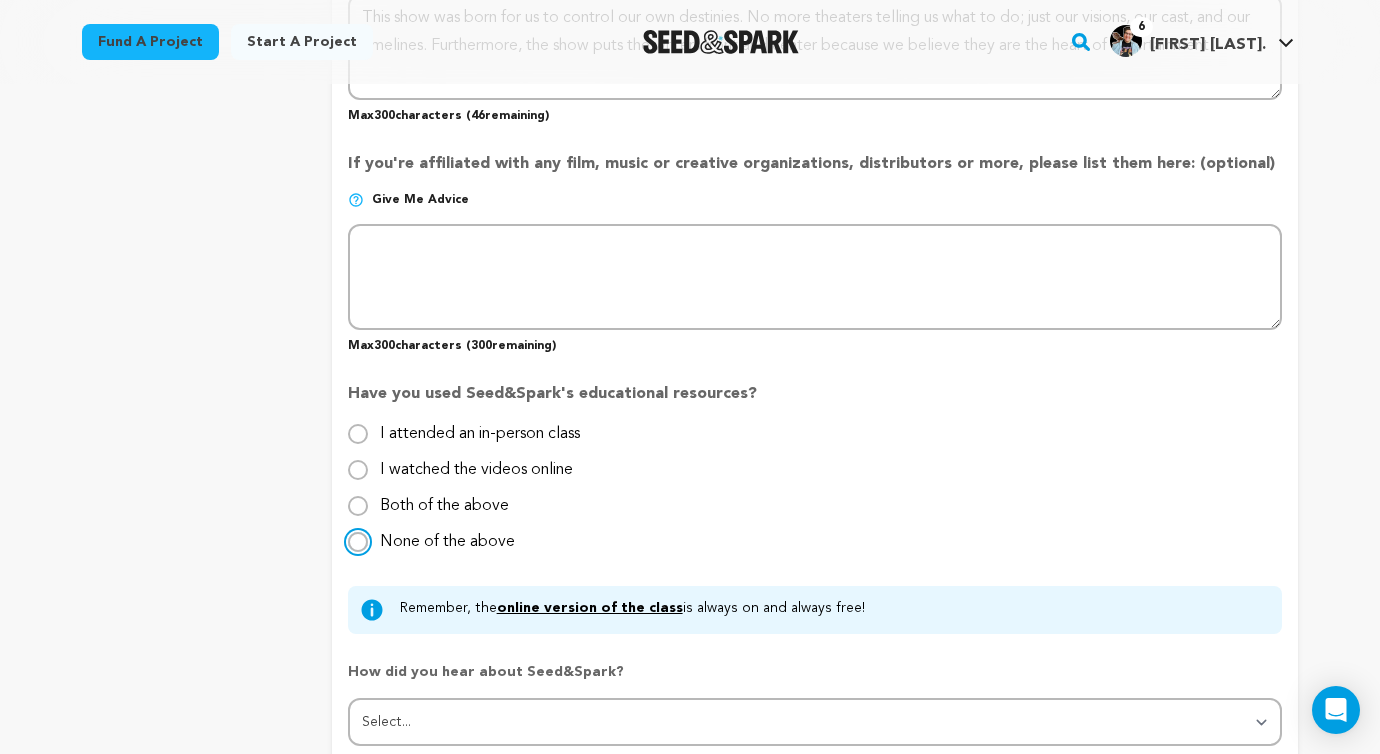 click on "None of the above" at bounding box center [358, 542] 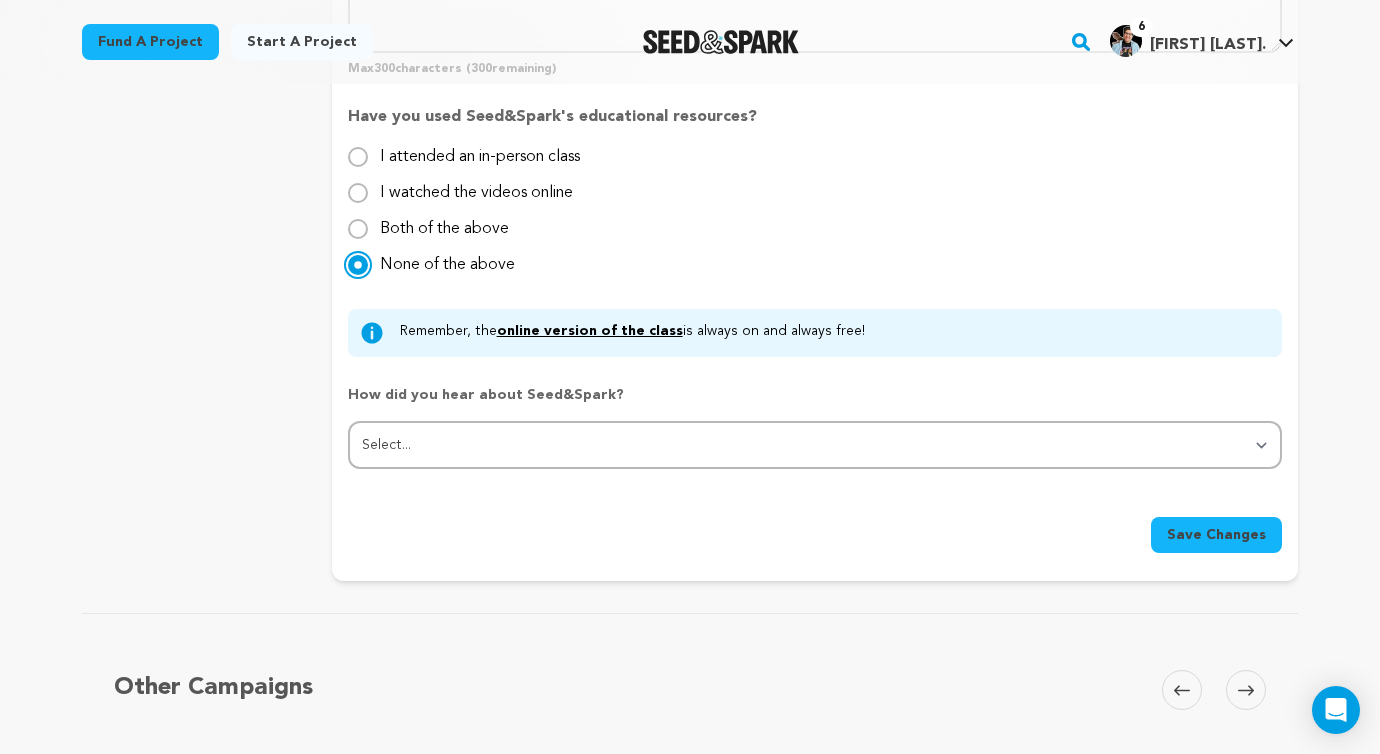 scroll, scrollTop: 2002, scrollLeft: 0, axis: vertical 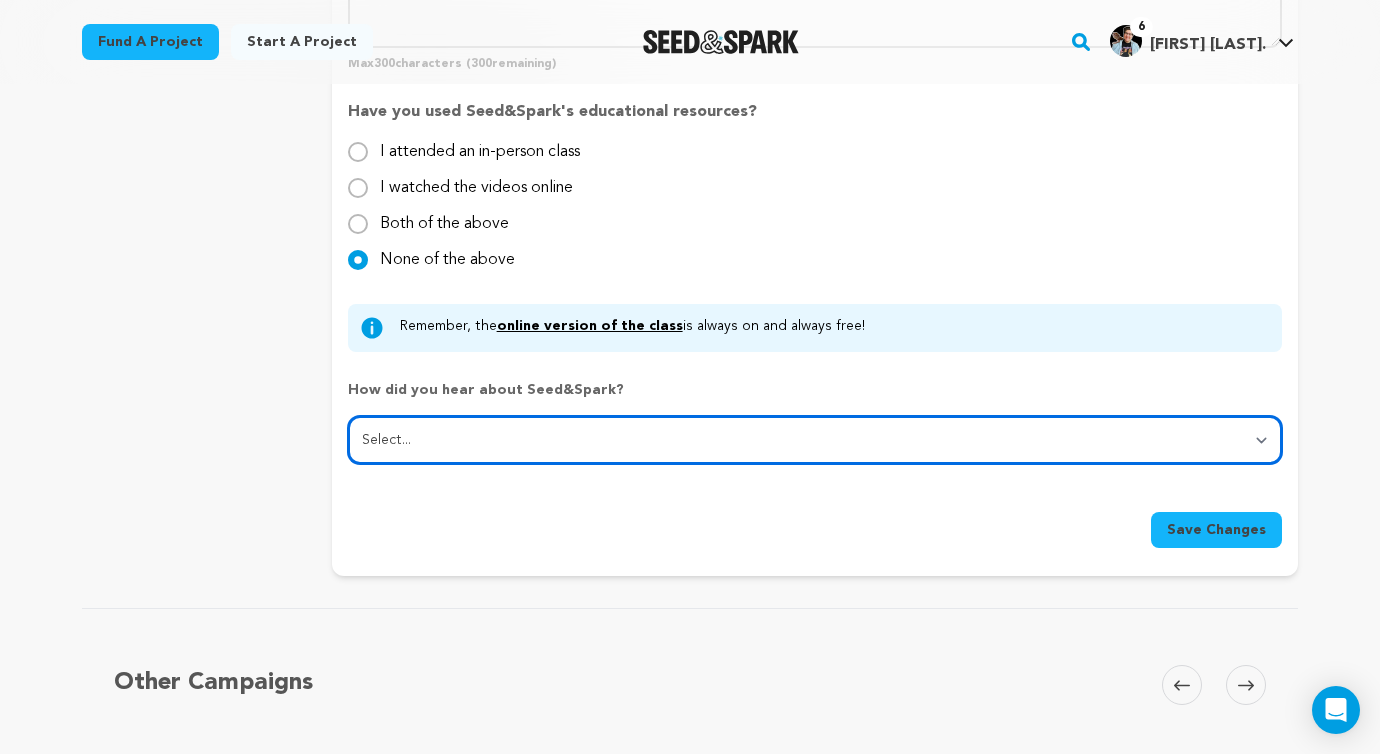 click on "Select...
From a friend Social media Film festival or film organization Took an in-person class Online search Article or podcast Email Other" at bounding box center [815, 440] 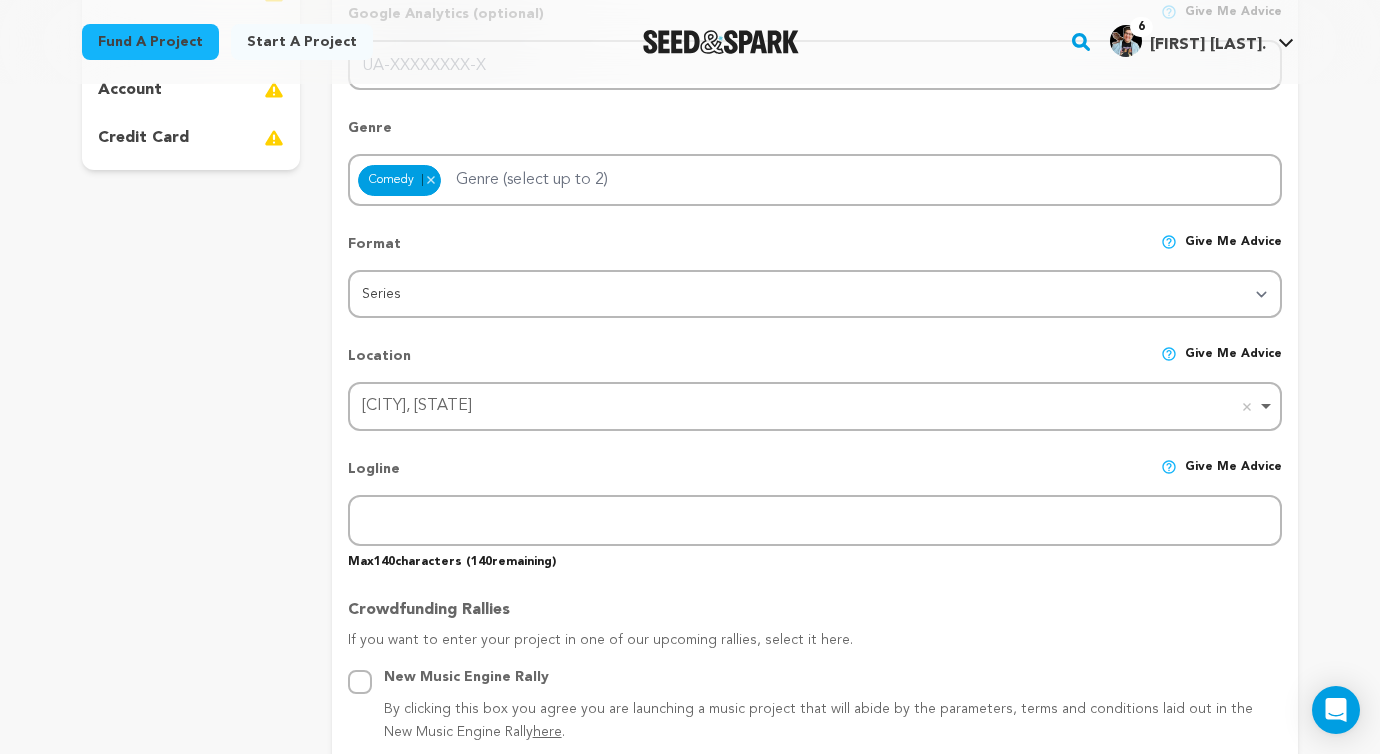 scroll, scrollTop: 591, scrollLeft: 0, axis: vertical 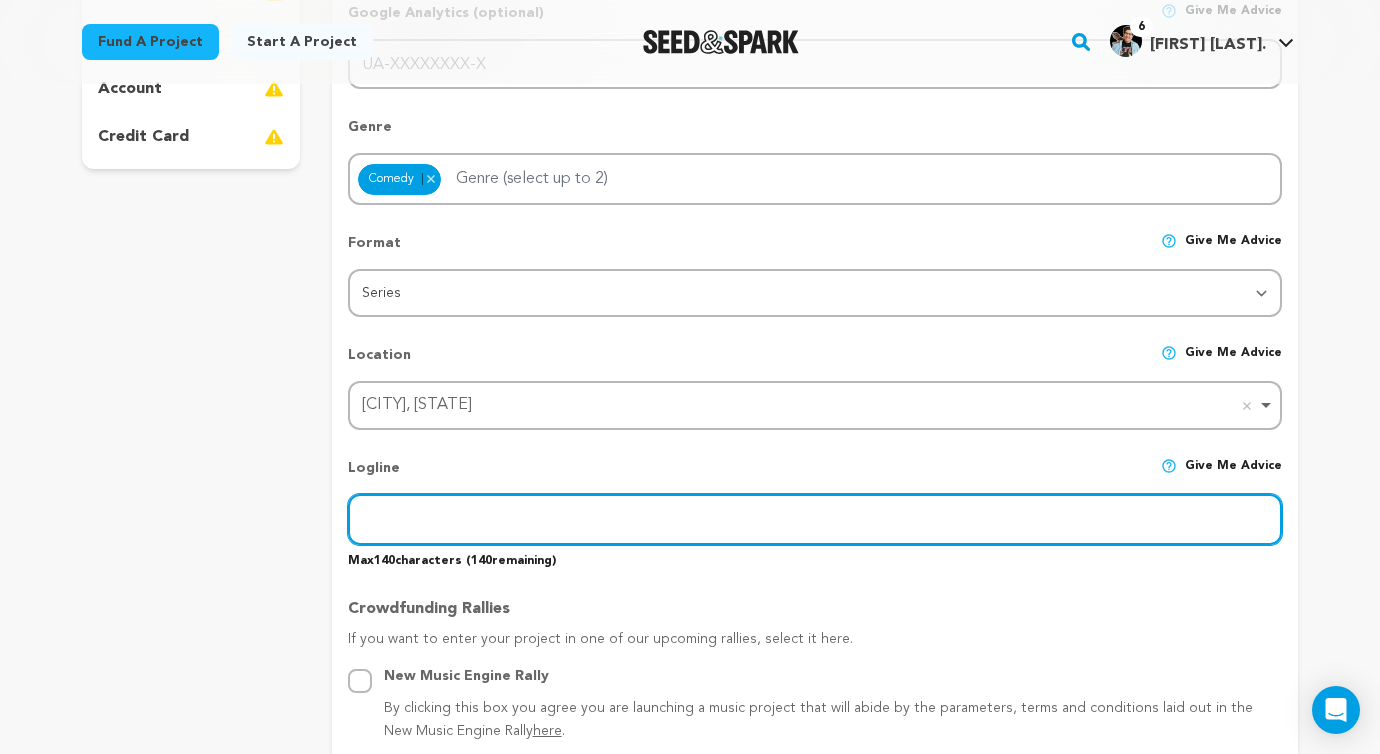 click at bounding box center (815, 519) 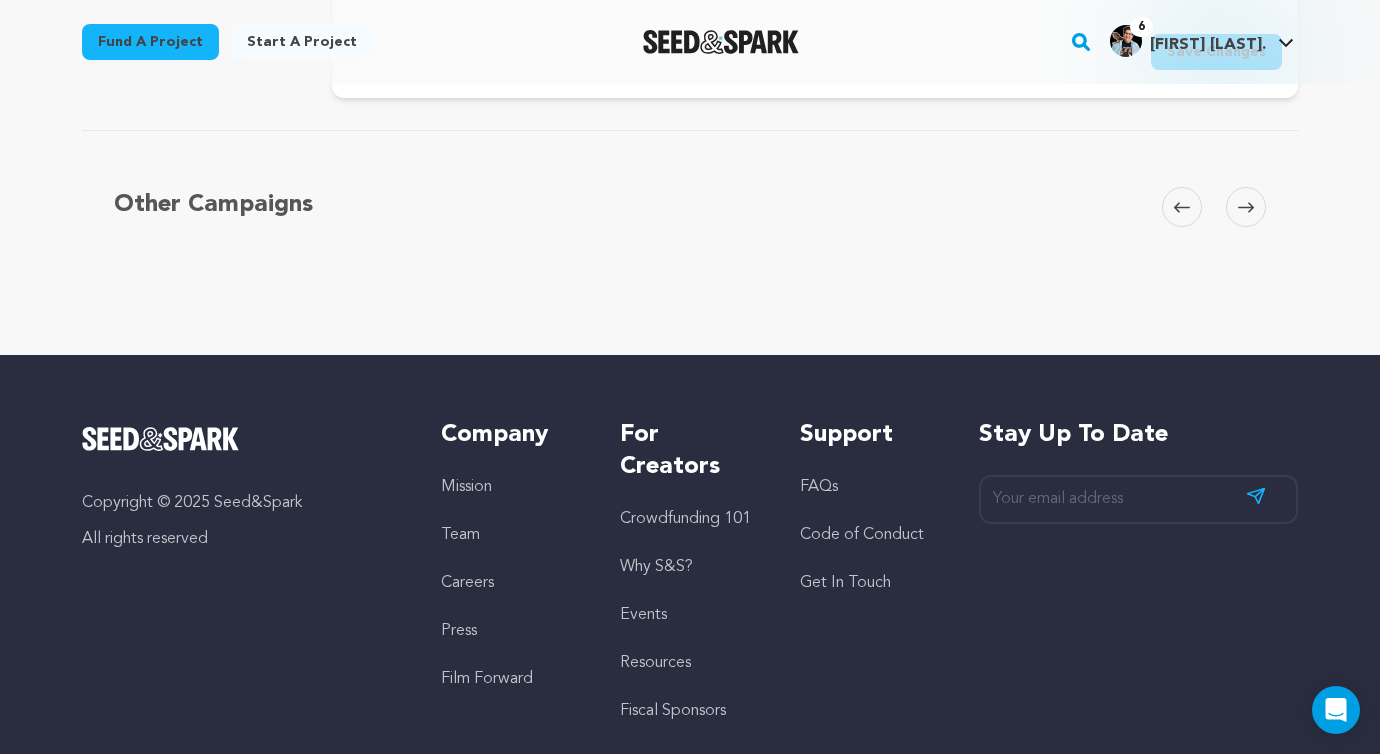 scroll, scrollTop: 2203, scrollLeft: 0, axis: vertical 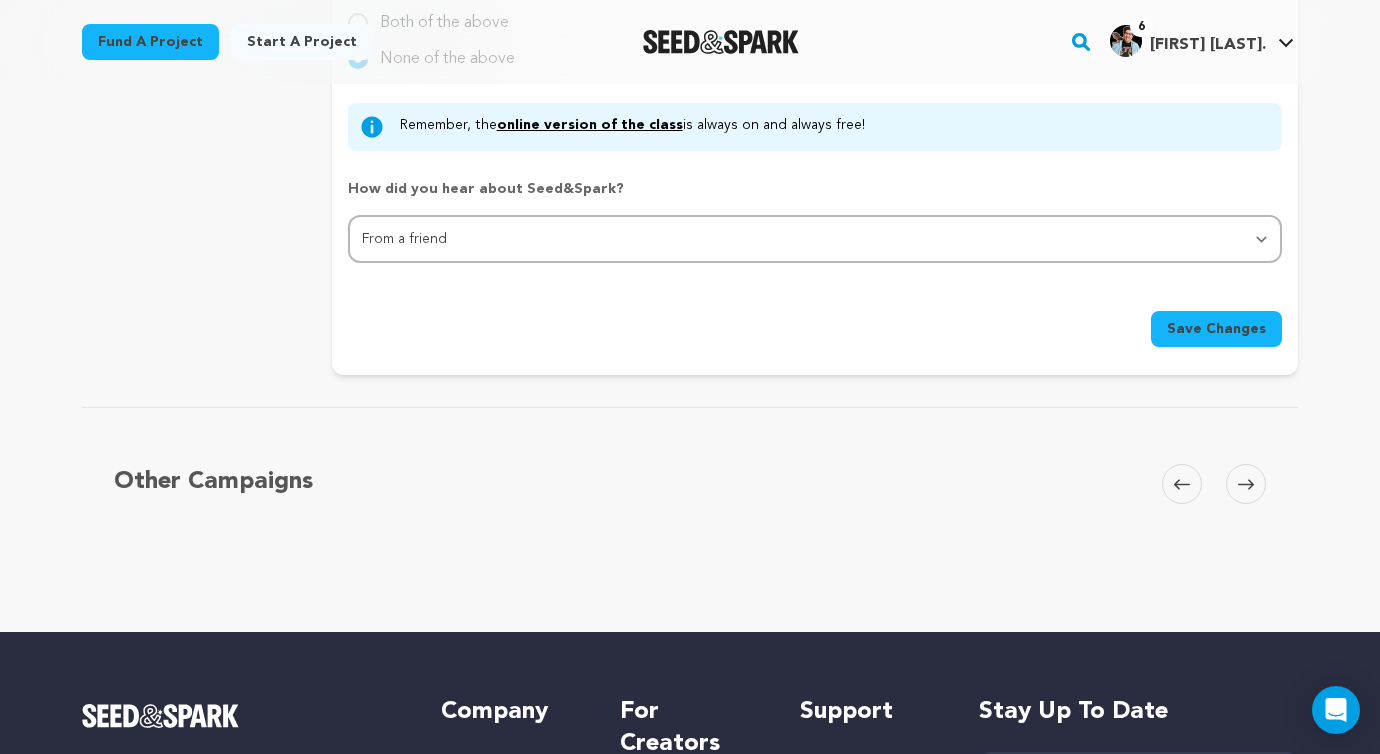 type on "Pull back the curtain and peek inside the minds of comedy writers as they bring their sketches to life." 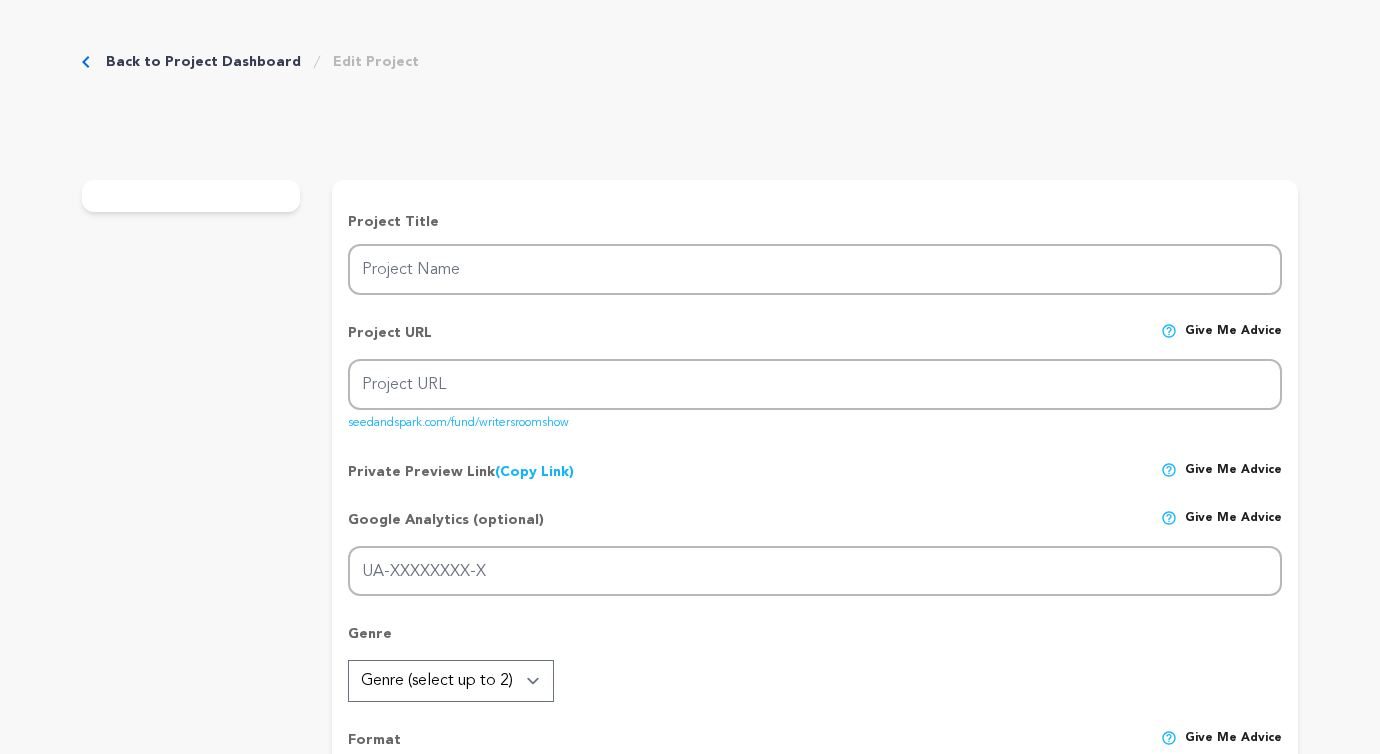 type on "The Writers Room - Season 2" 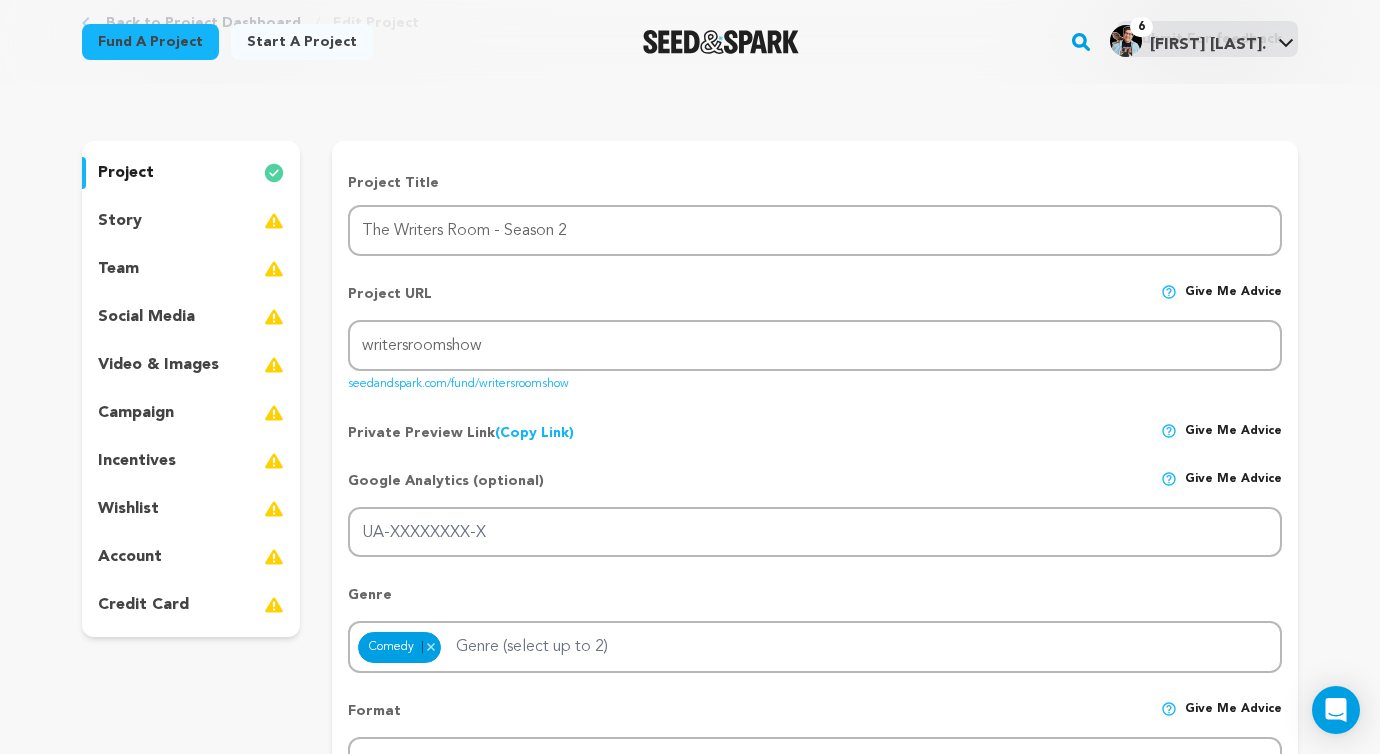 scroll, scrollTop: 0, scrollLeft: 0, axis: both 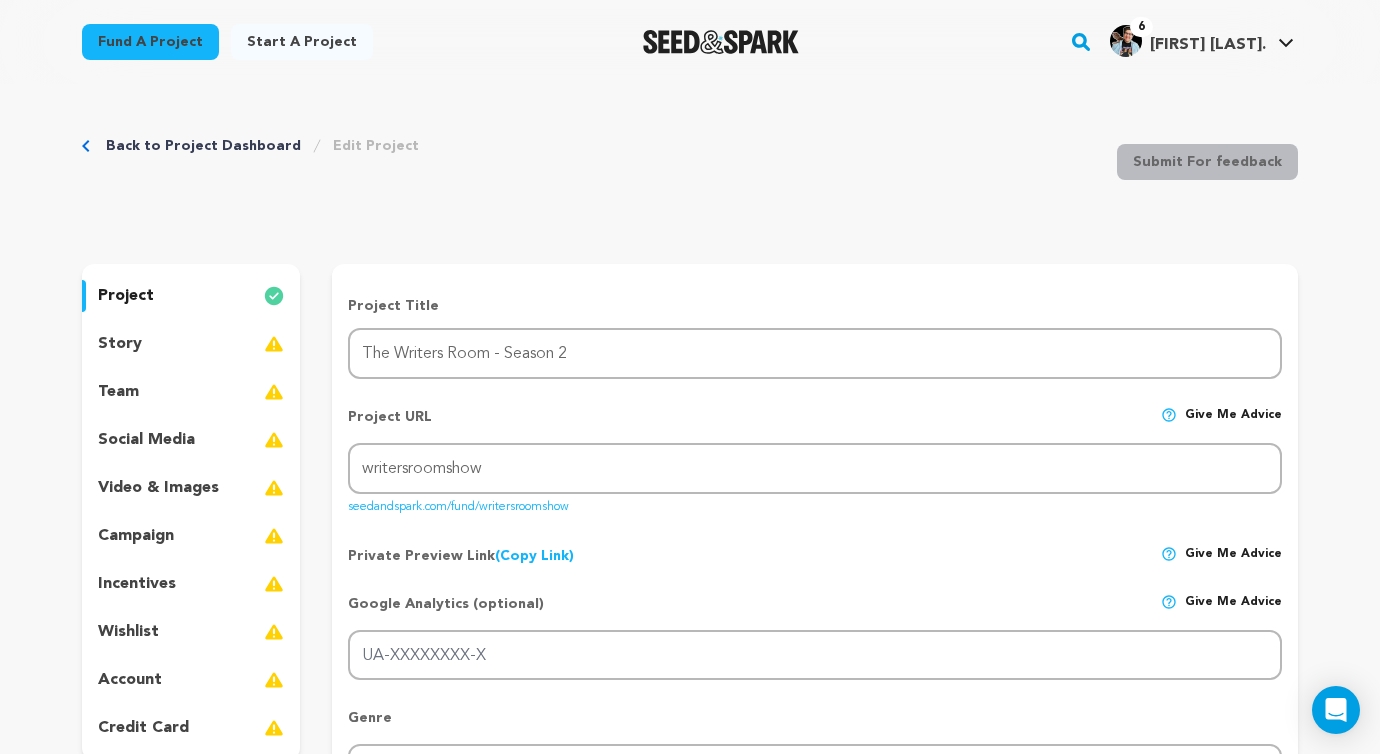 click on "story" at bounding box center (191, 344) 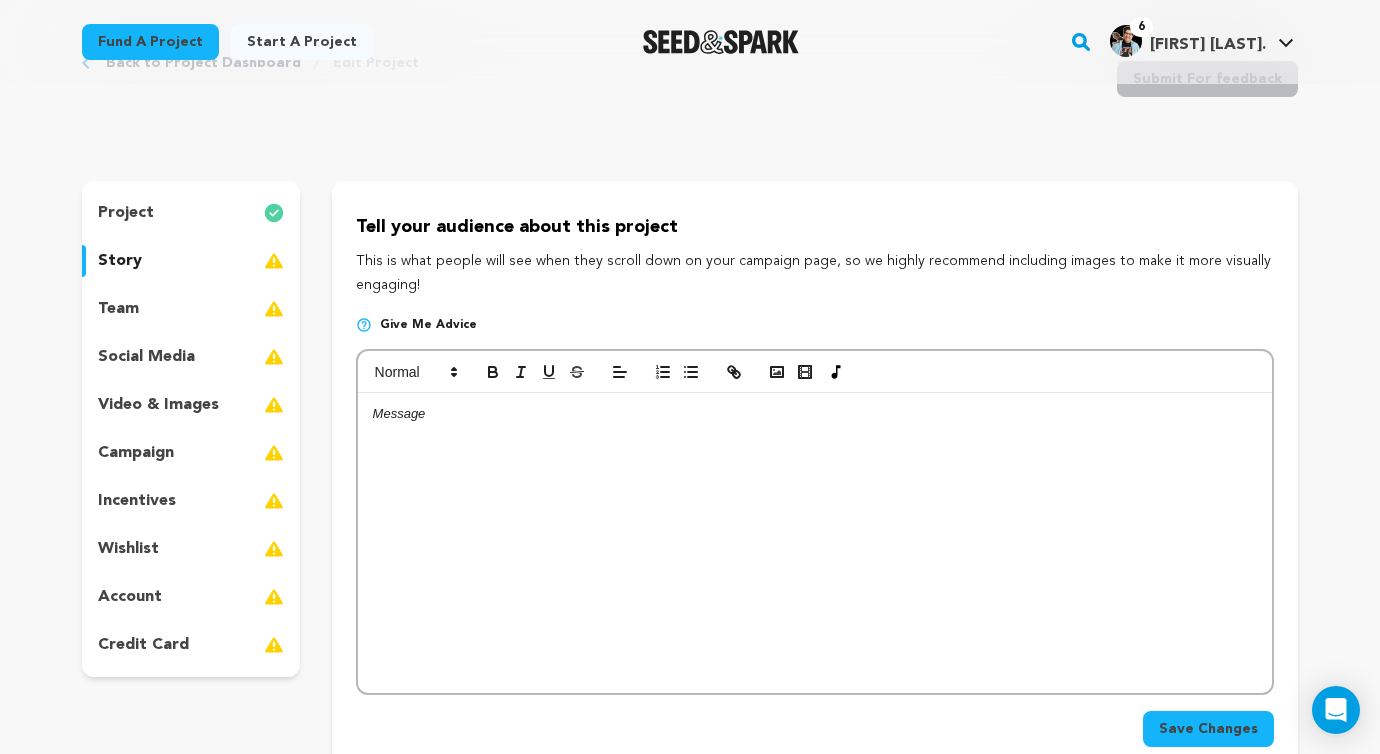 scroll, scrollTop: 78, scrollLeft: 0, axis: vertical 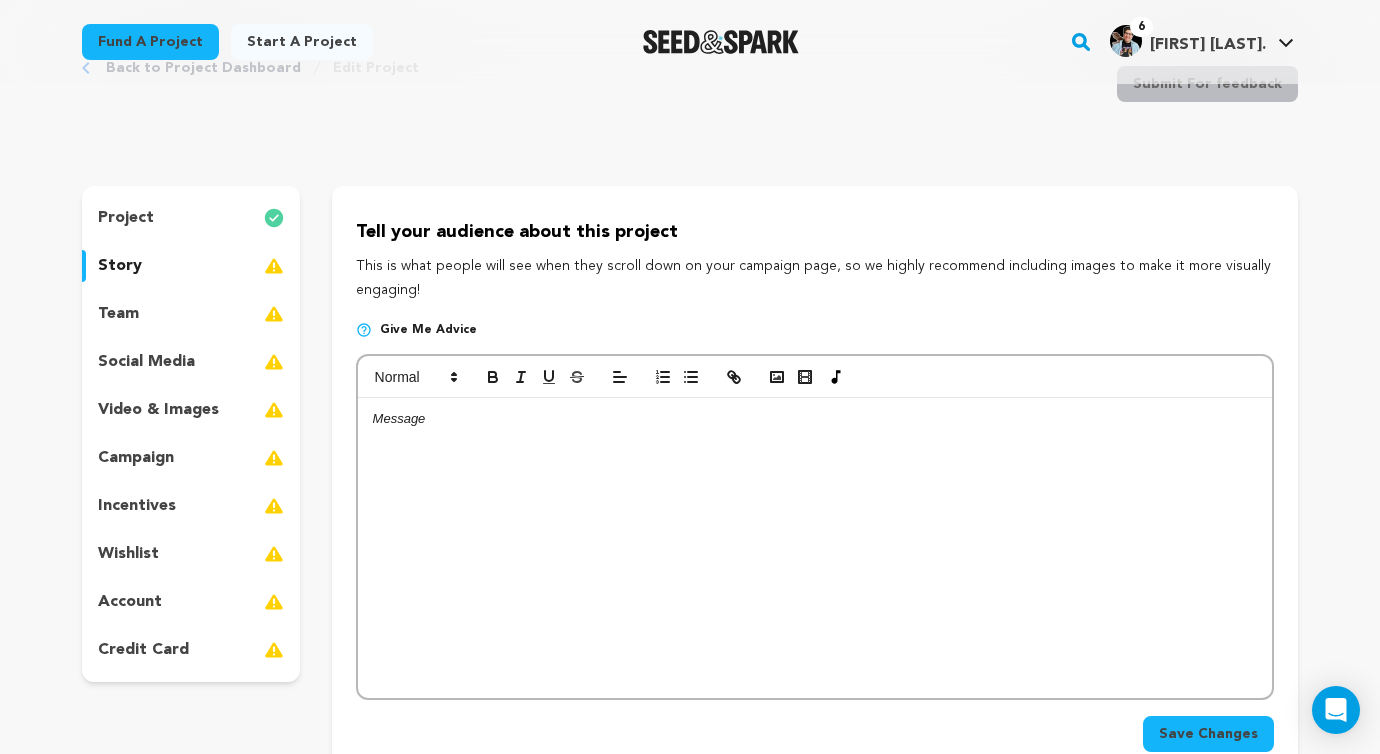 click on "team" at bounding box center [191, 314] 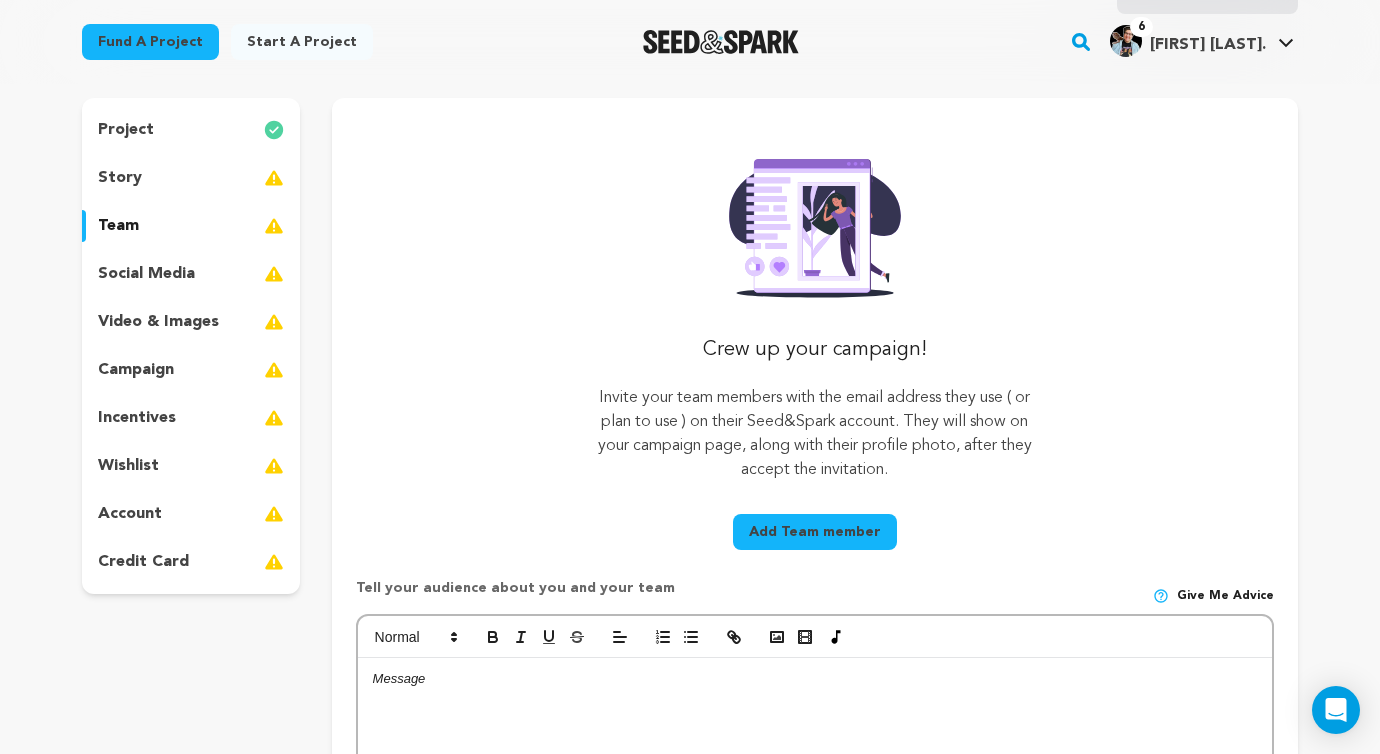 scroll, scrollTop: 167, scrollLeft: 0, axis: vertical 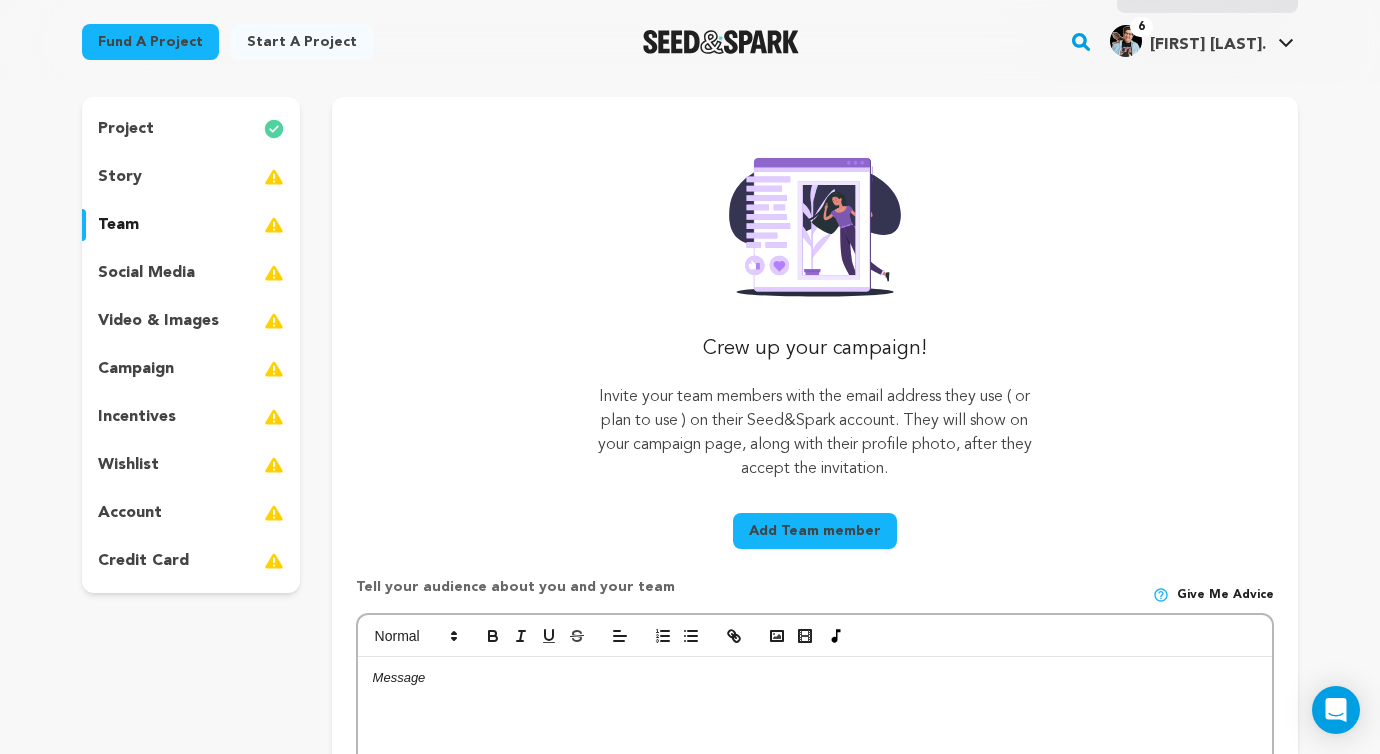click on "Add Team member" at bounding box center (815, 531) 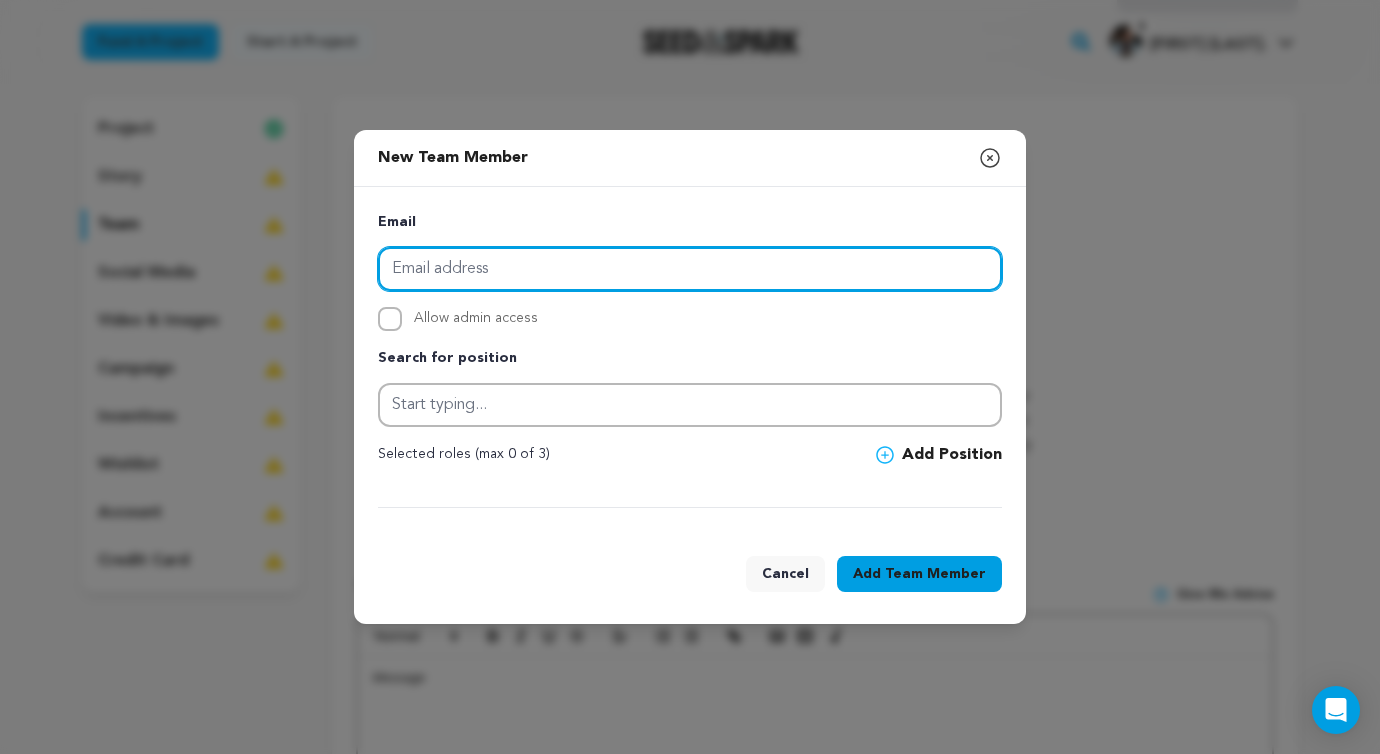 click at bounding box center [690, 269] 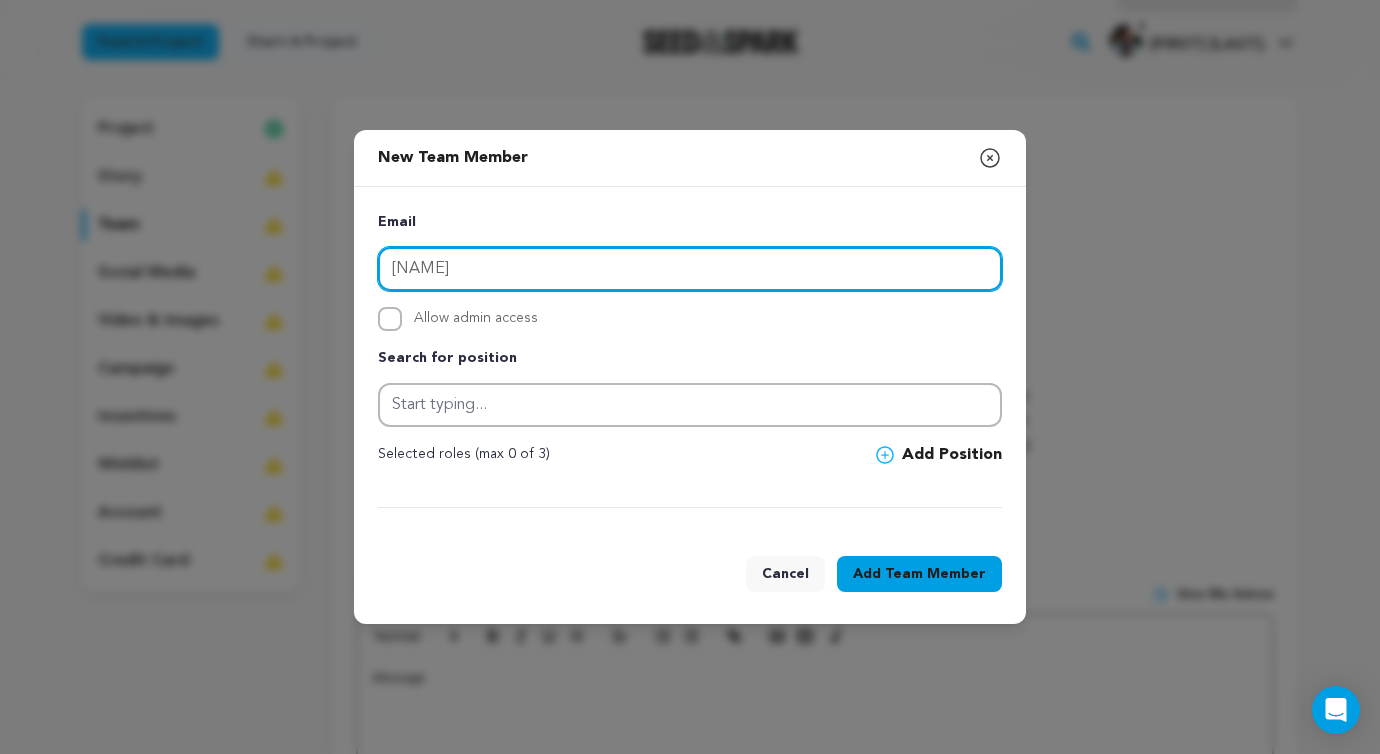 type on "[NAME]" 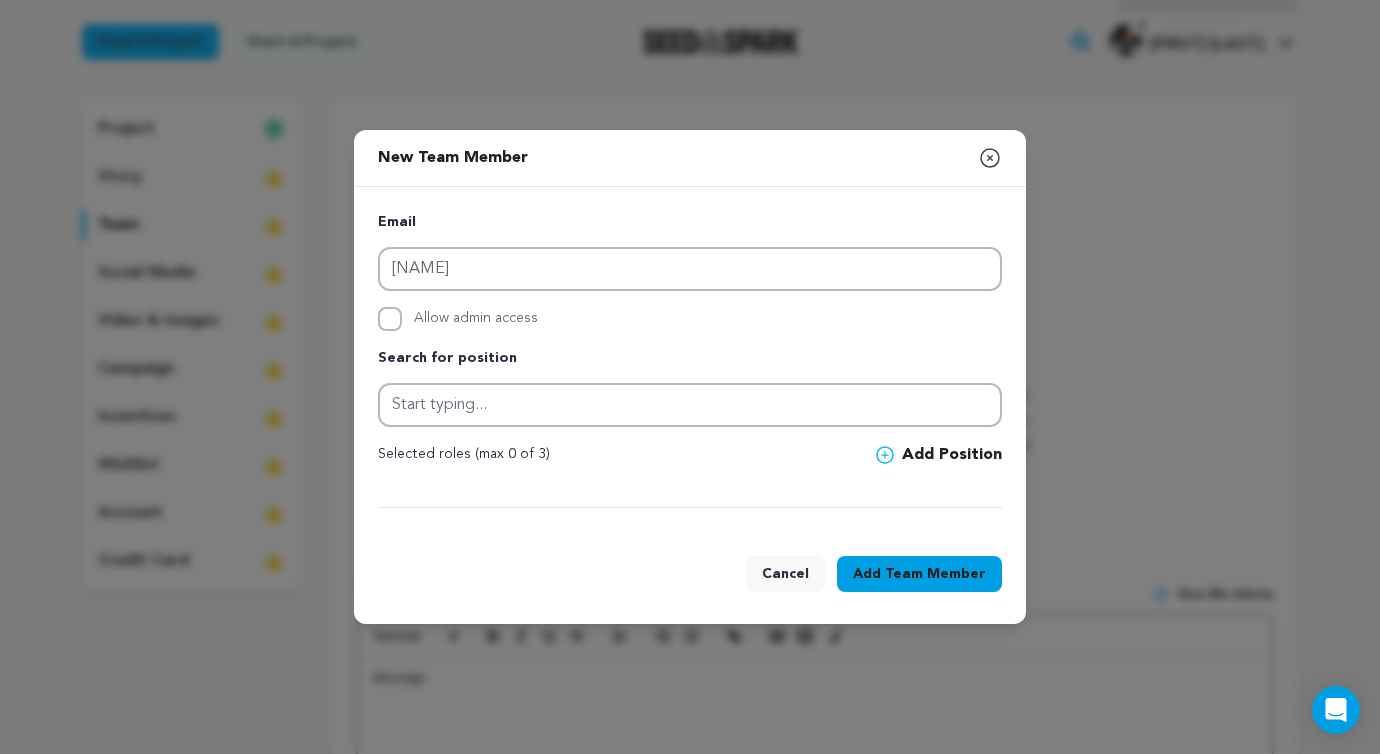click on "Cancel" at bounding box center [785, 574] 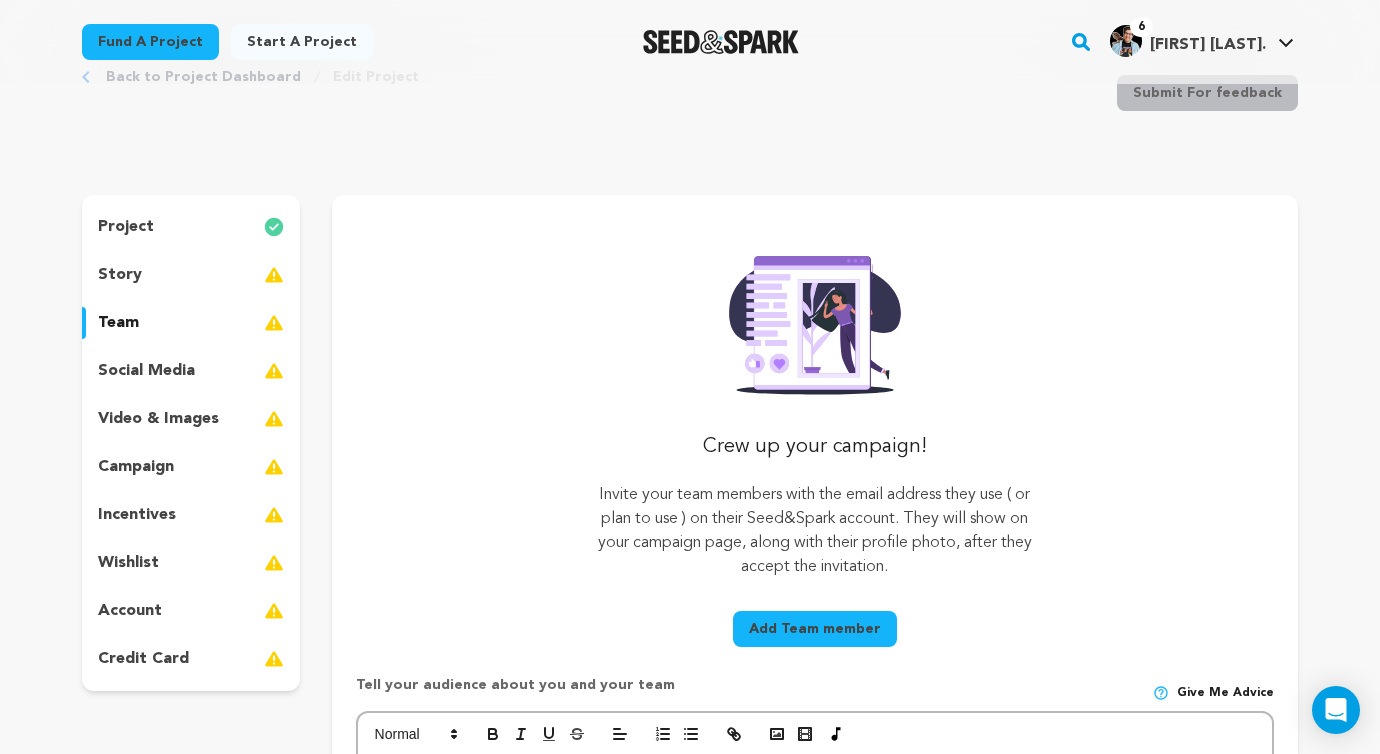 scroll, scrollTop: 70, scrollLeft: 0, axis: vertical 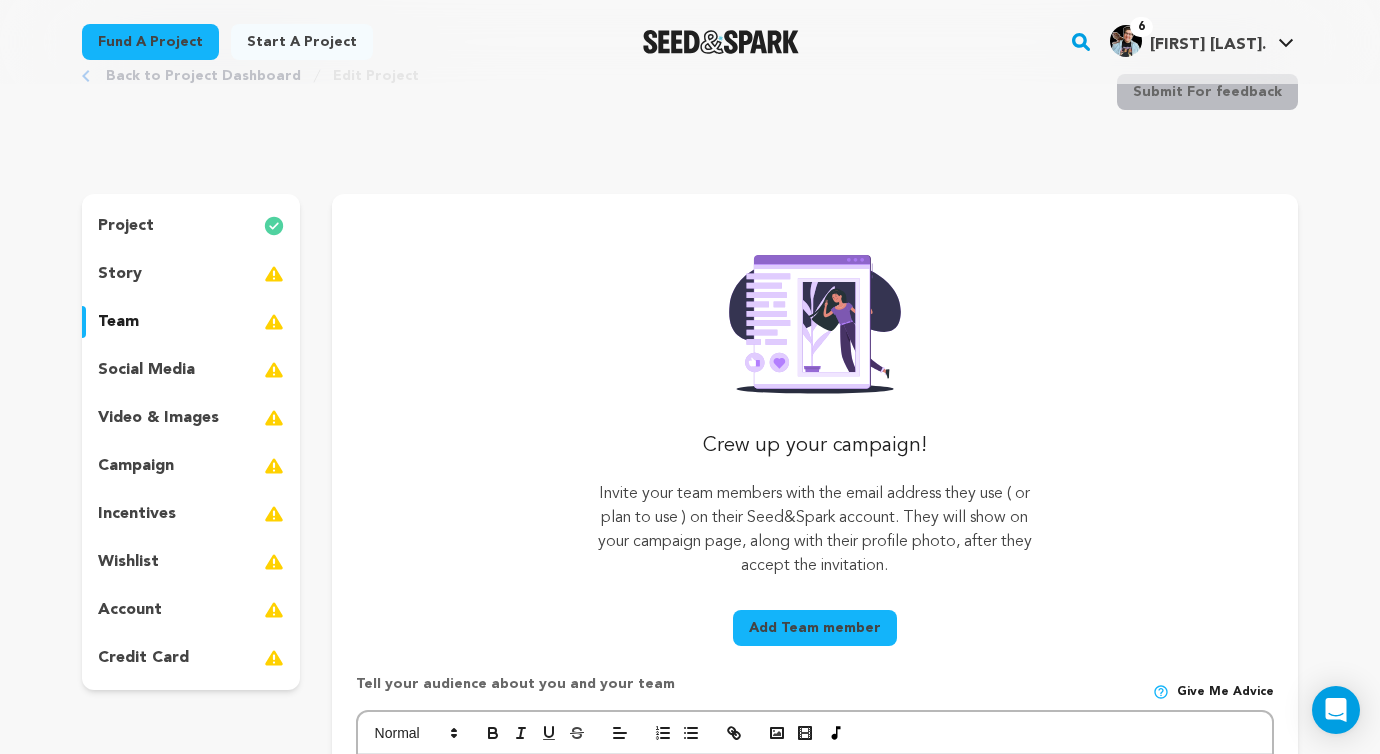 click on "social media" at bounding box center [146, 370] 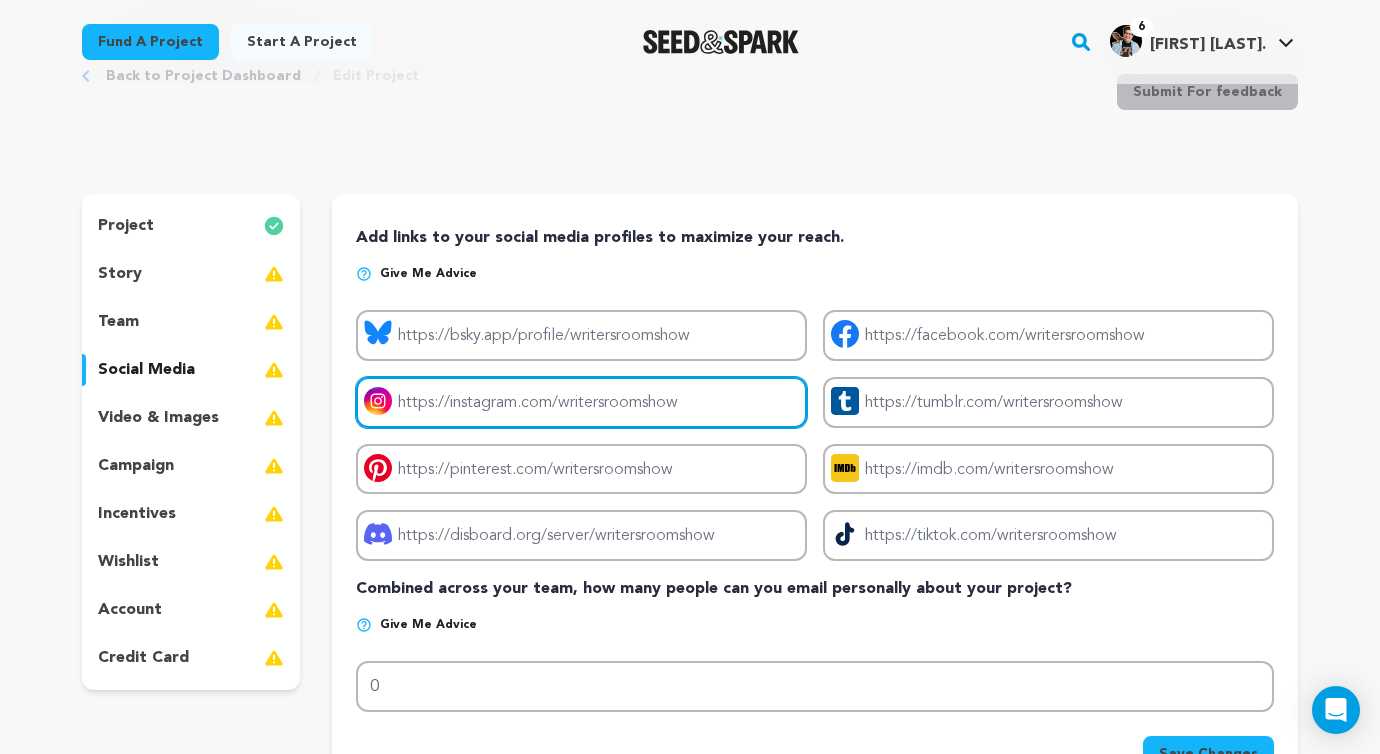 click on "Project instagram link" at bounding box center (581, 402) 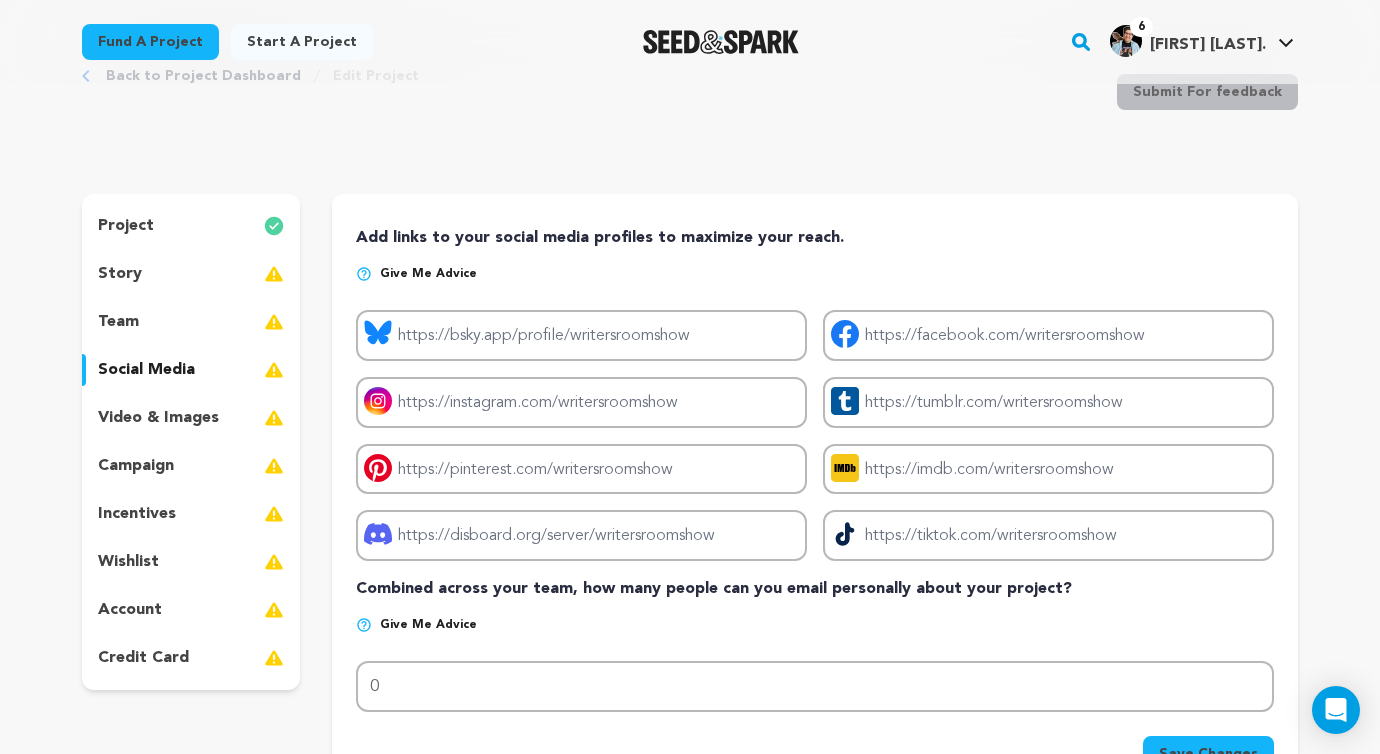 click on "Add links to your social media profiles to maximize your reach.
Give me advice
Project bluesky link
Project facebook link
Project instagram link" at bounding box center [815, 499] 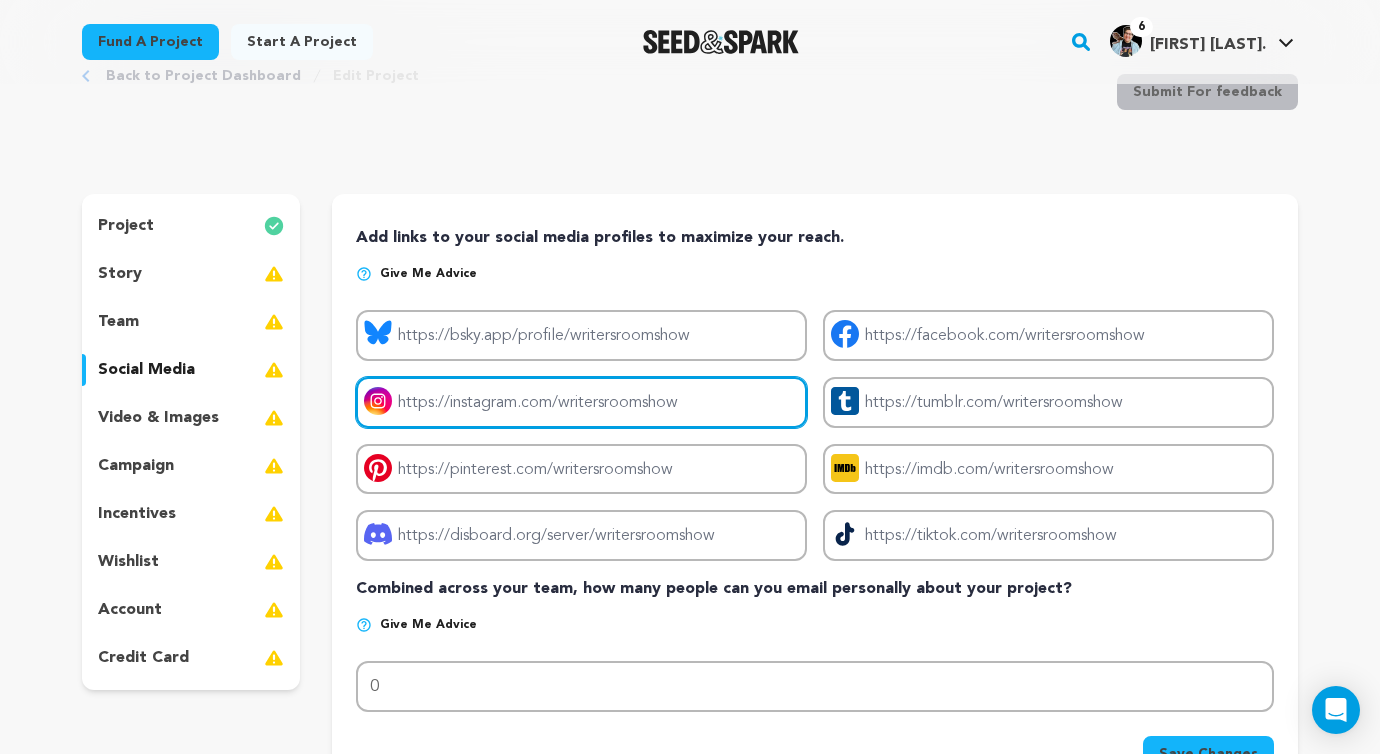 click on "Project instagram link" at bounding box center [581, 402] 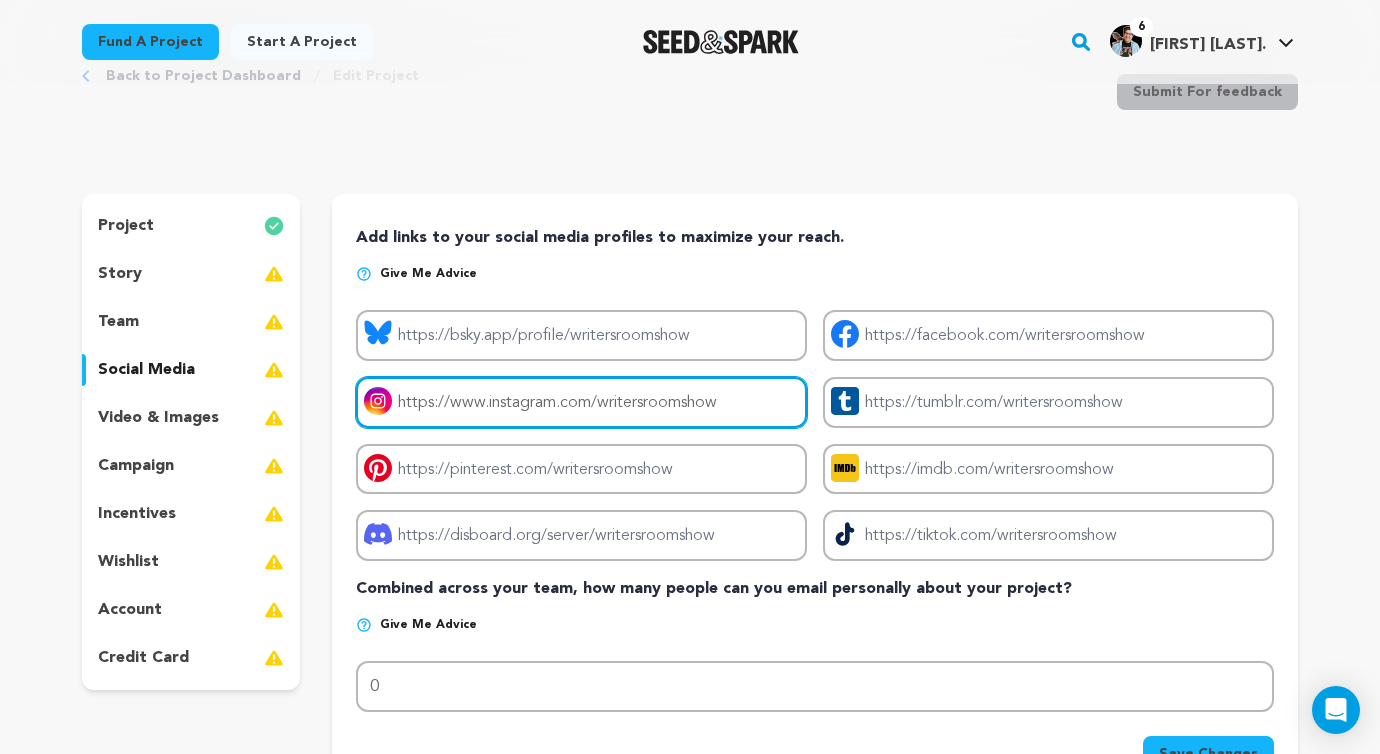 type on "https://www.instagram.com/writersroomshow" 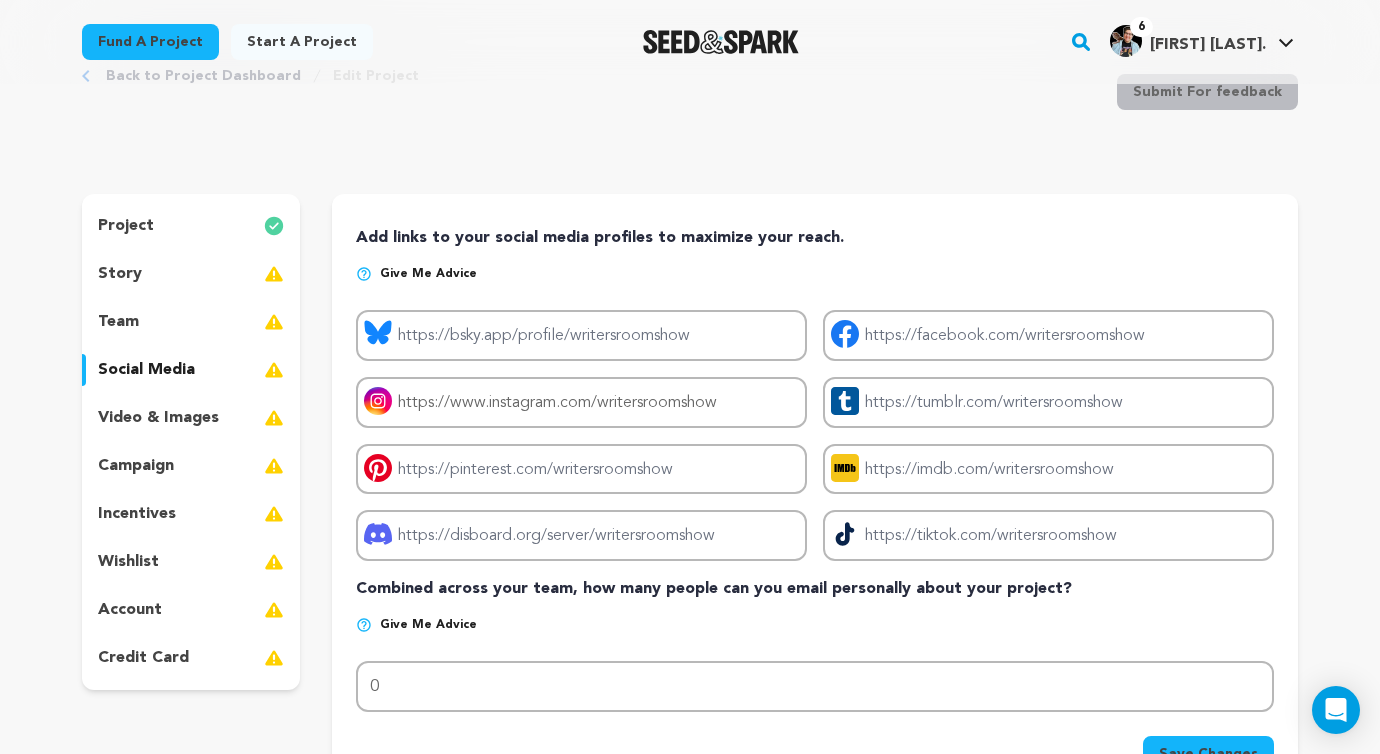 click on "Add links to your social media profiles to maximize your reach." at bounding box center (815, 238) 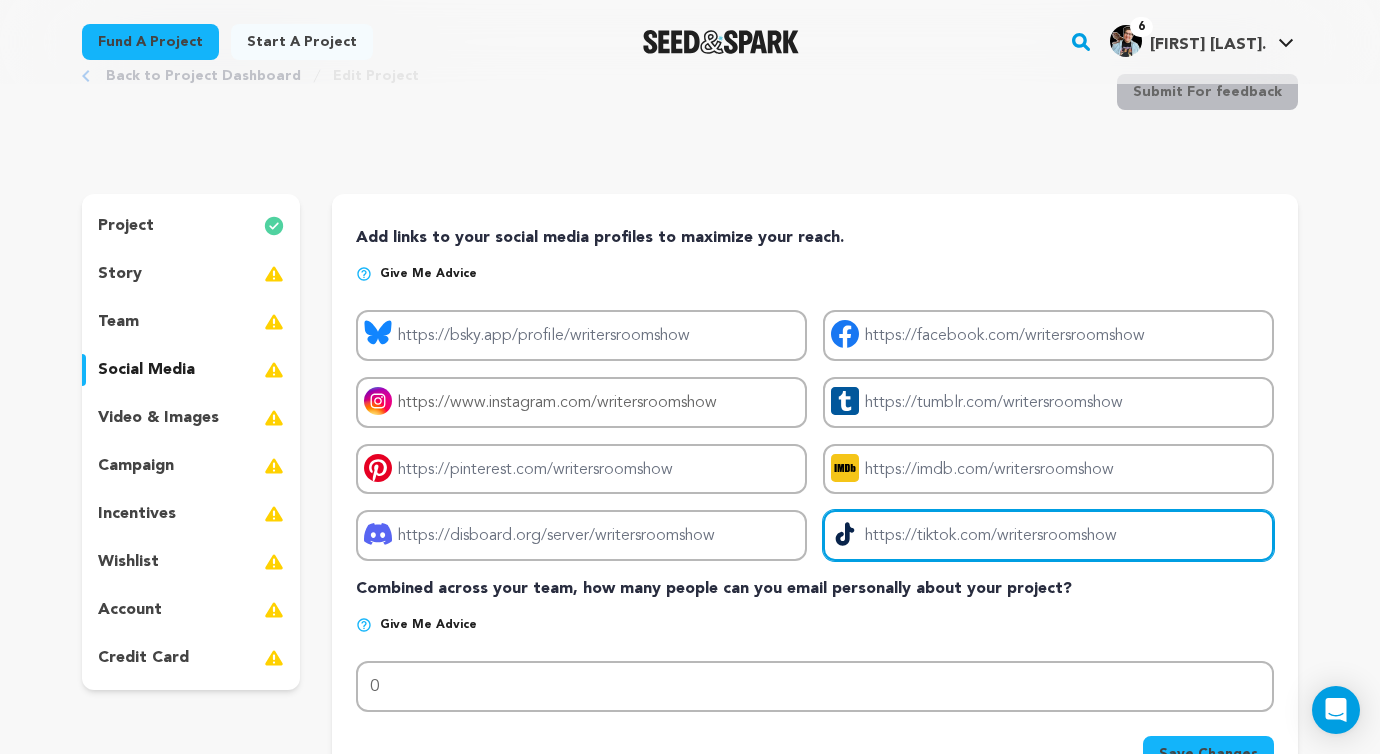 click on "Project tiktok link" at bounding box center [1048, 535] 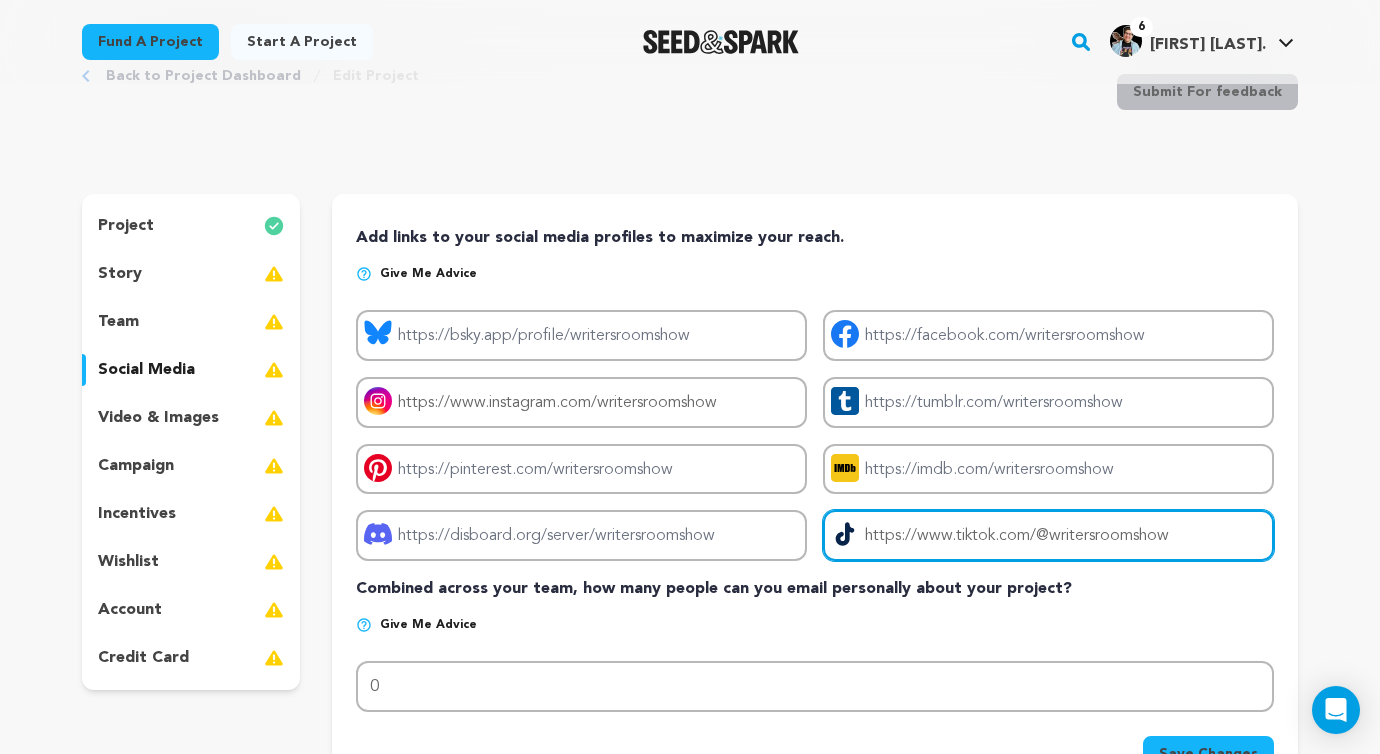 type on "https://www.tiktok.com/@writersroomshow" 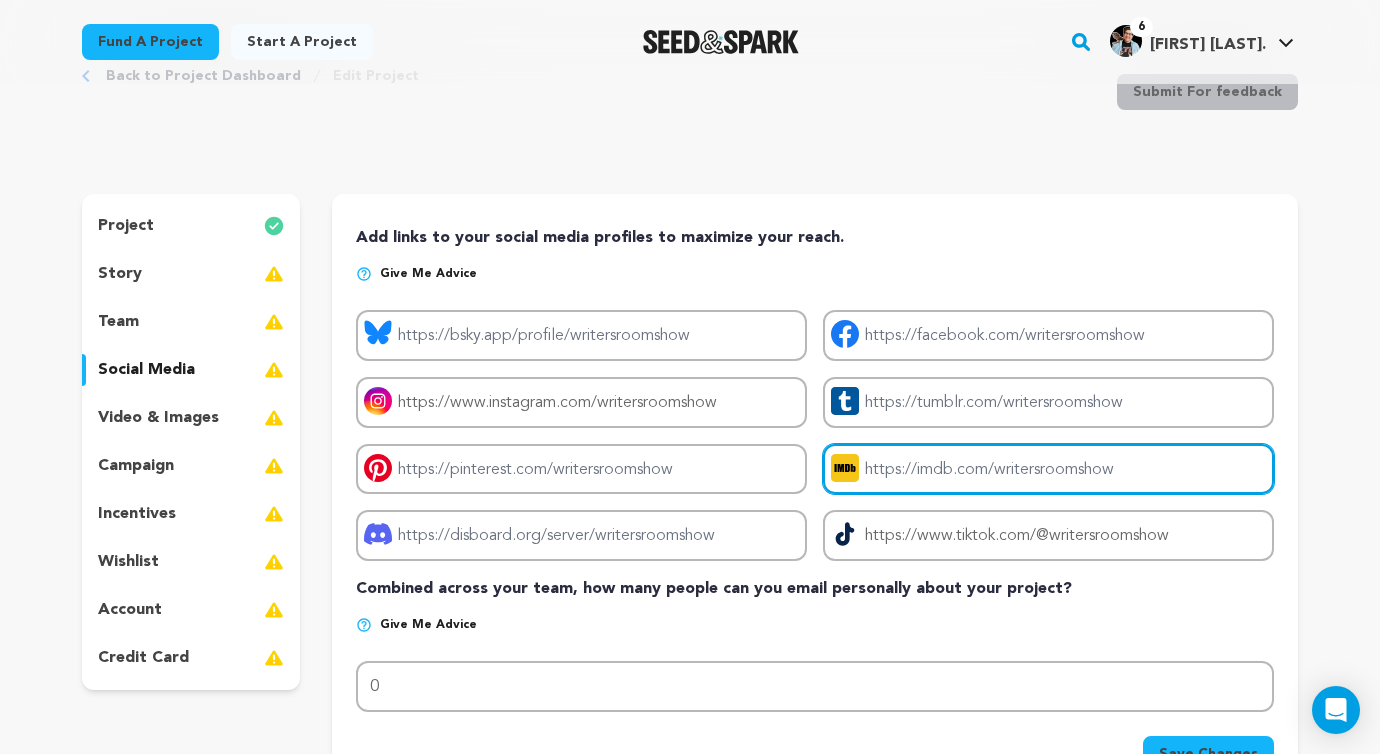 click on "Project imdb link" at bounding box center [1048, 469] 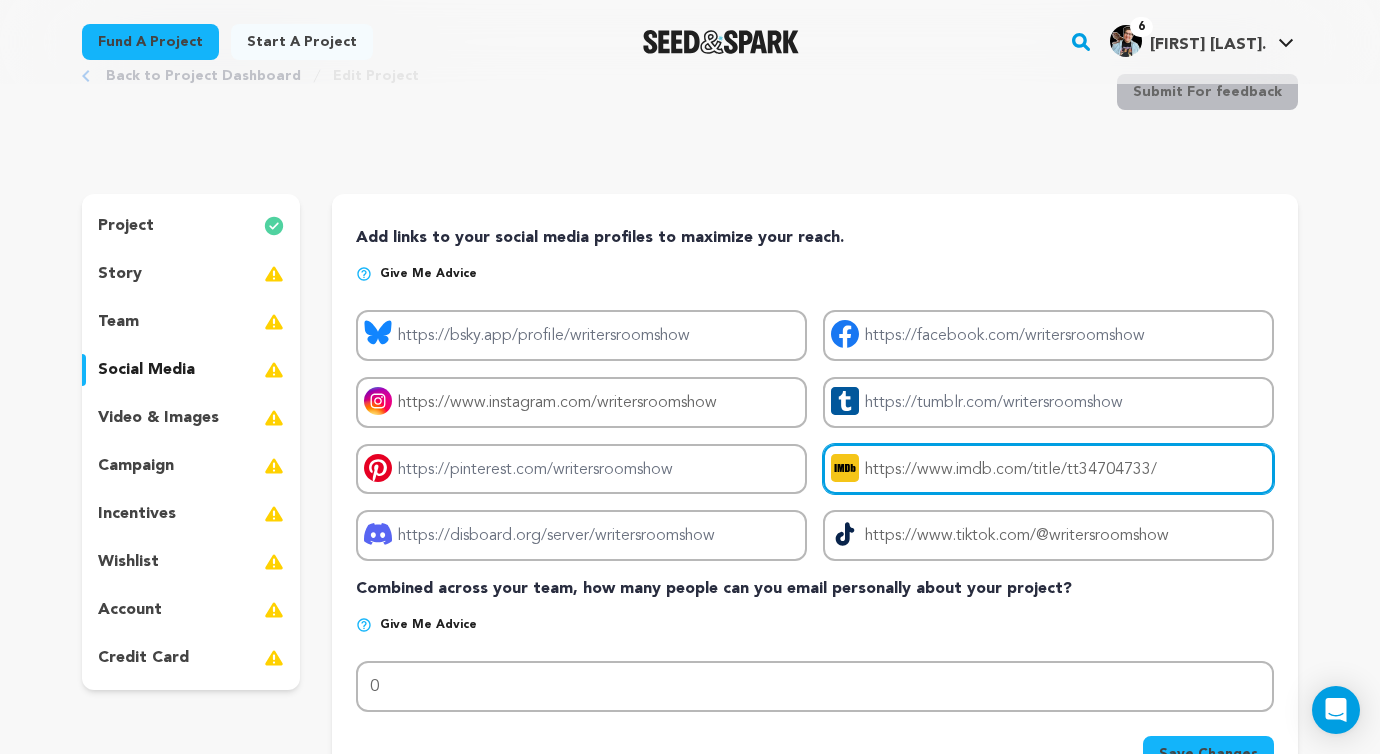 type on "https://www.imdb.com/title/tt34704733/" 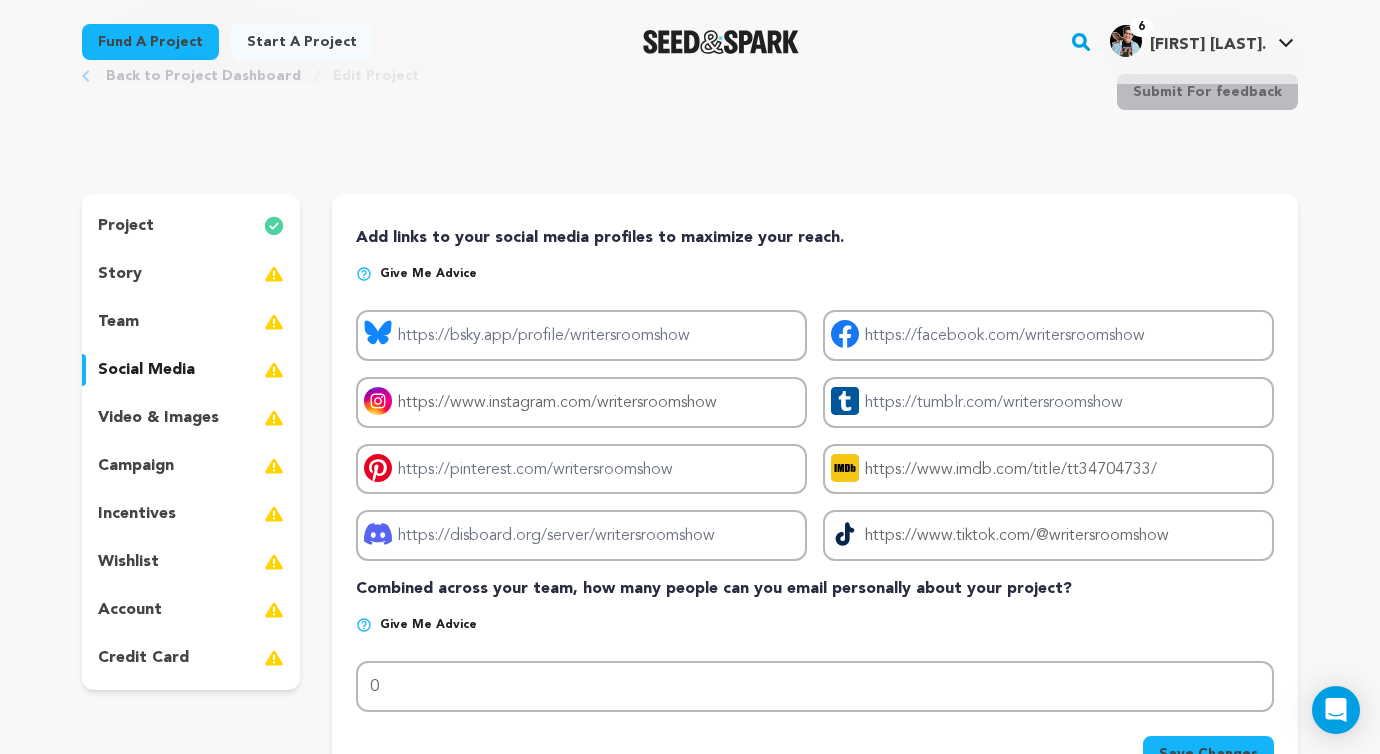 click on "Add links to your social media profiles to maximize your reach." at bounding box center (815, 238) 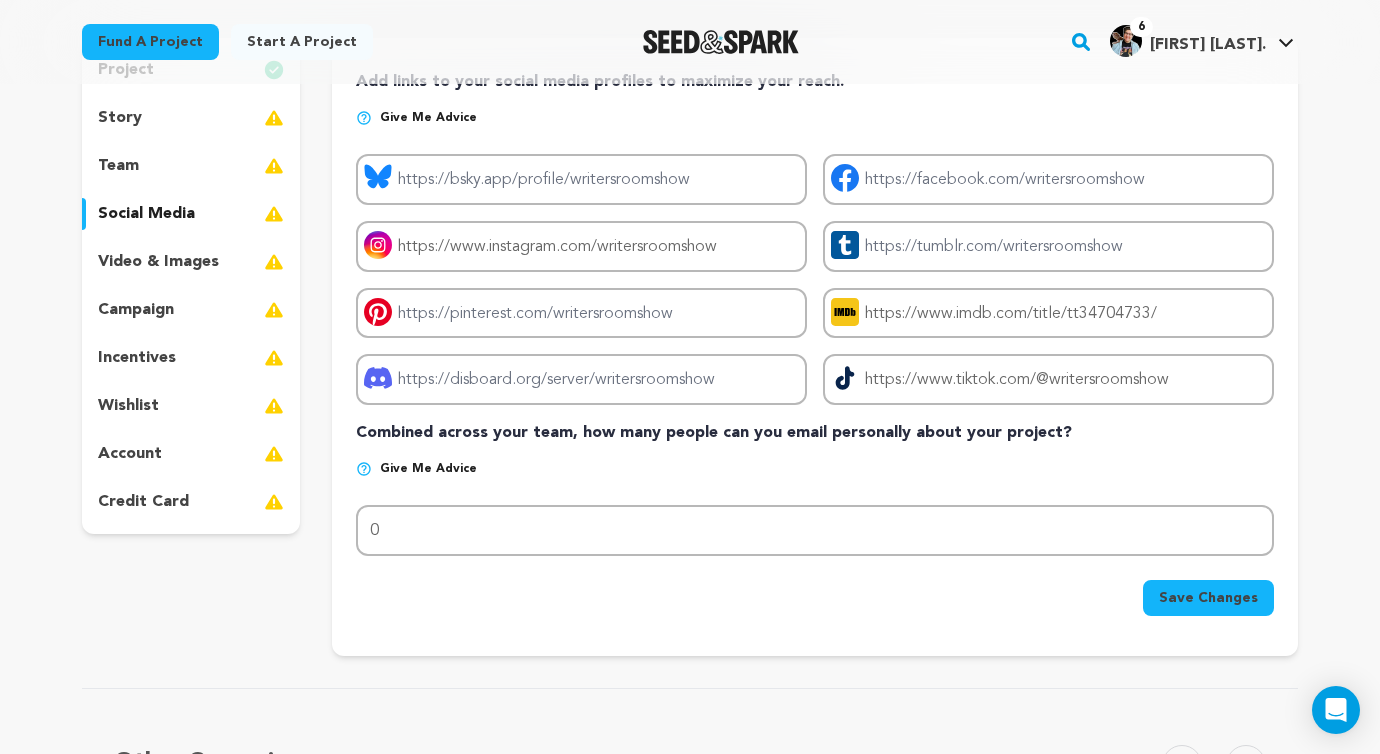 scroll, scrollTop: 223, scrollLeft: 0, axis: vertical 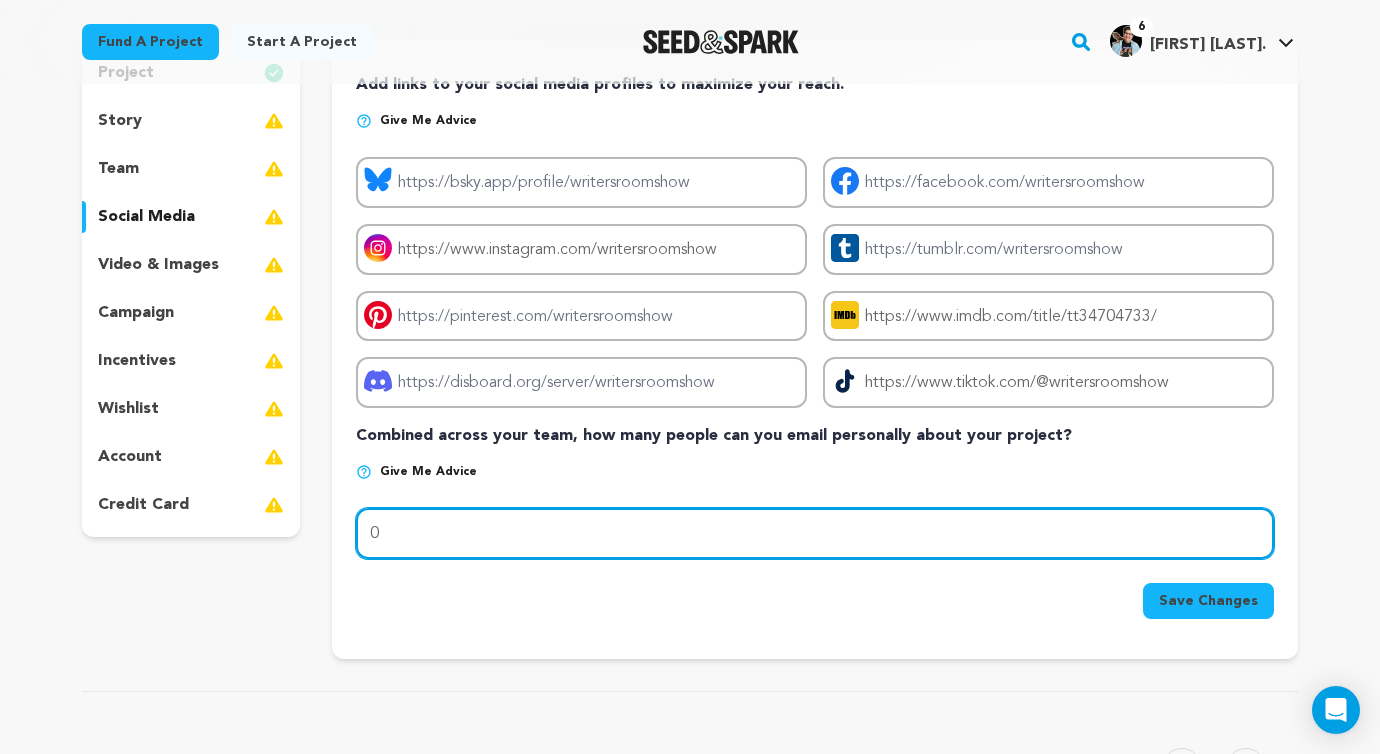 click on "0" at bounding box center [815, 533] 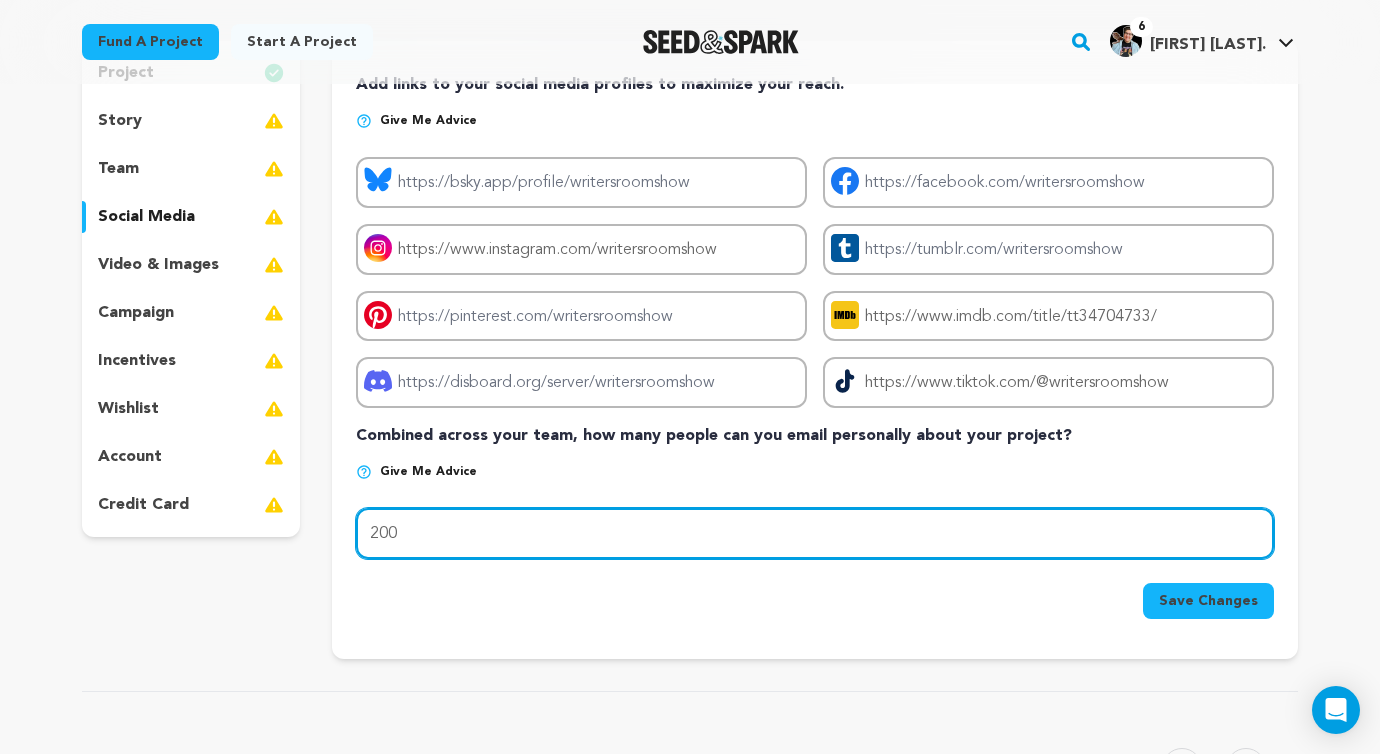 type on "200" 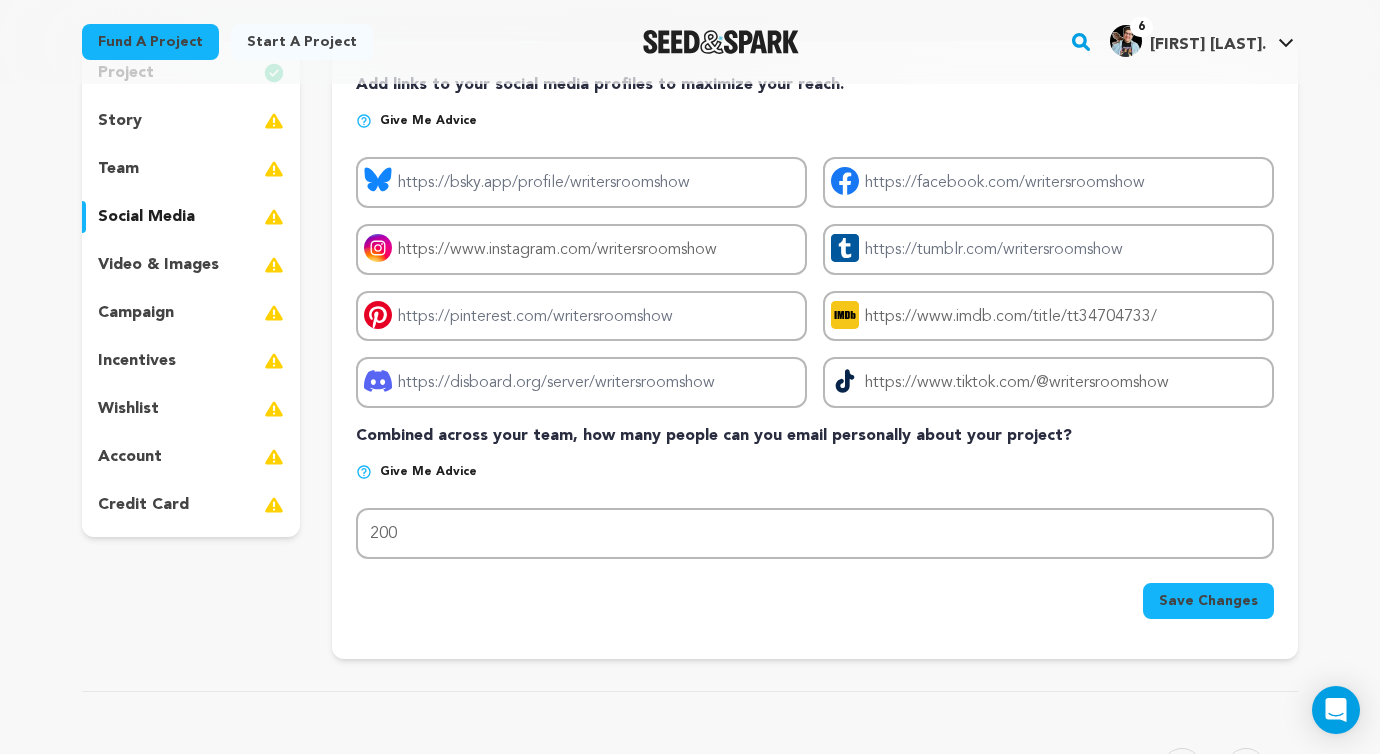 click on "Save Changes" at bounding box center (1208, 601) 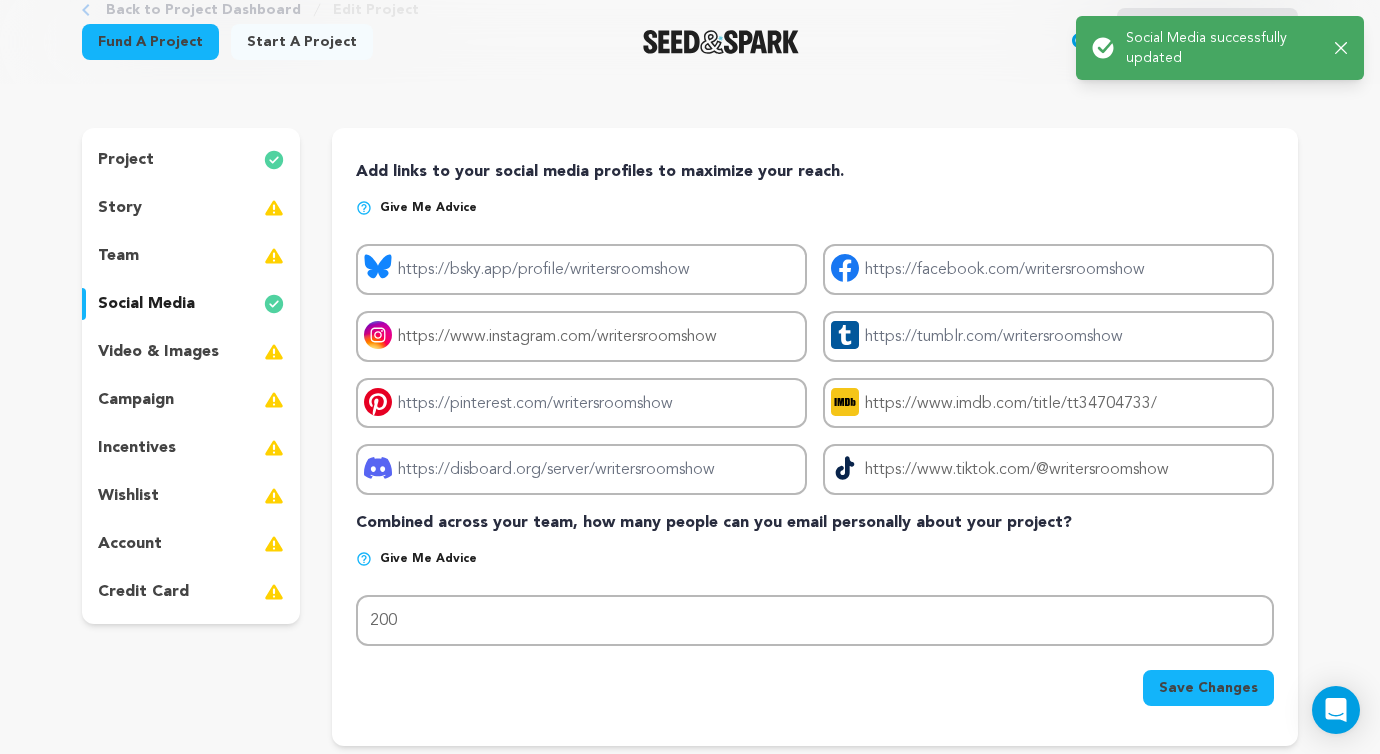 scroll, scrollTop: 140, scrollLeft: 0, axis: vertical 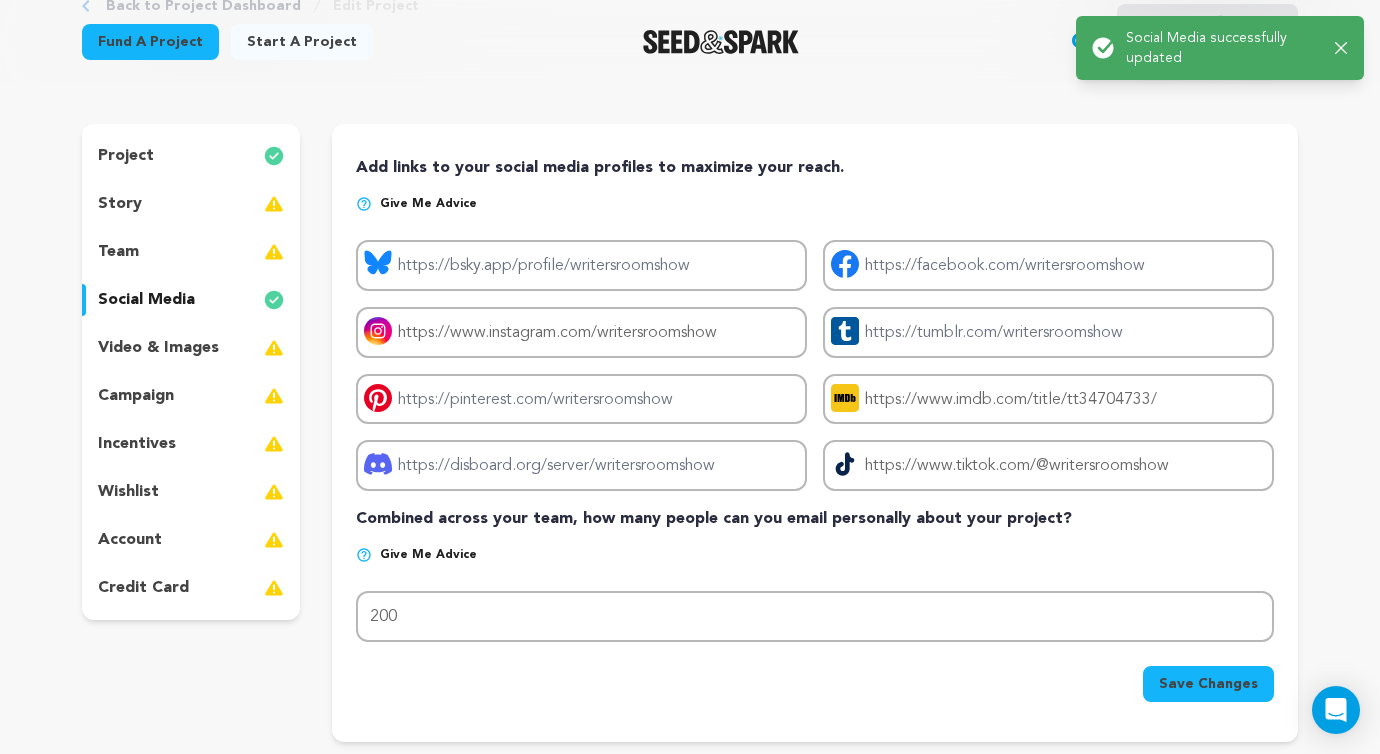 click on "video & images" at bounding box center [158, 348] 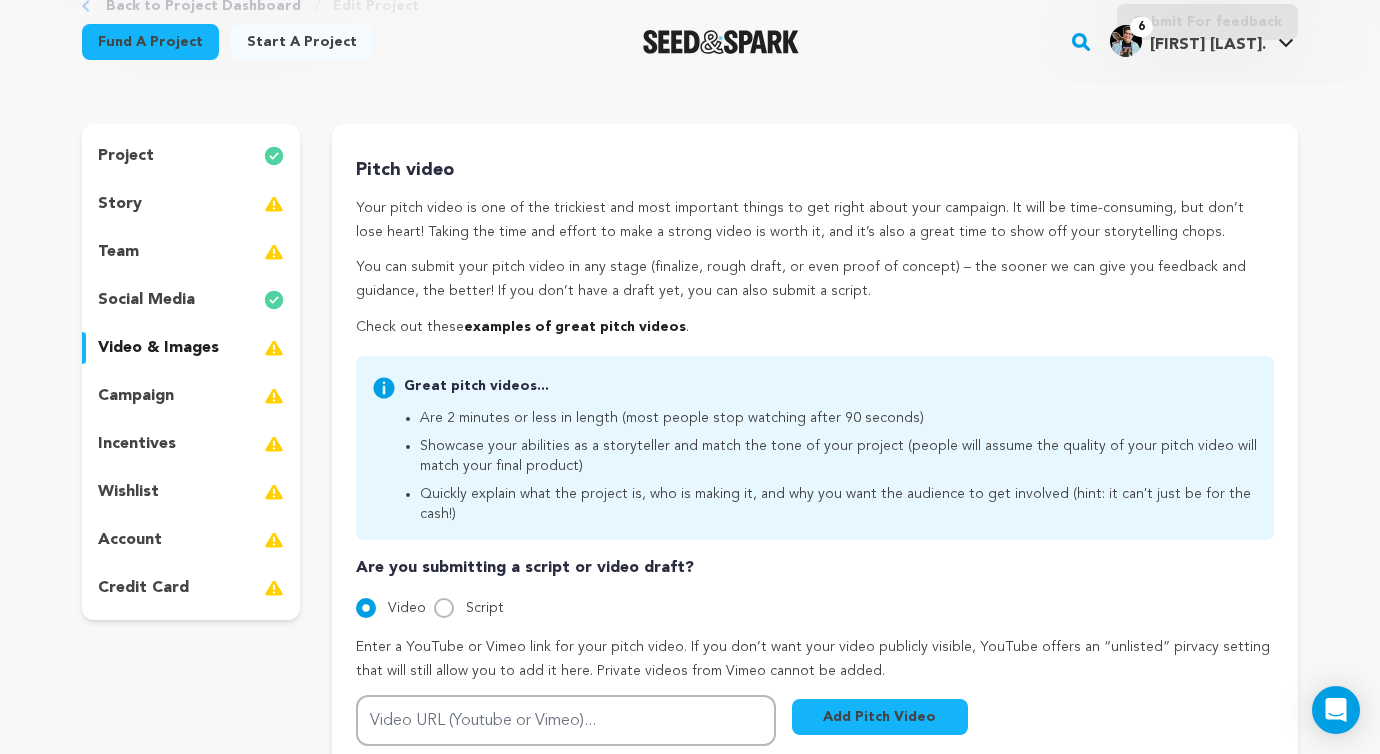 click on "Pitch video" at bounding box center [815, 170] 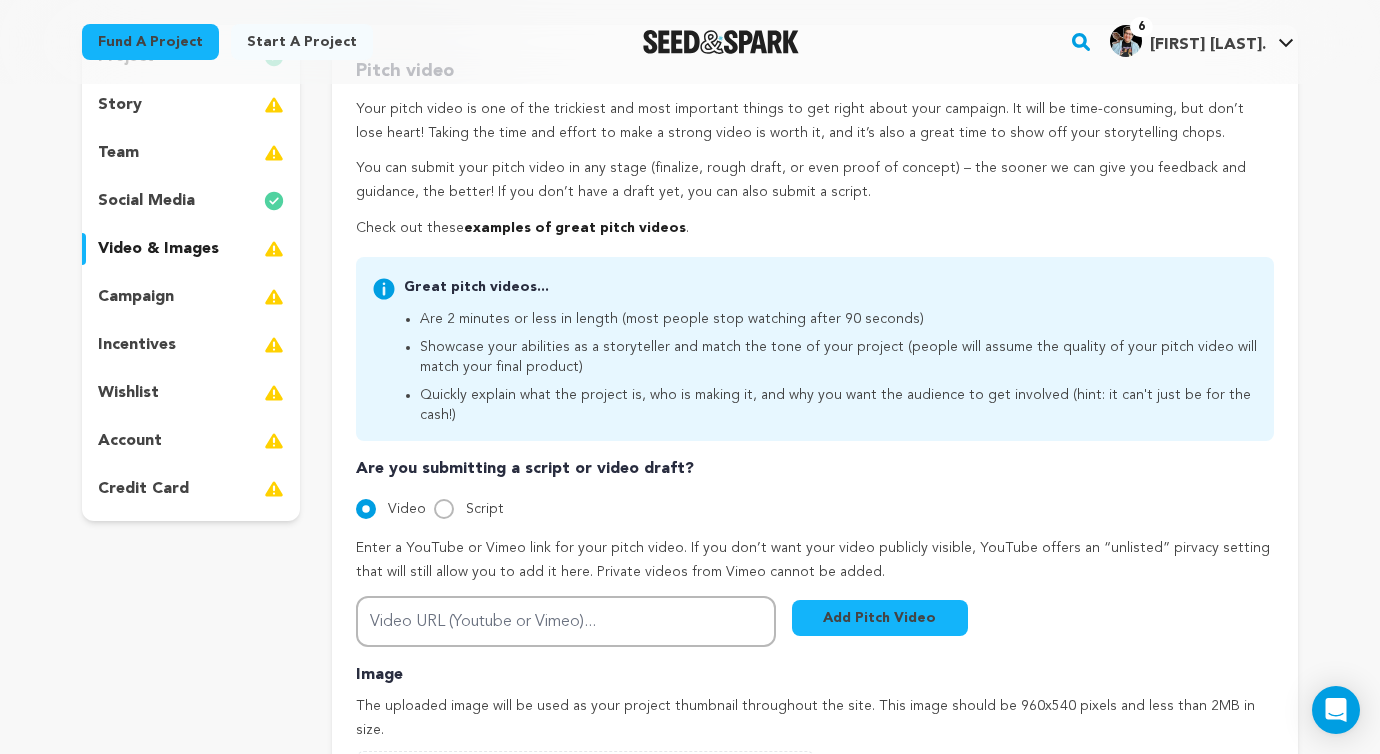 scroll, scrollTop: 238, scrollLeft: 0, axis: vertical 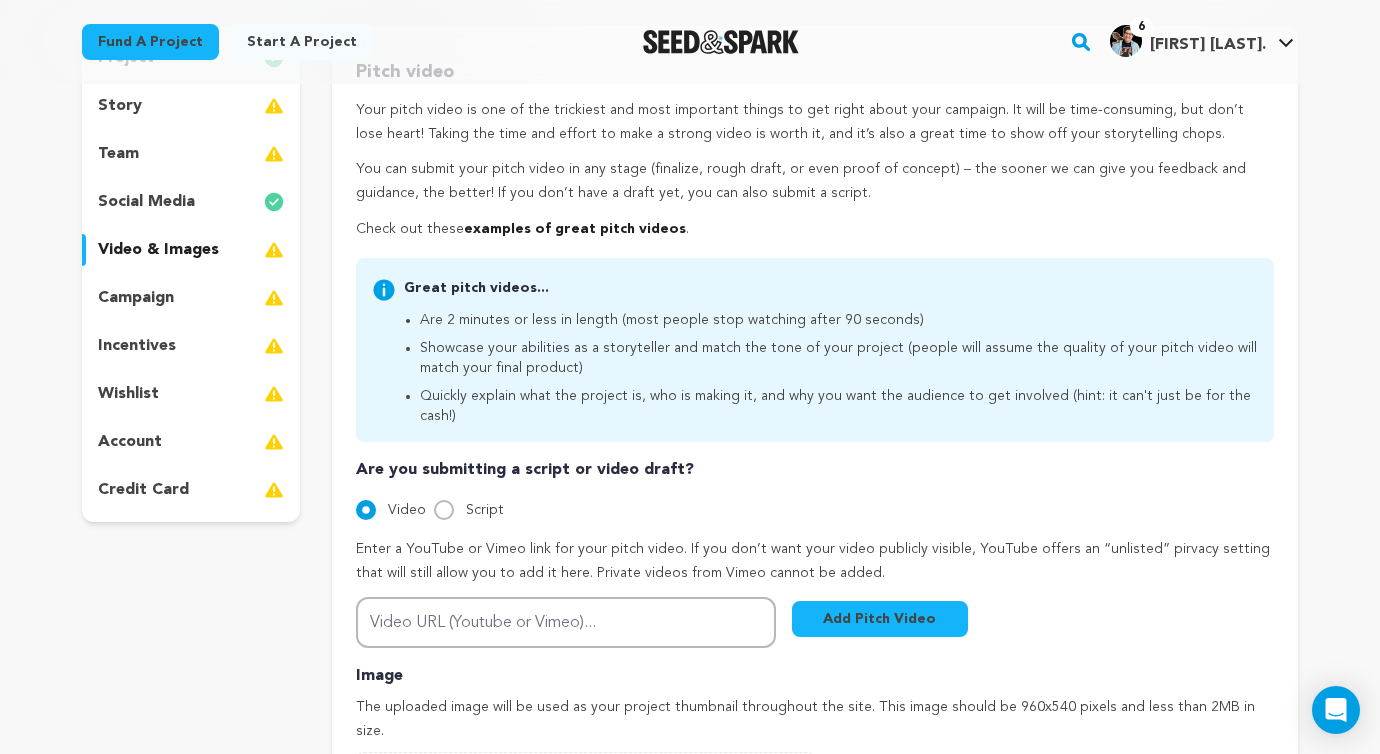 click on "campaign" at bounding box center [191, 298] 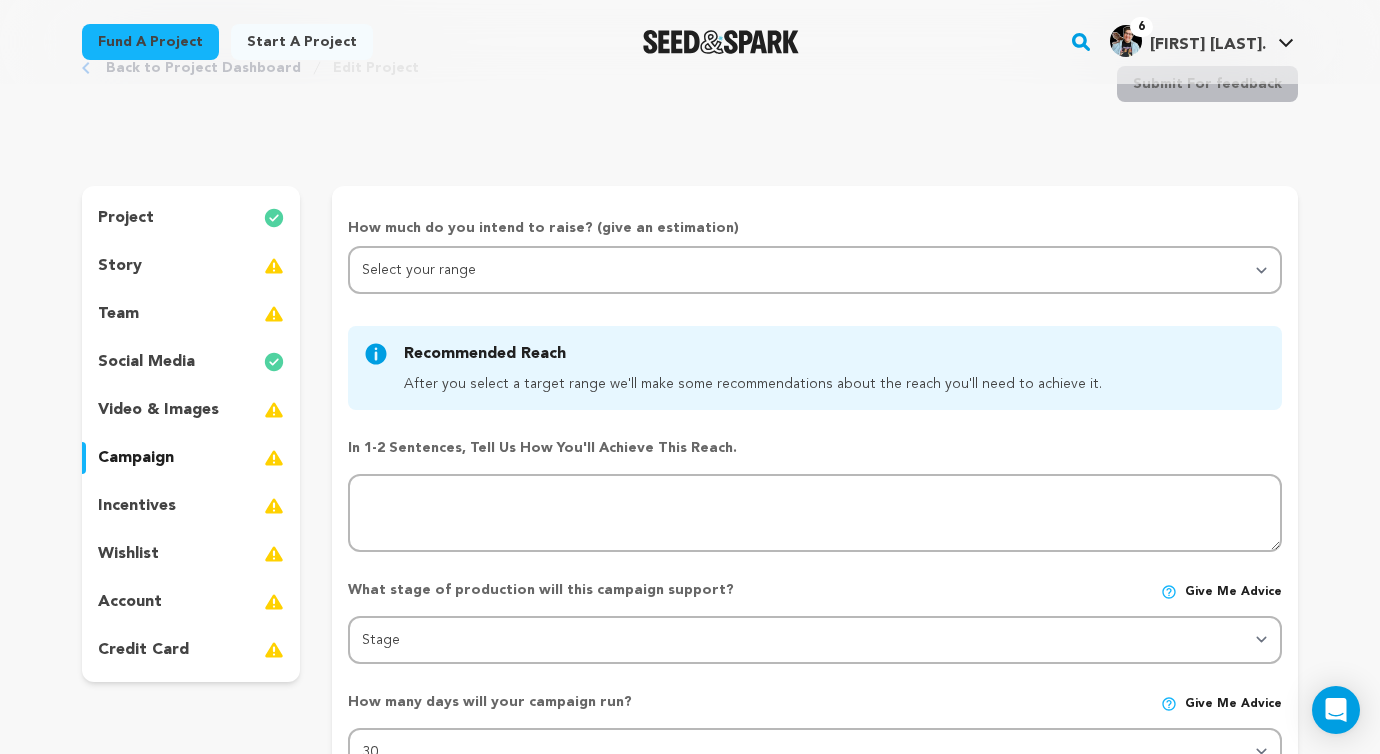 scroll, scrollTop: 75, scrollLeft: 0, axis: vertical 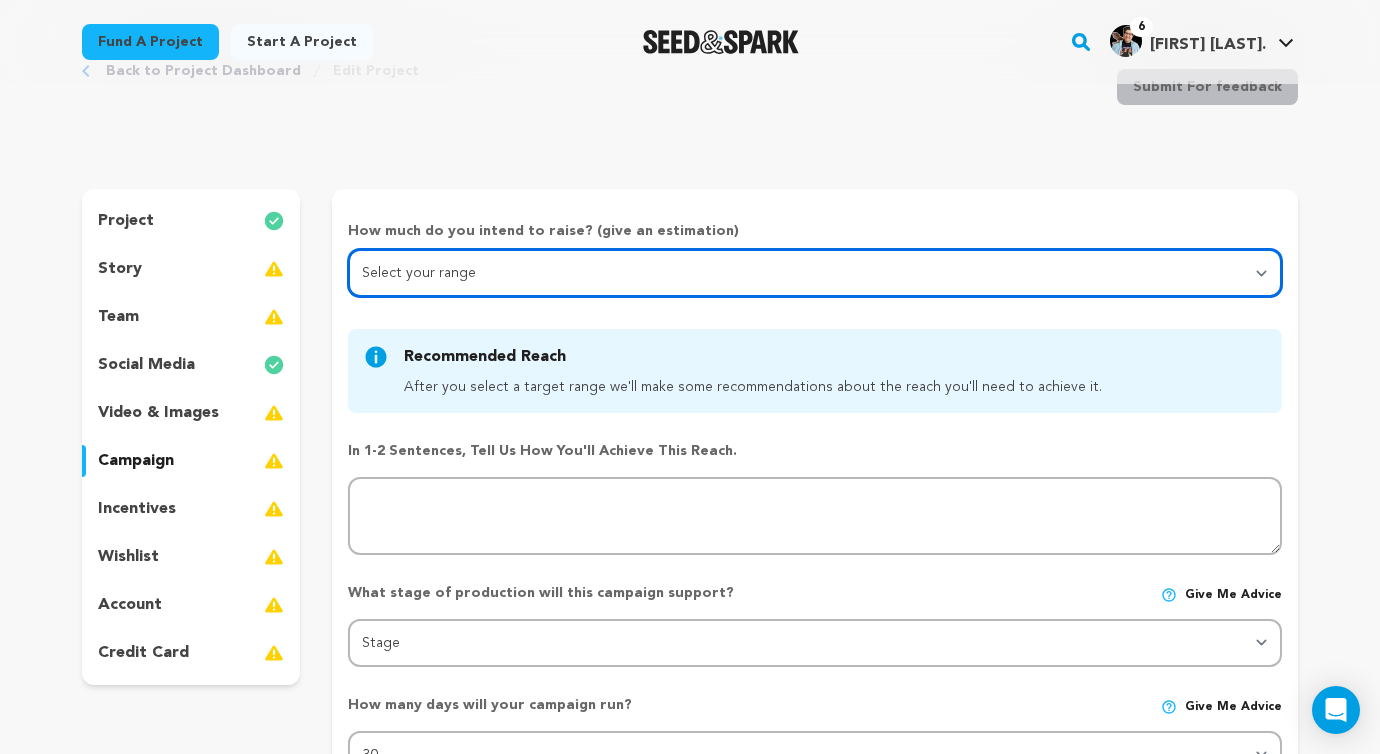 click on "Select your range
Less than $10k 10k - $14k 15k - $24k 25k - $49k 50k or more" at bounding box center [815, 273] 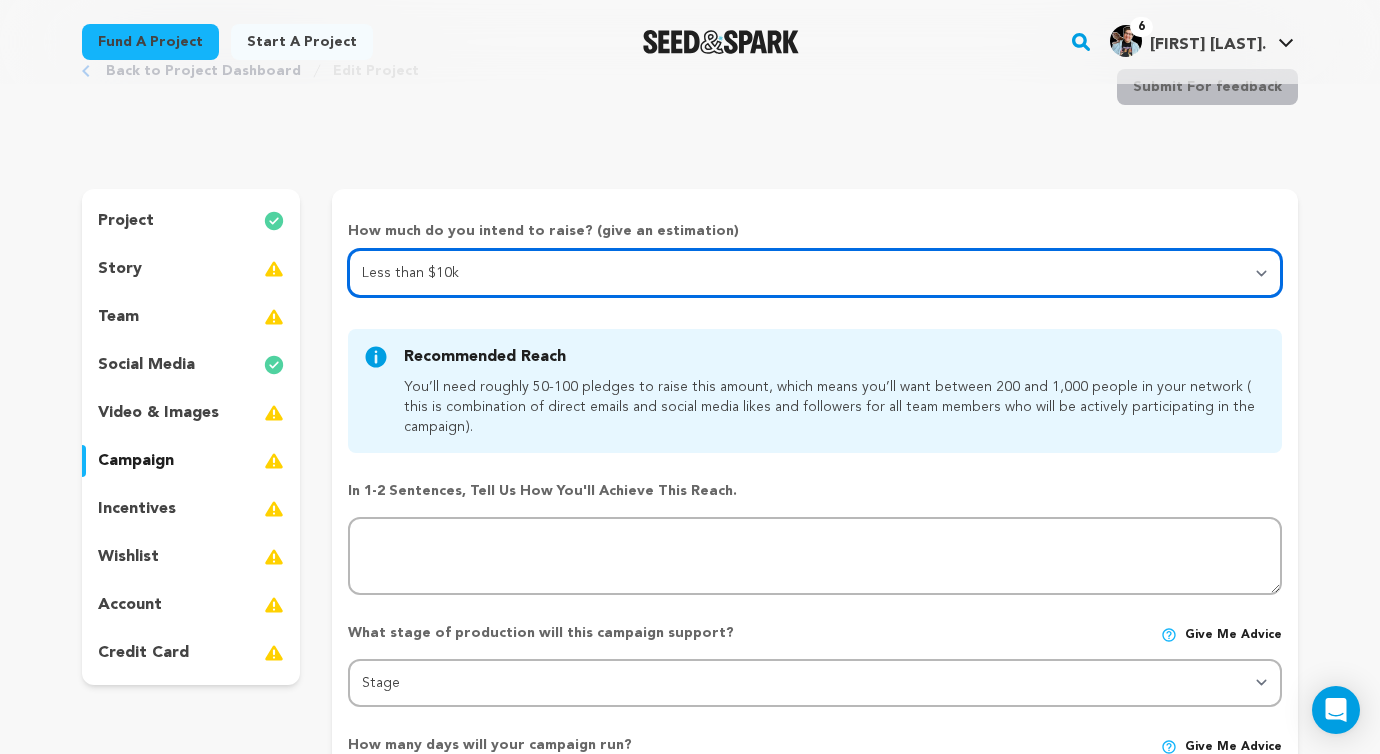 click on "Select your range
Less than $10k 10k - $14k 15k - $24k 25k - $49k 50k or more" at bounding box center (815, 273) 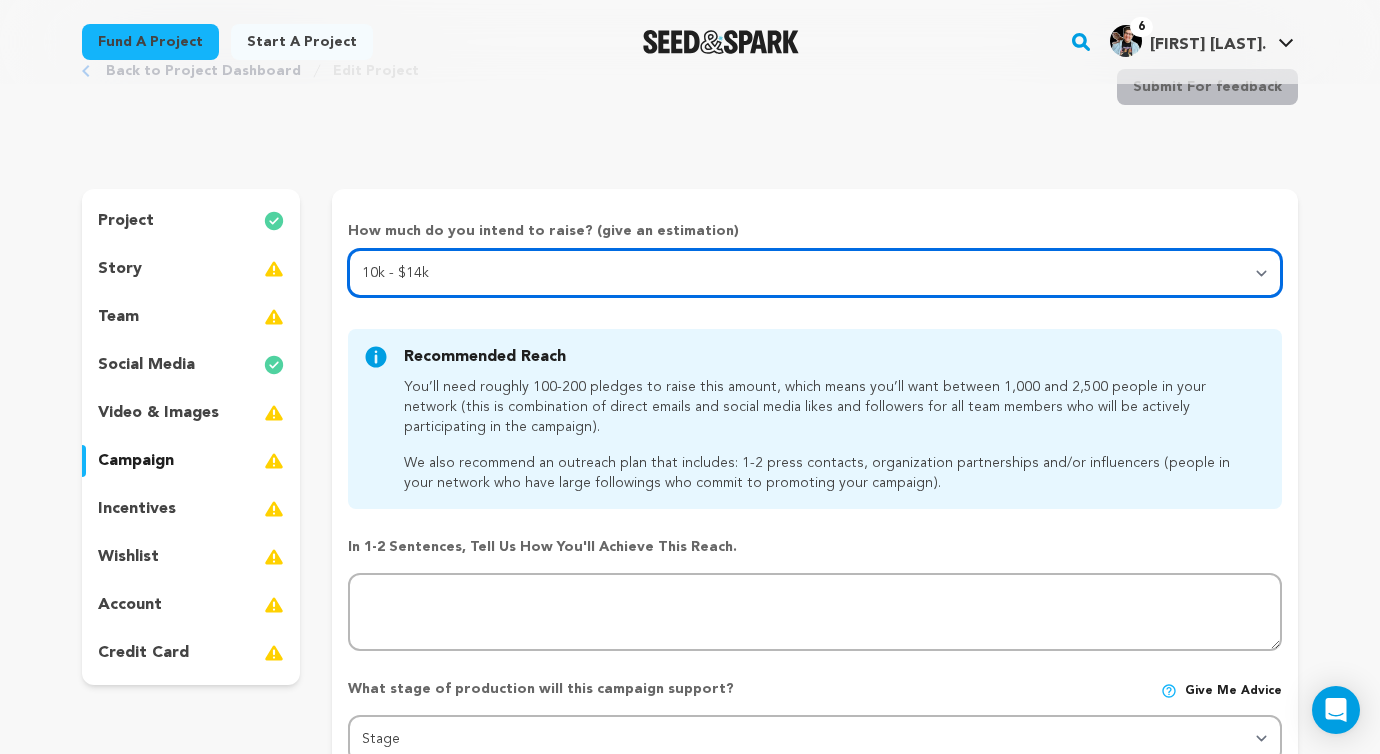 click on "Select your range
Less than $10k 10k - $14k 15k - $24k 25k - $49k 50k or more" at bounding box center [815, 273] 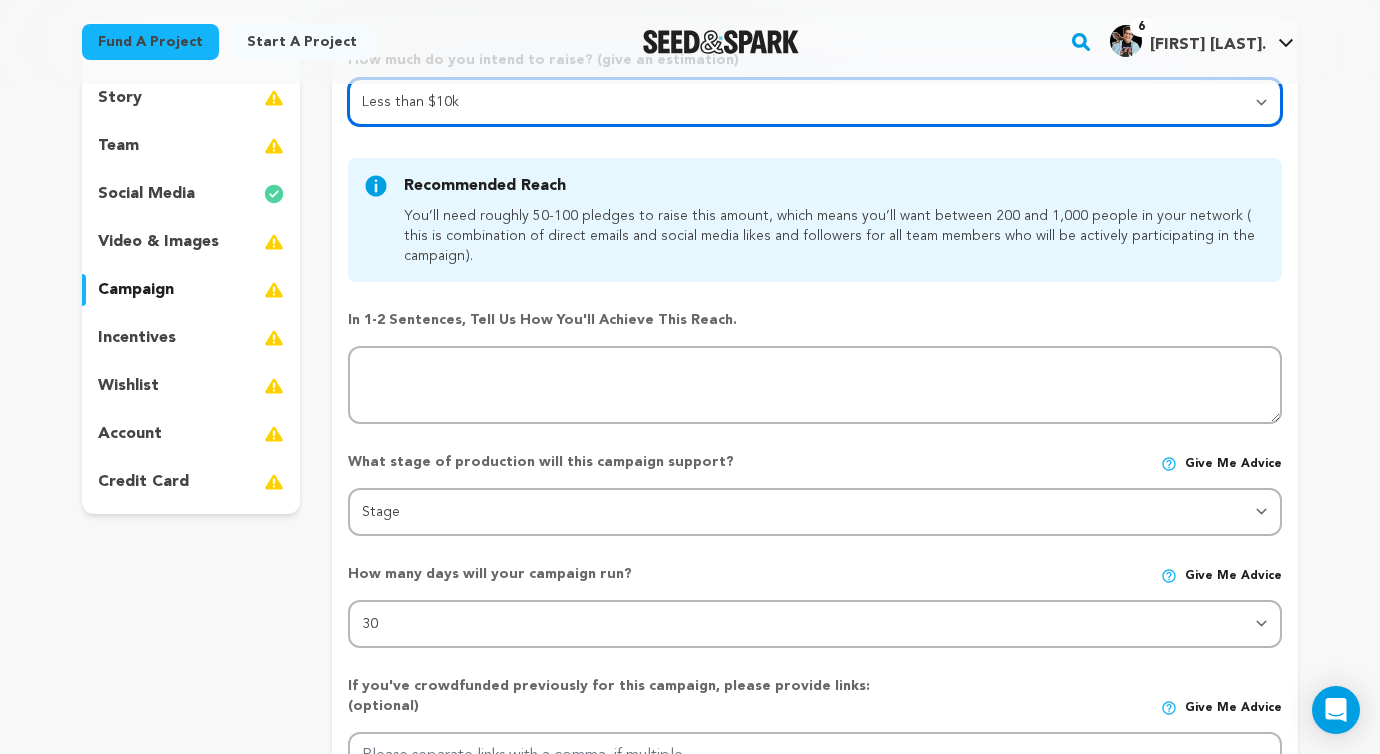 scroll, scrollTop: 257, scrollLeft: 0, axis: vertical 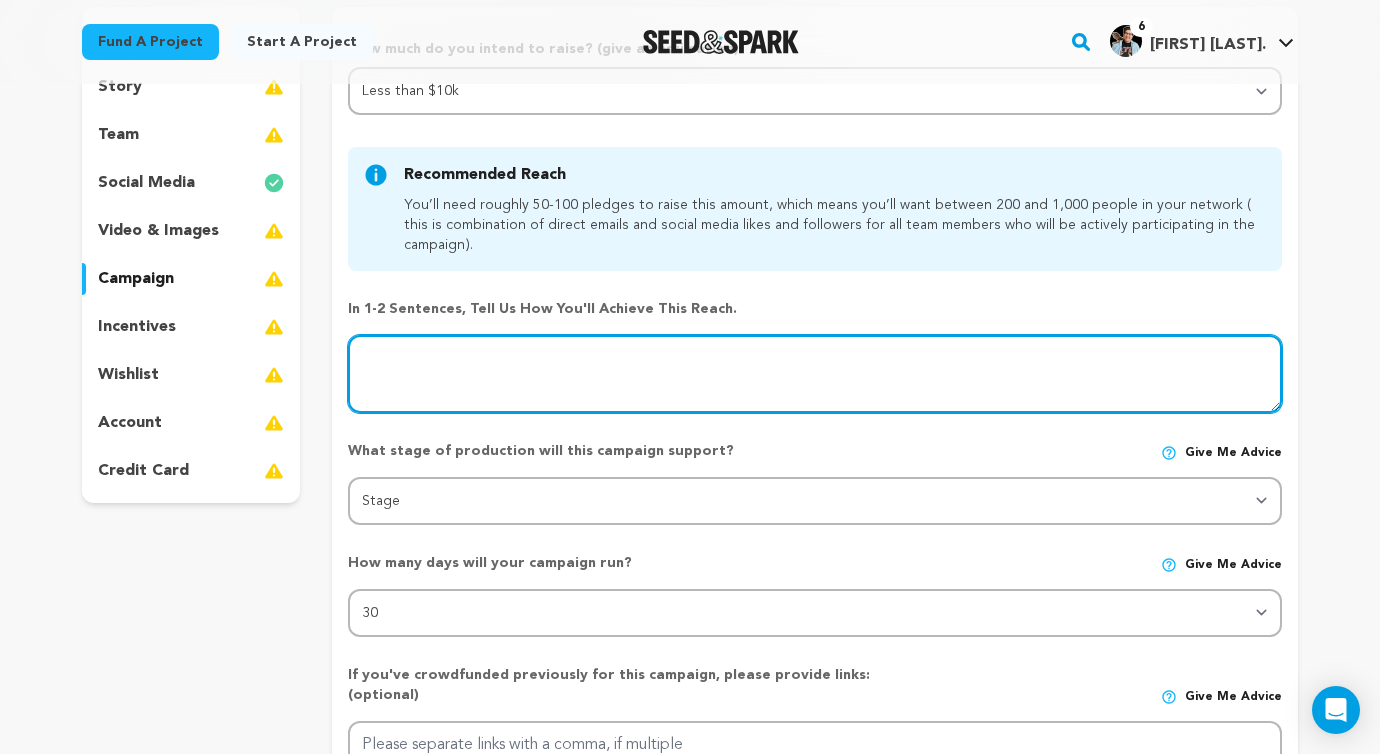 click at bounding box center [815, 374] 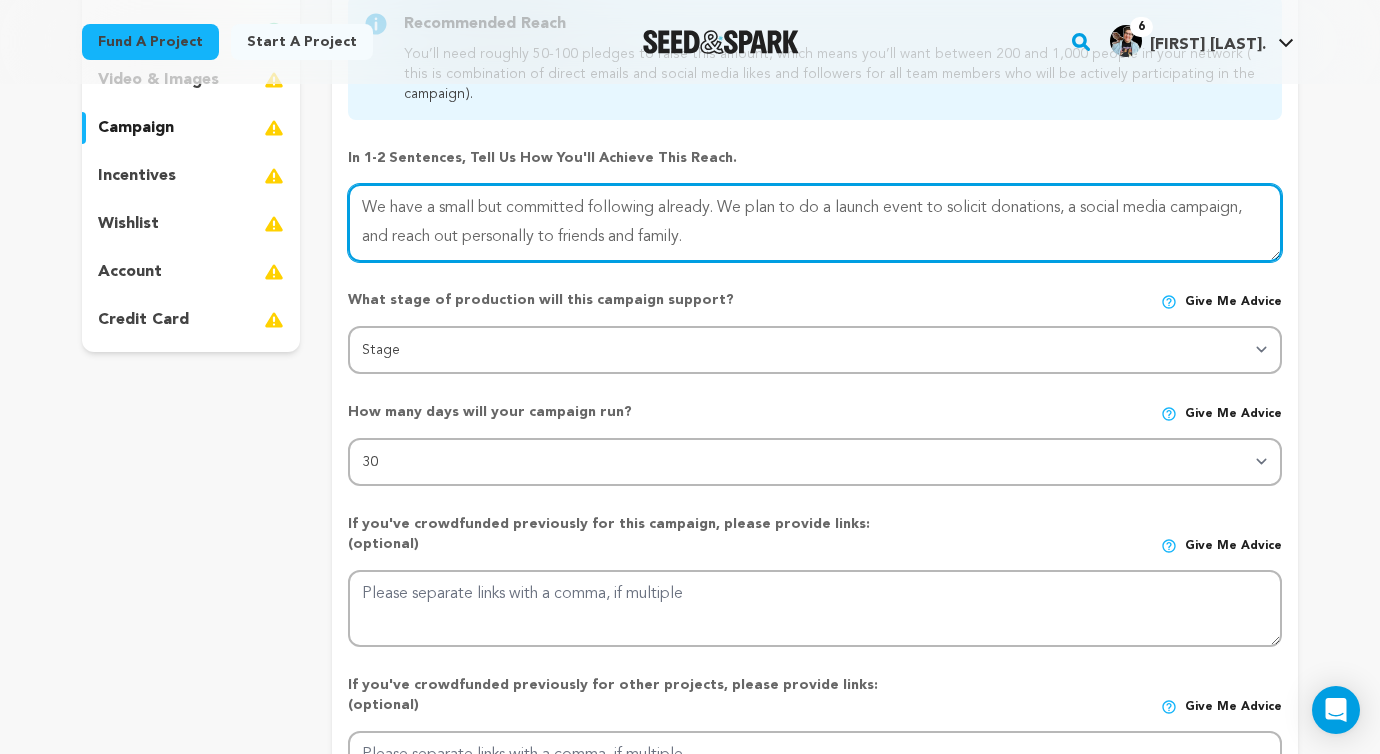 scroll, scrollTop: 423, scrollLeft: 0, axis: vertical 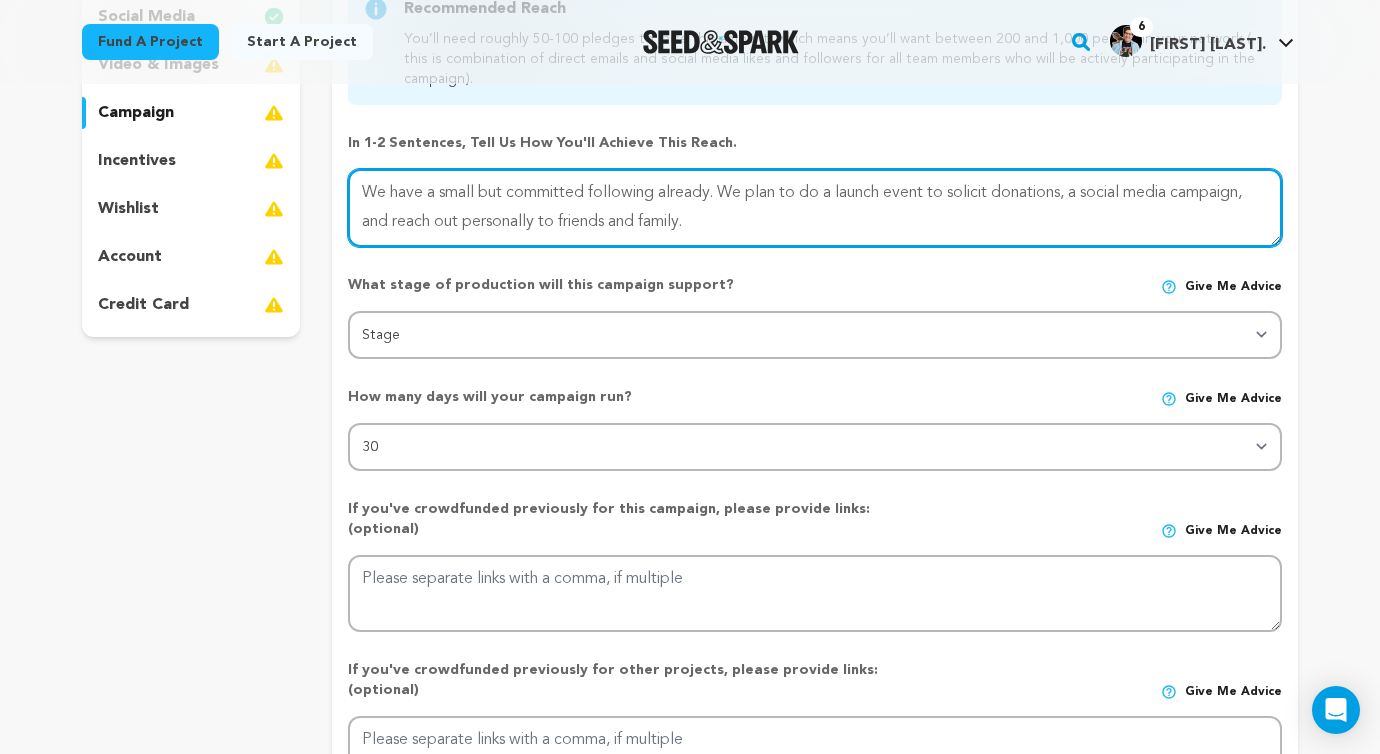 type on "We have a small but committed following already. We plan to do a launch event to solicit donations, a social media campaign, and reach out personally to friends and family." 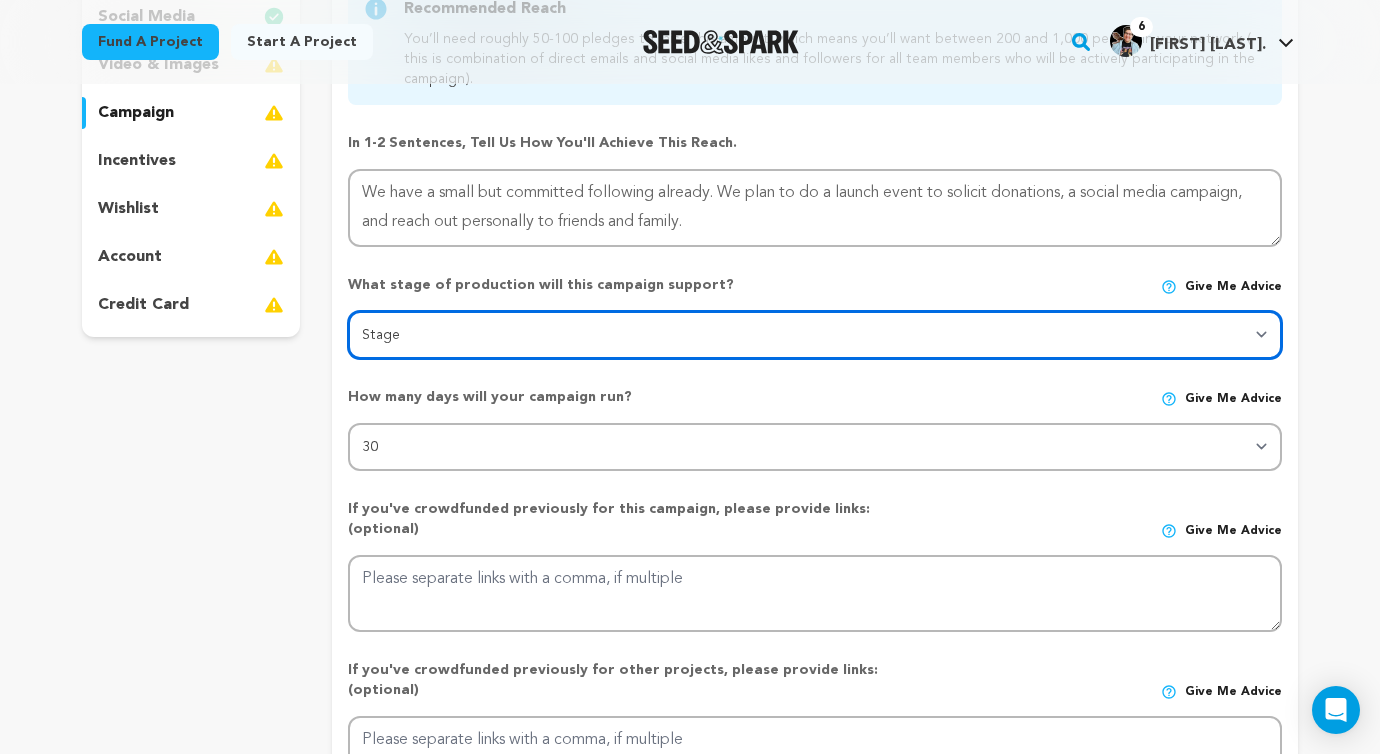 click on "Stage
DEVELOPMENT
PRODUCTION
POST-PRODUCTION
DISTRIBUTION
PRE-PRODUCTION
ENHANCEMENT
PRODUCTION PHASE 2
FESTIVALS
PR/MARKETING
TOUR
IMPACT CAMPAIGN" at bounding box center (815, 335) 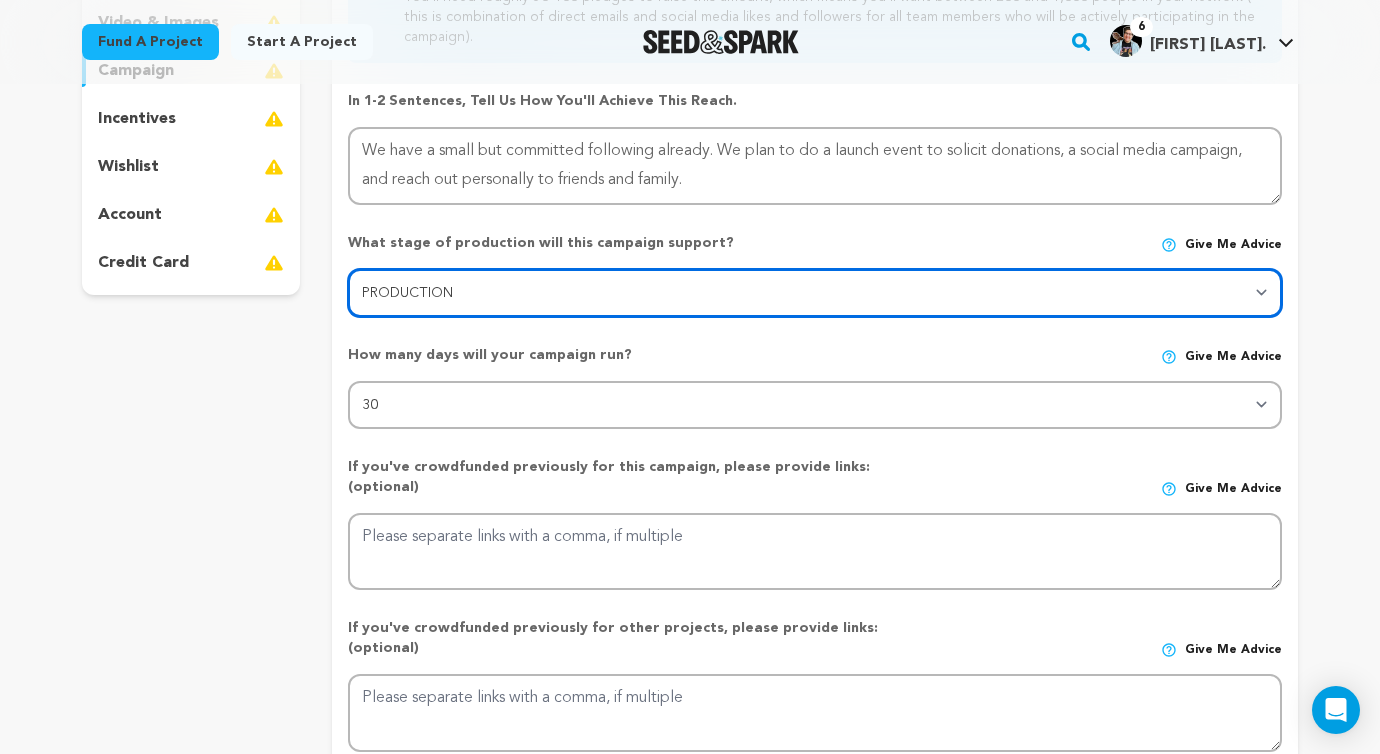 scroll, scrollTop: 470, scrollLeft: 0, axis: vertical 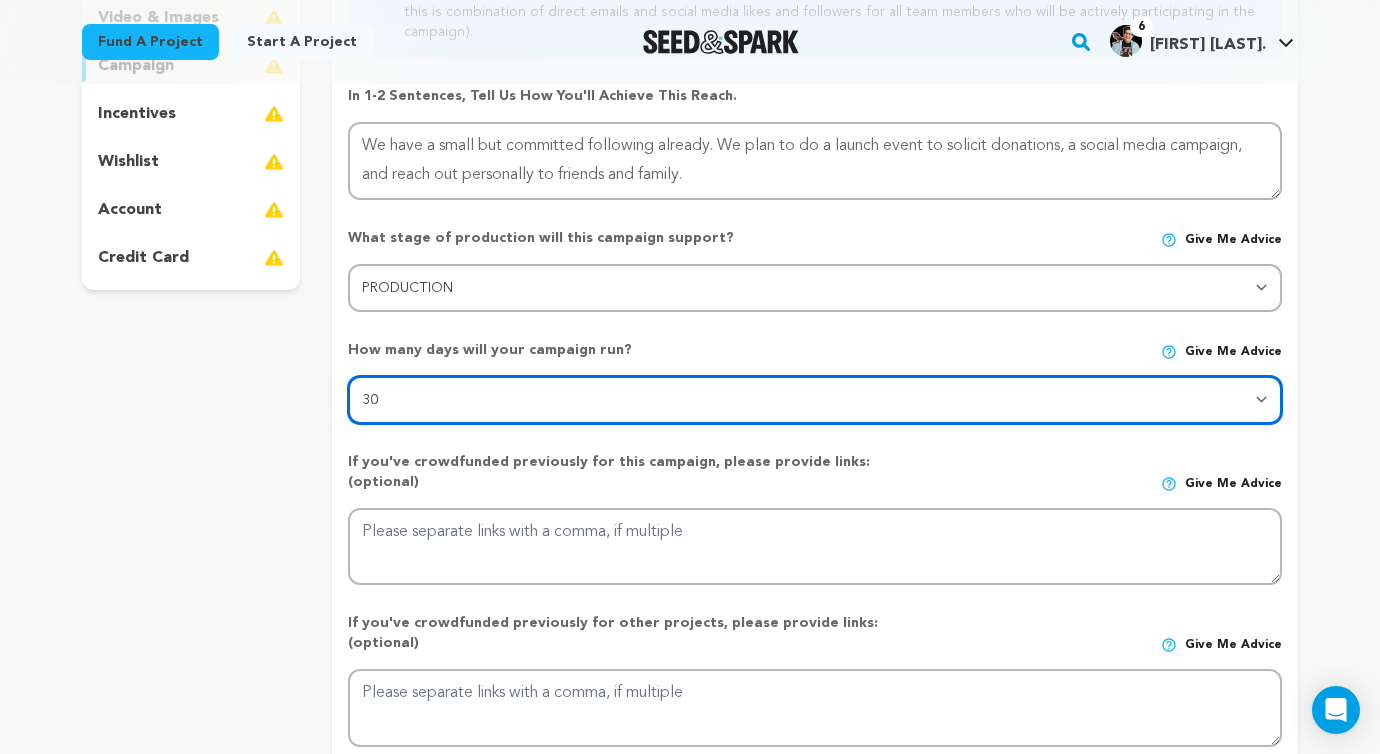 click on "30
45
60" at bounding box center (815, 400) 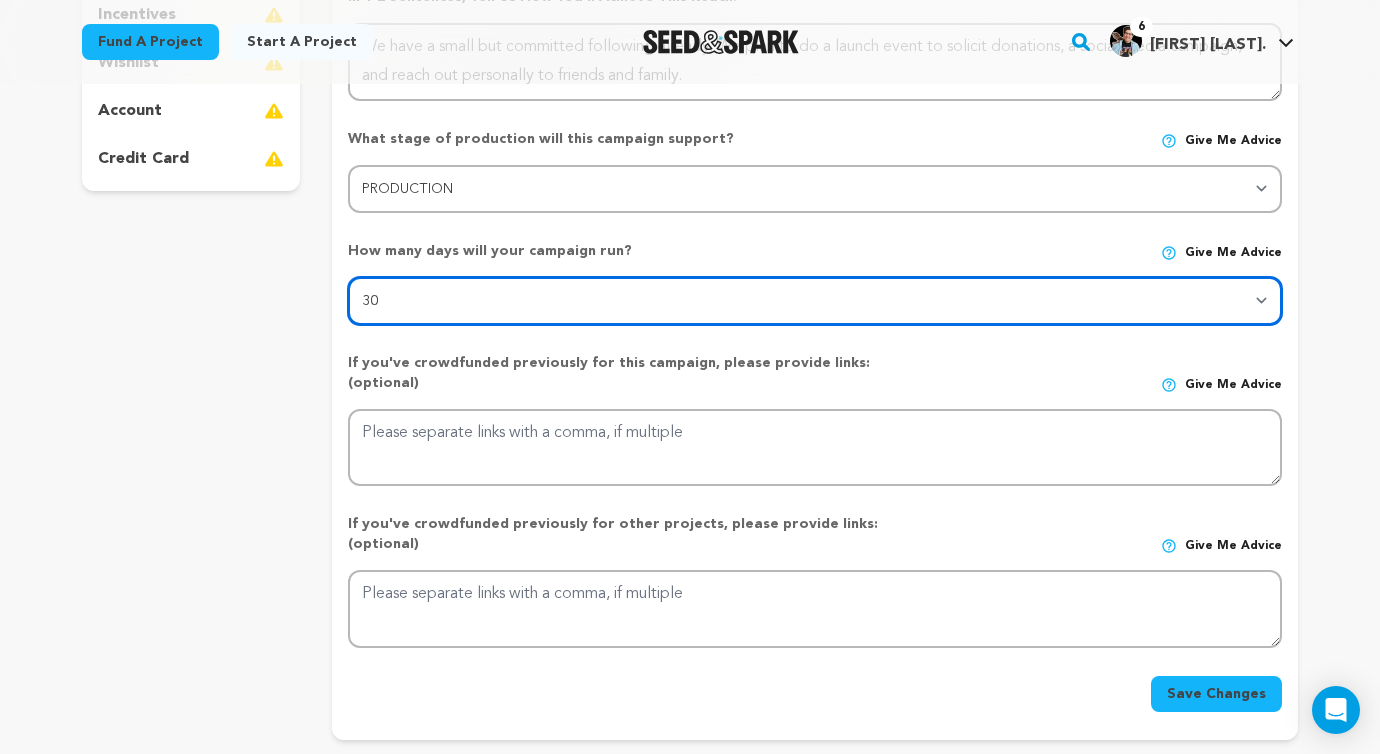 scroll, scrollTop: 600, scrollLeft: 0, axis: vertical 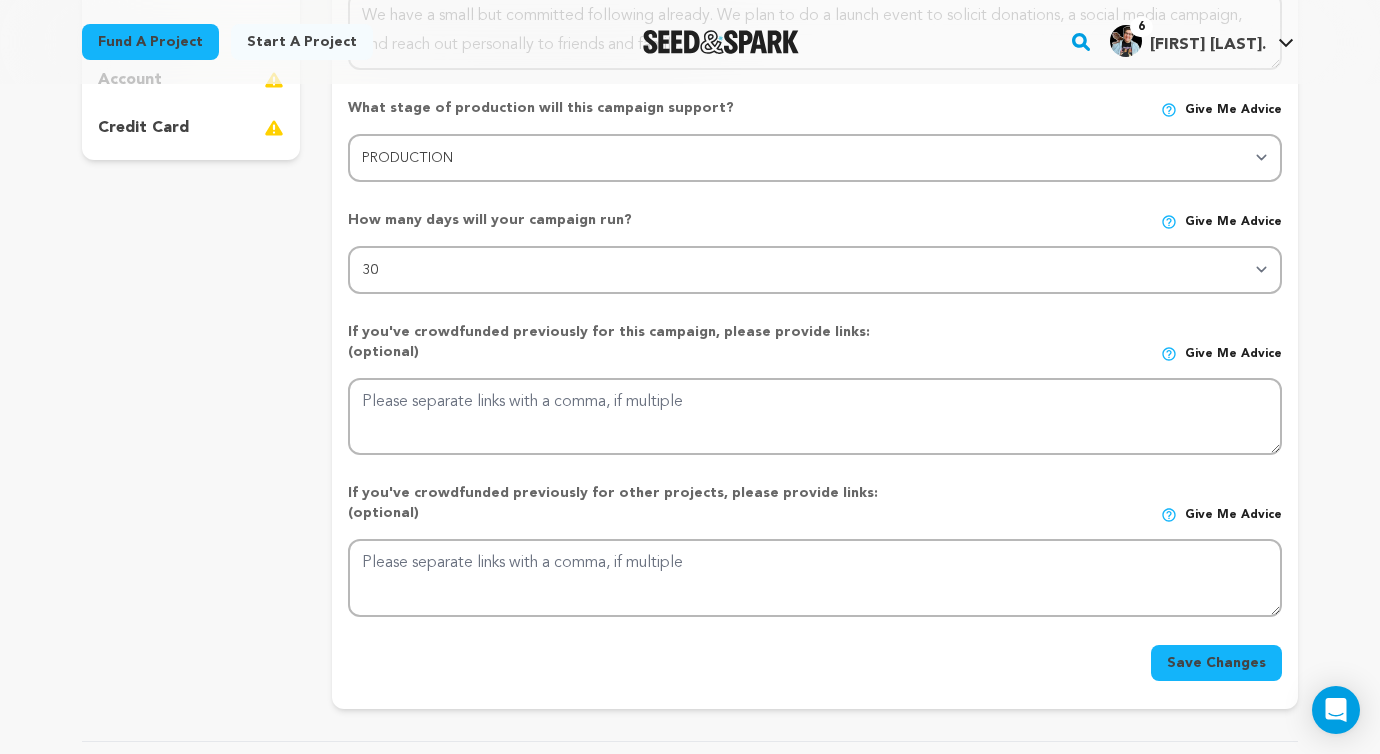click on "Save Changes" at bounding box center (1216, 663) 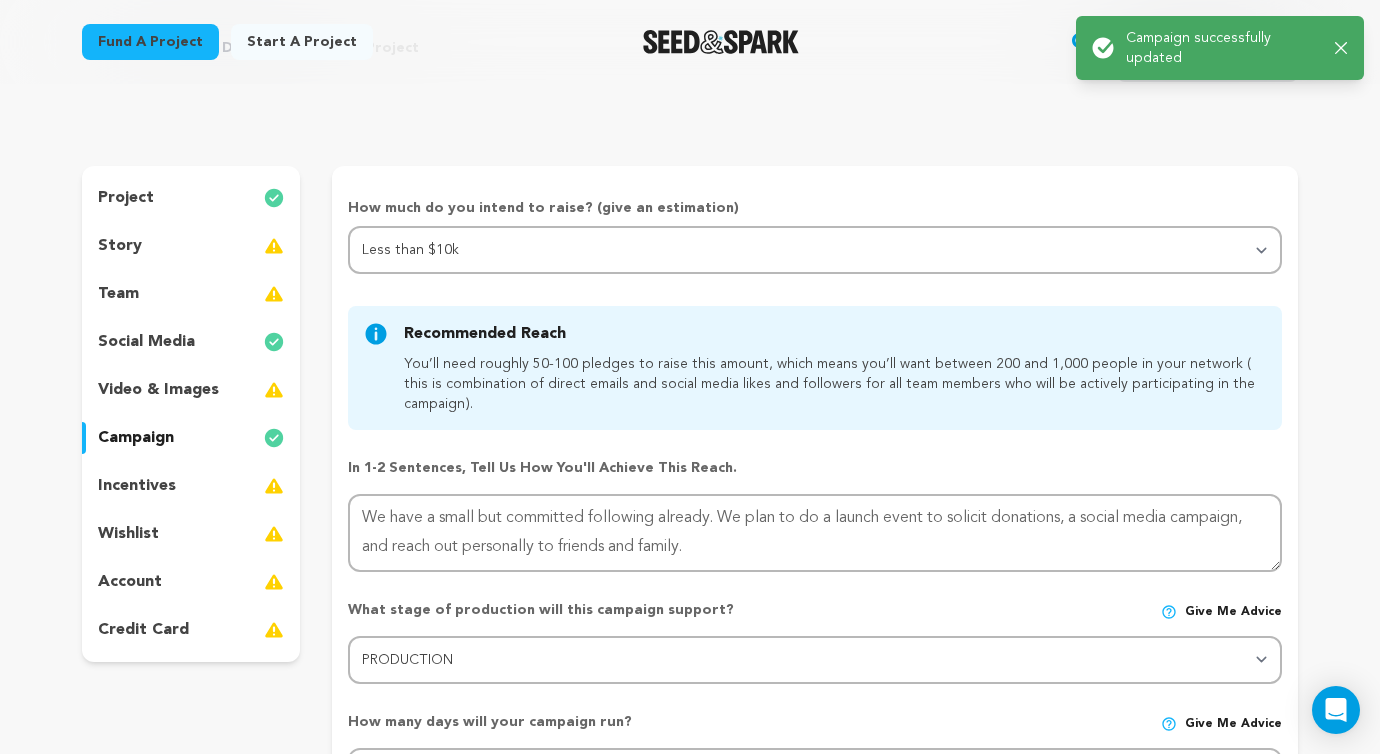 scroll, scrollTop: 125, scrollLeft: 0, axis: vertical 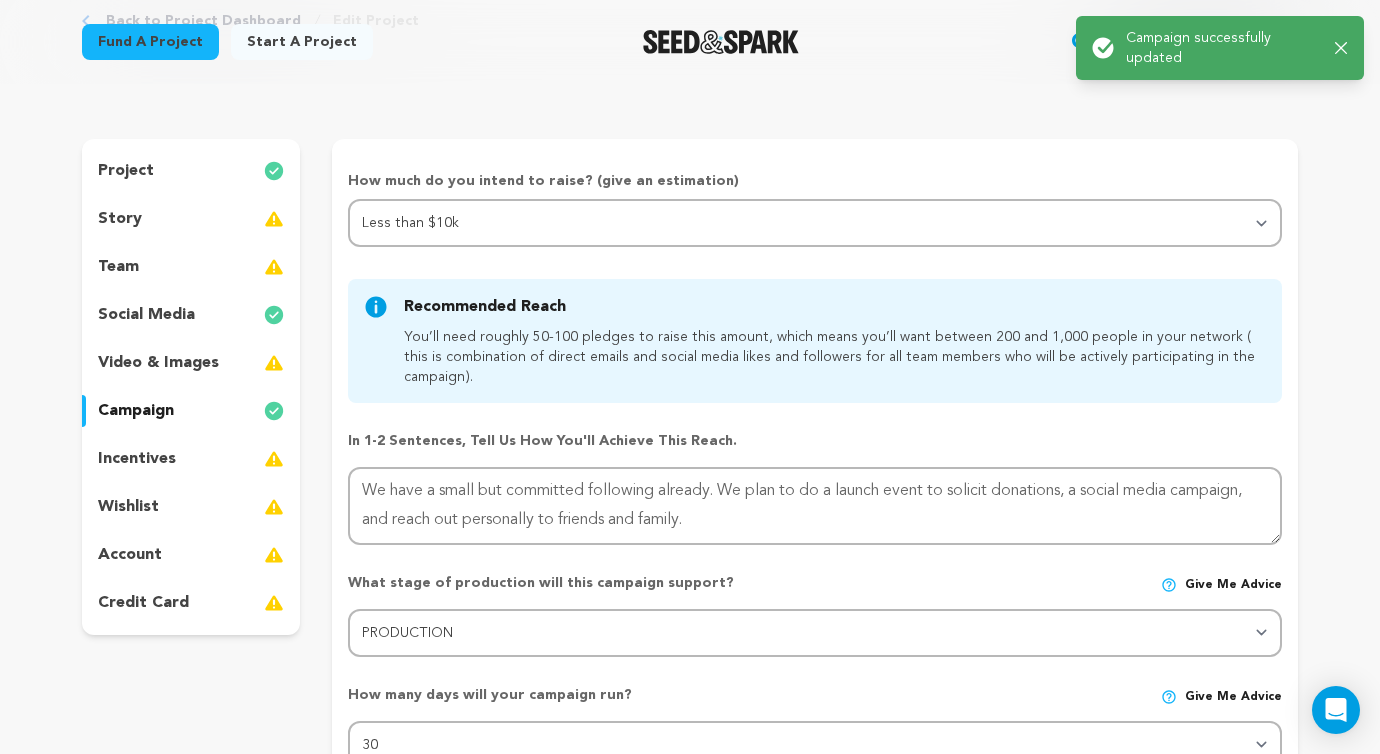 click on "incentives" at bounding box center [191, 459] 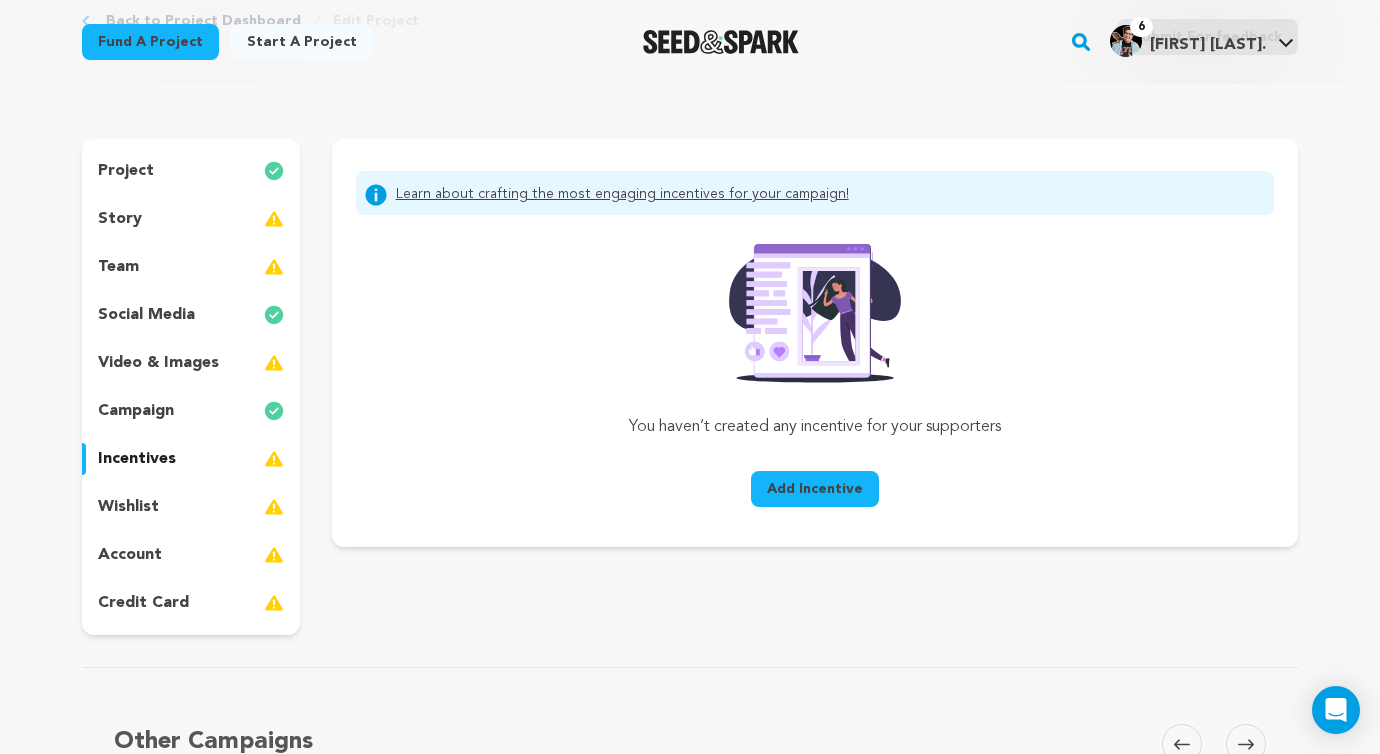 click on "wishlist" at bounding box center [128, 507] 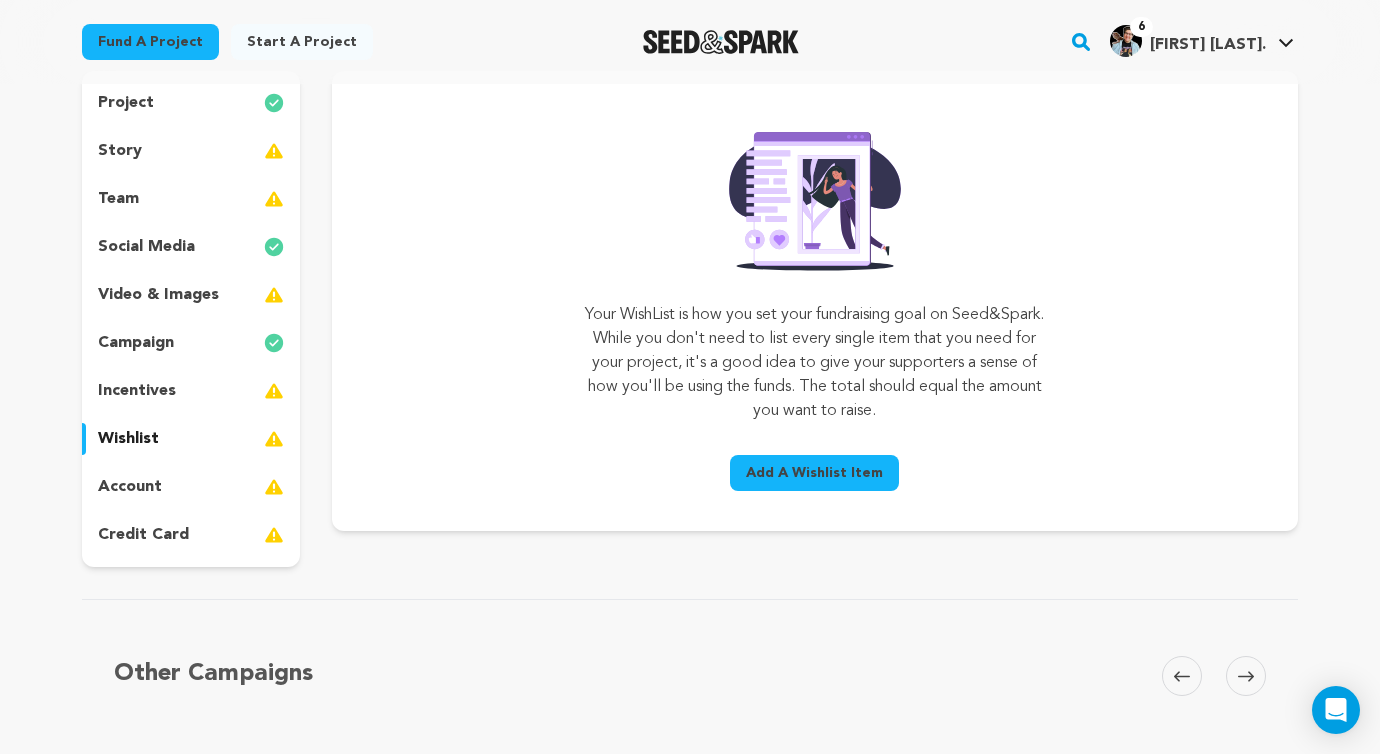 scroll, scrollTop: 198, scrollLeft: 0, axis: vertical 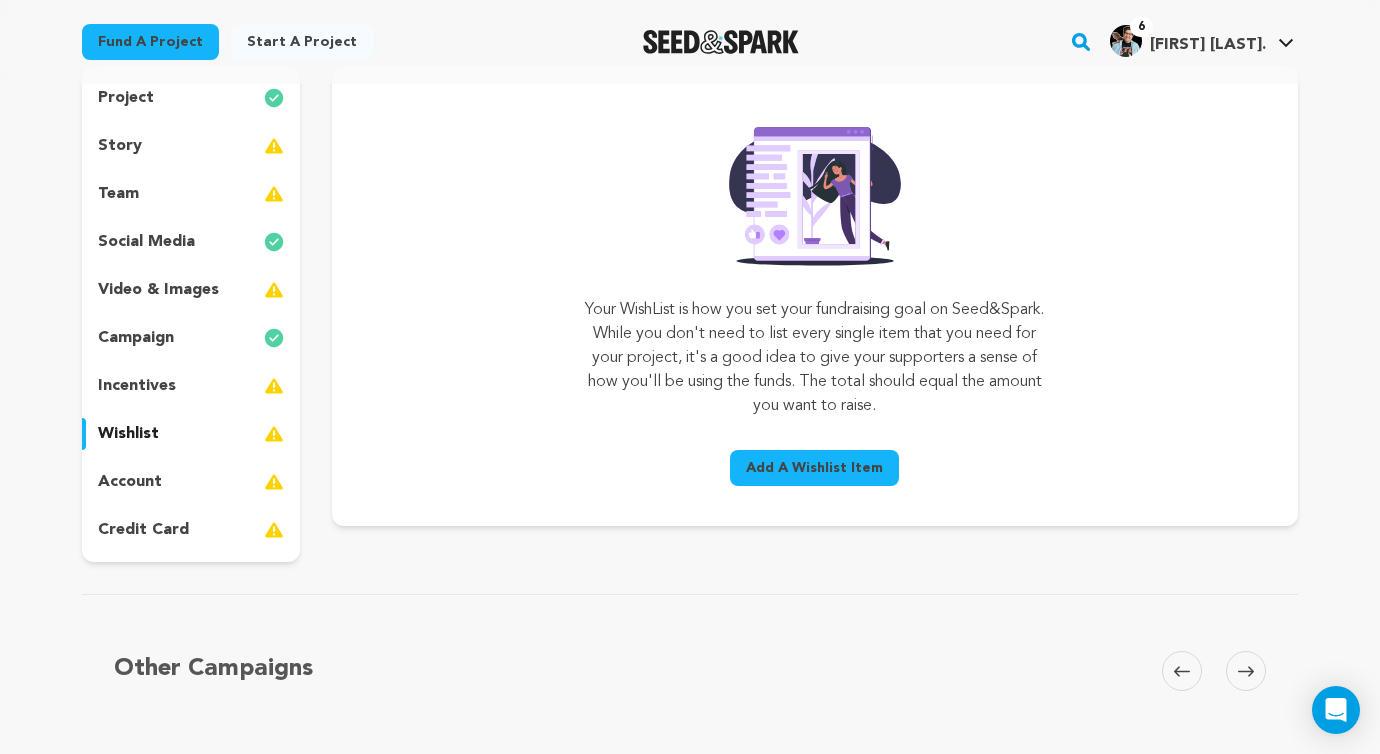 click on "account" at bounding box center (191, 482) 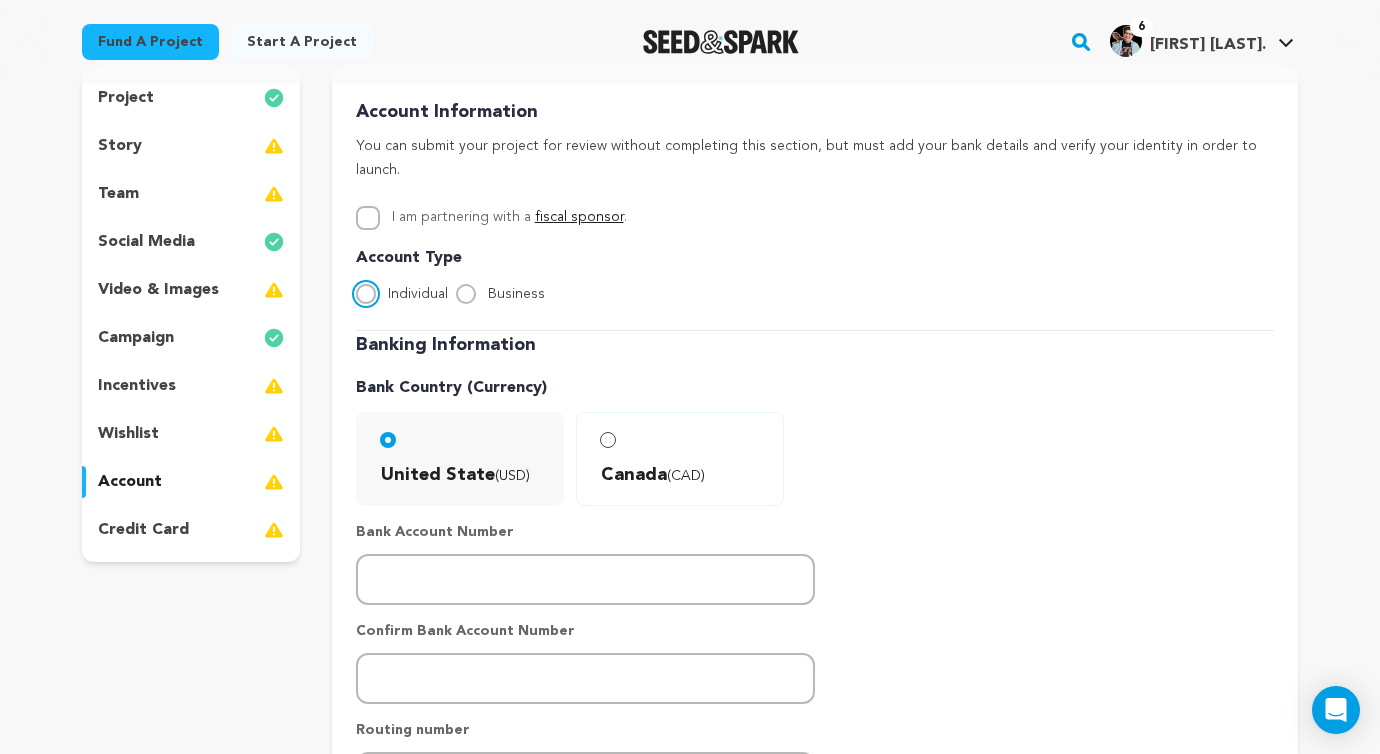 click on "Individual" at bounding box center [366, 294] 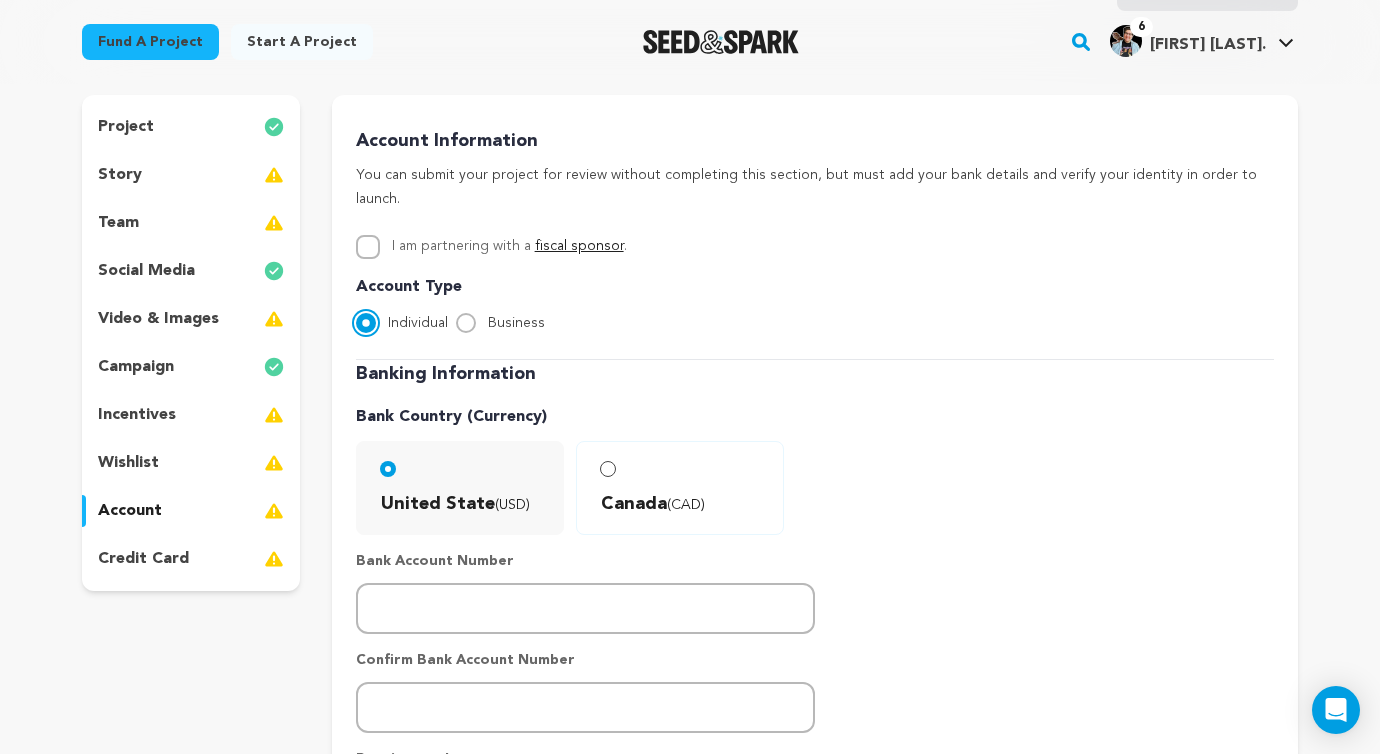 scroll, scrollTop: 167, scrollLeft: 0, axis: vertical 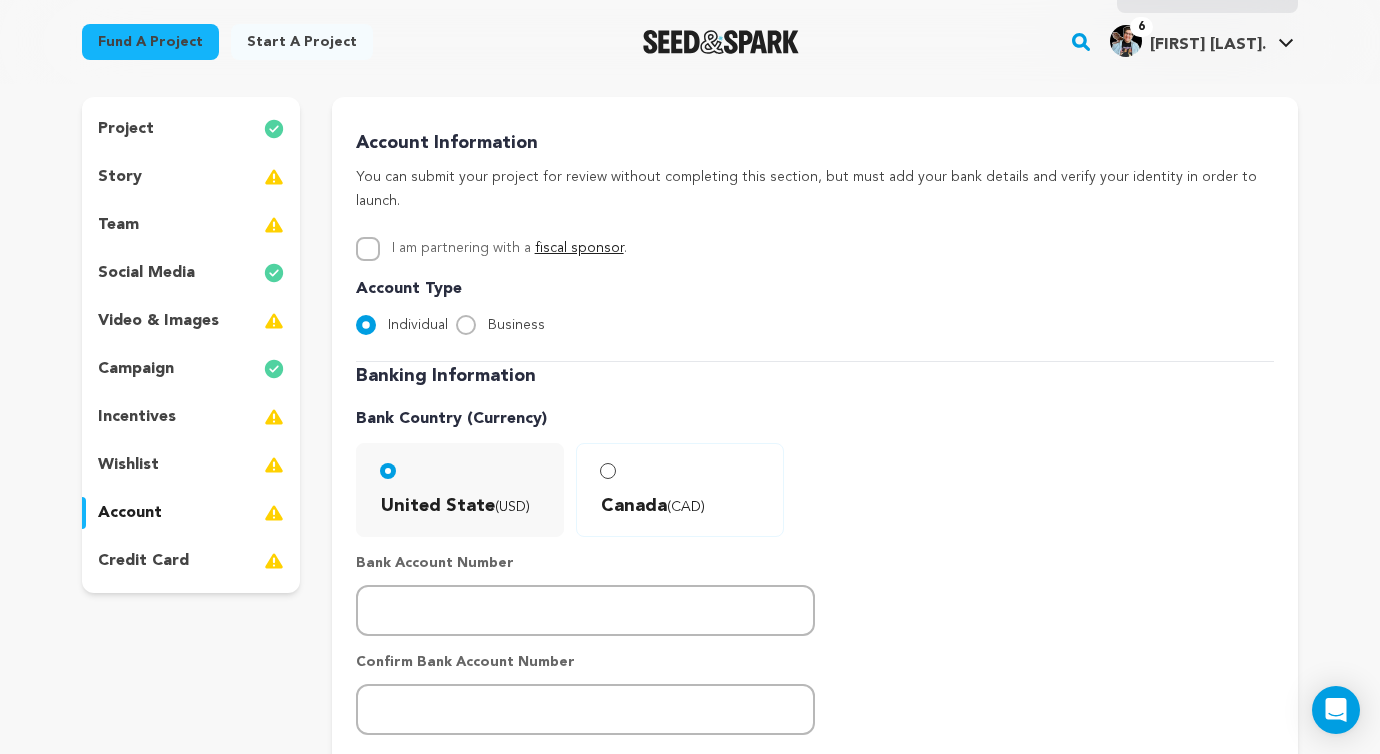click on "credit card" at bounding box center (191, 561) 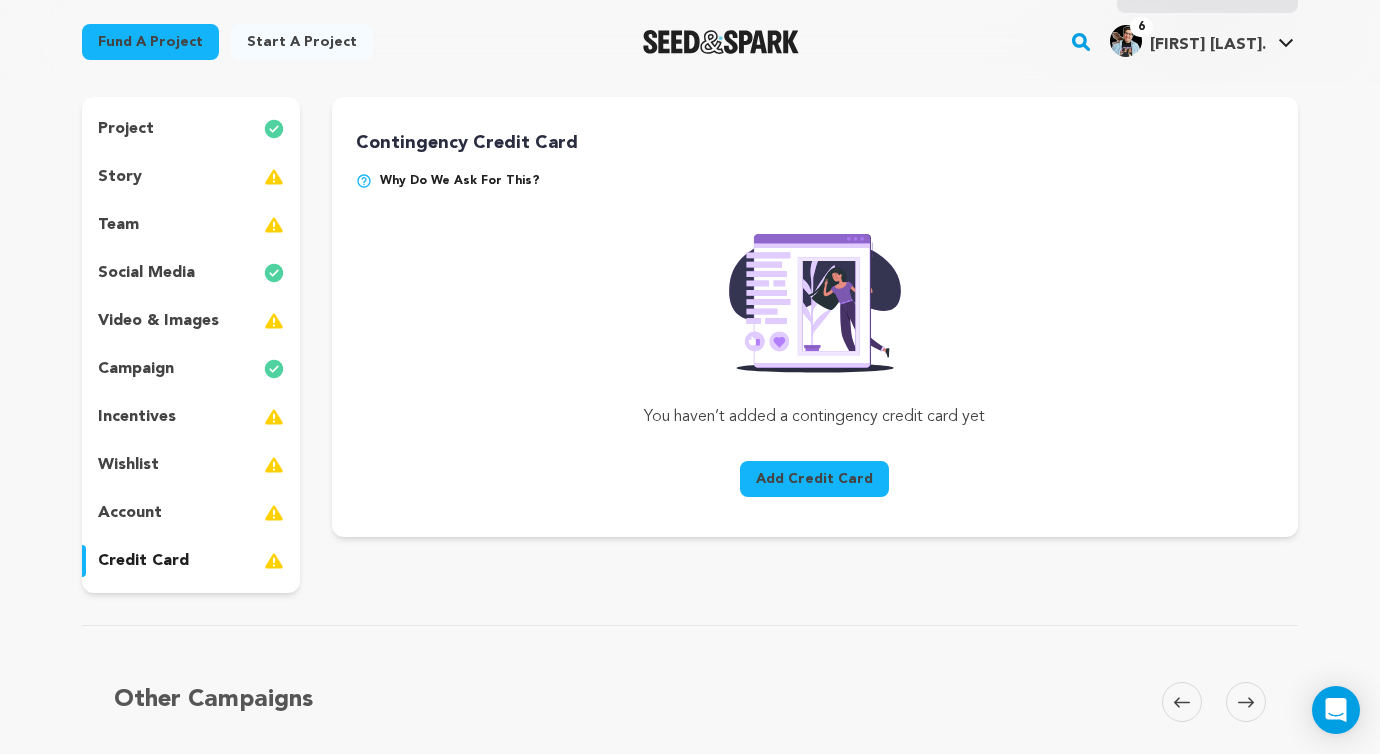 click on "story" at bounding box center (191, 177) 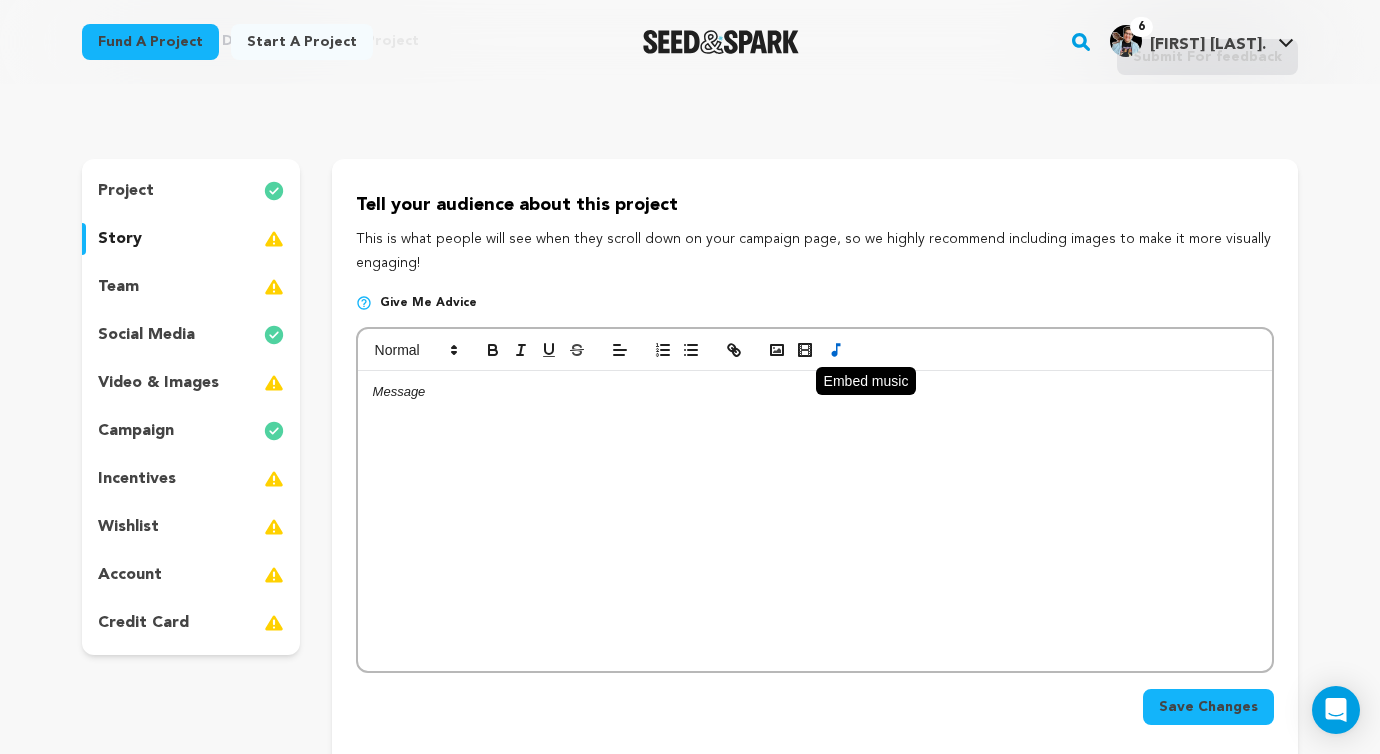 scroll, scrollTop: 106, scrollLeft: 0, axis: vertical 